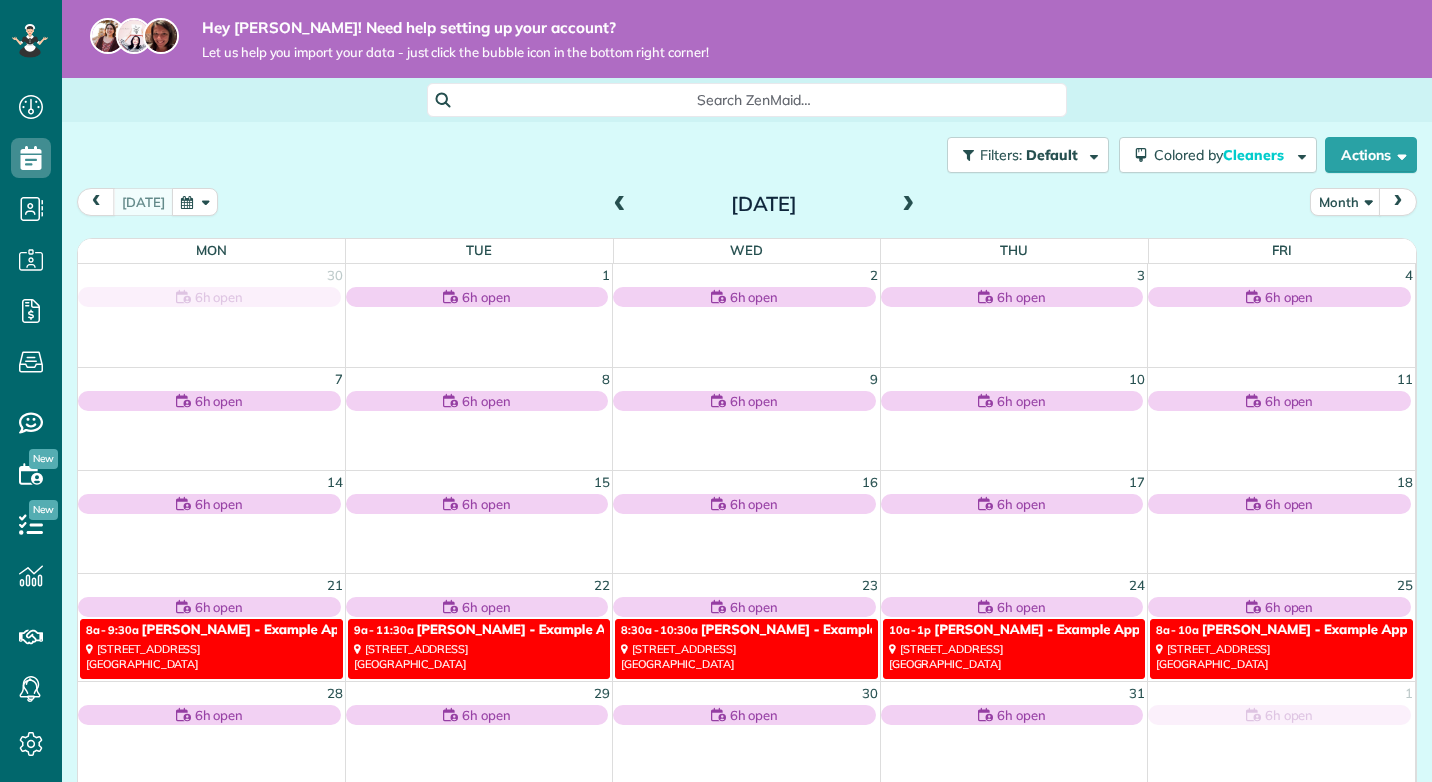 scroll, scrollTop: 0, scrollLeft: 0, axis: both 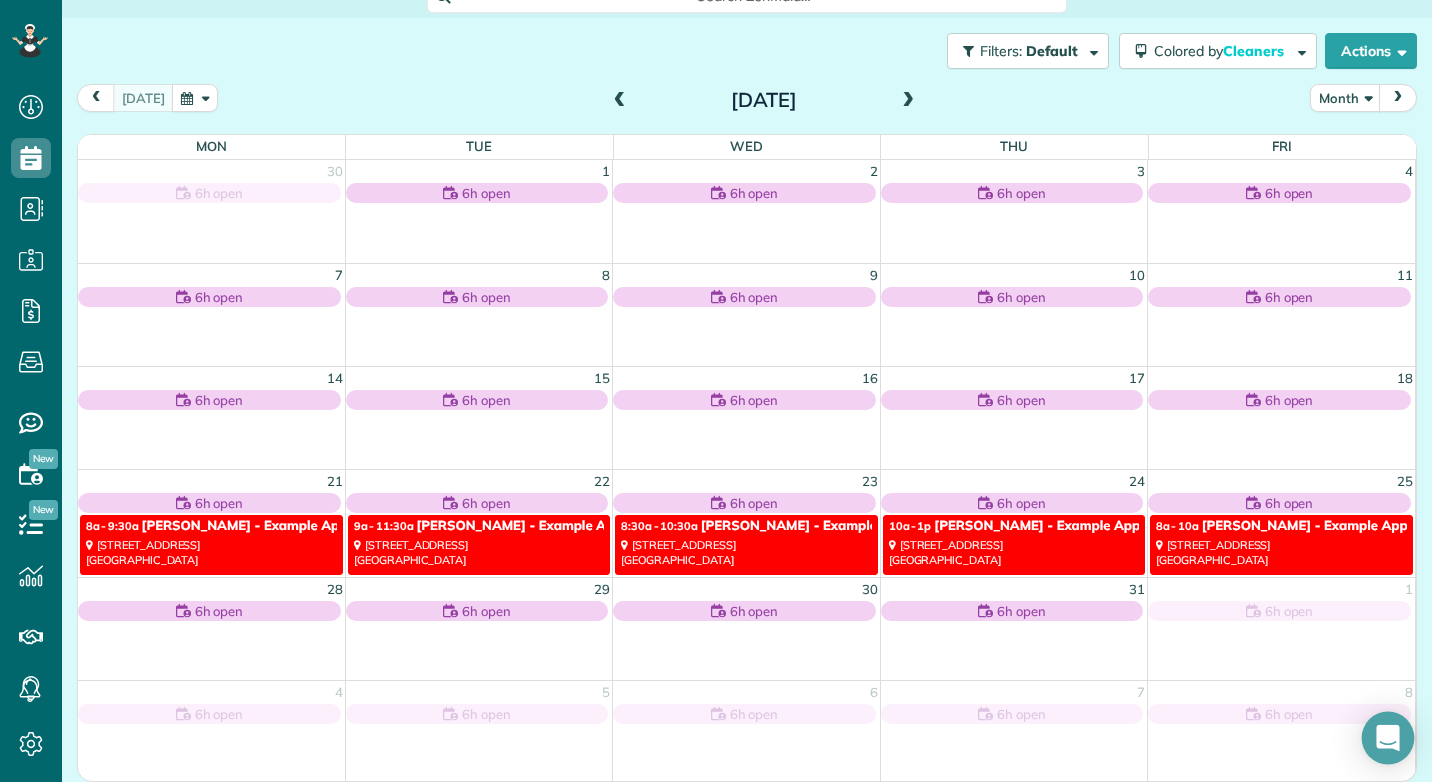 click 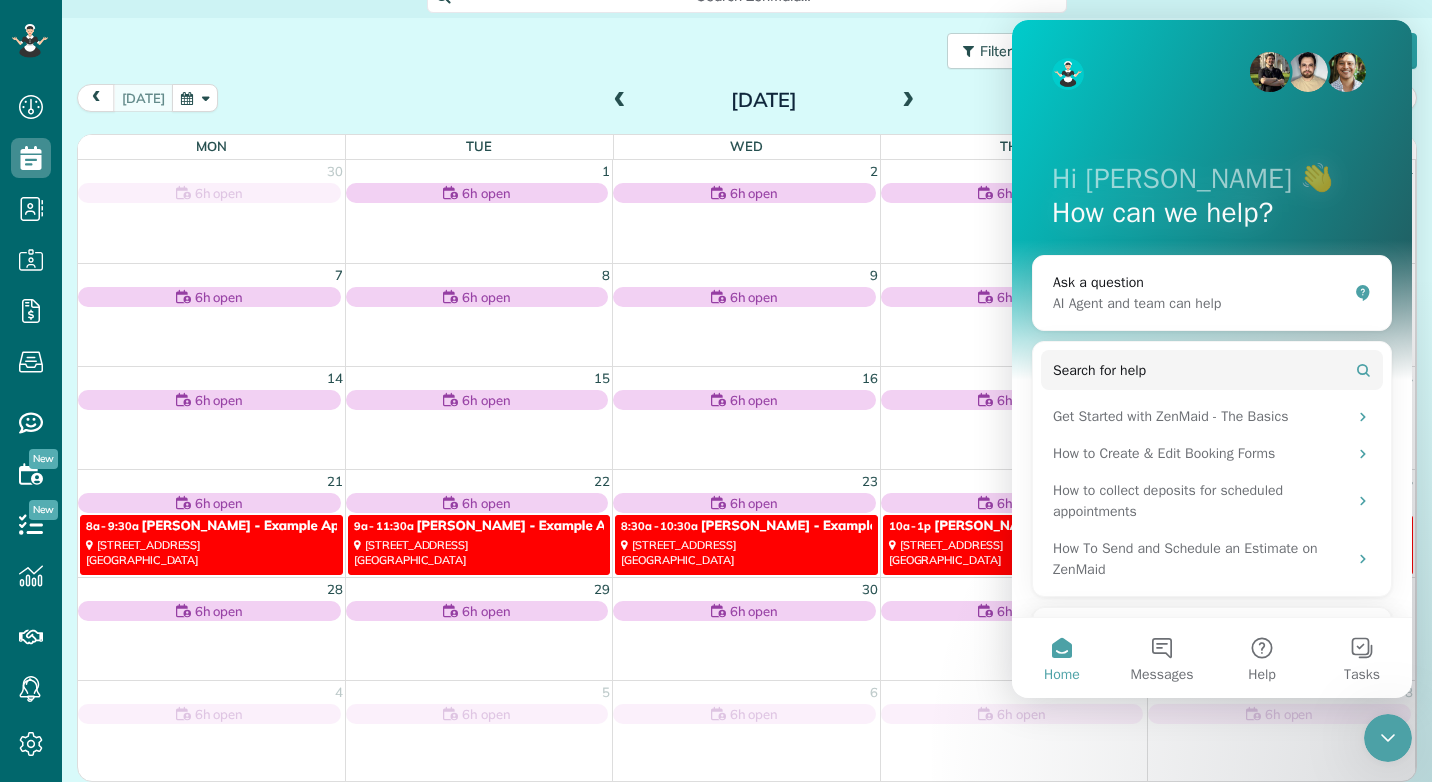 scroll, scrollTop: 0, scrollLeft: 0, axis: both 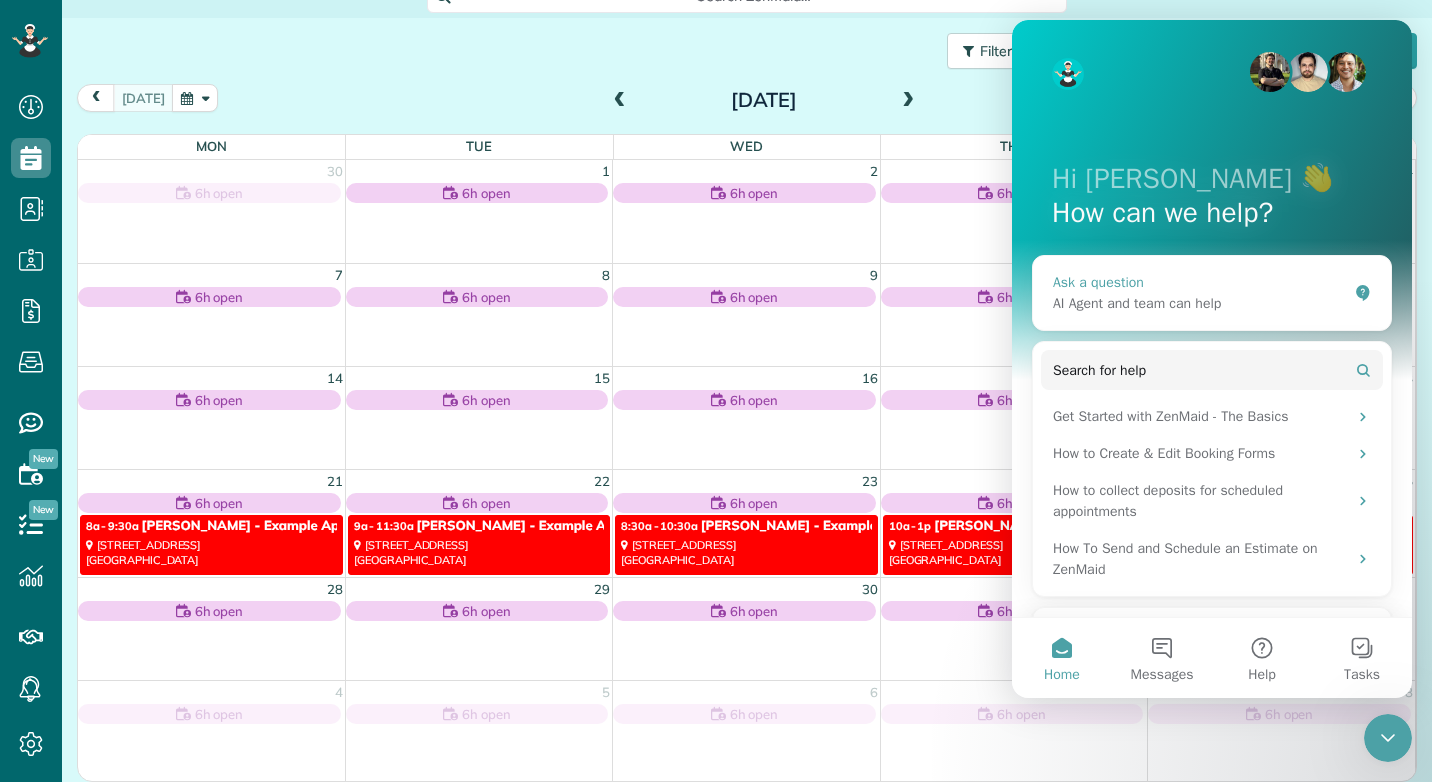 click on "Ask a question" at bounding box center [1200, 282] 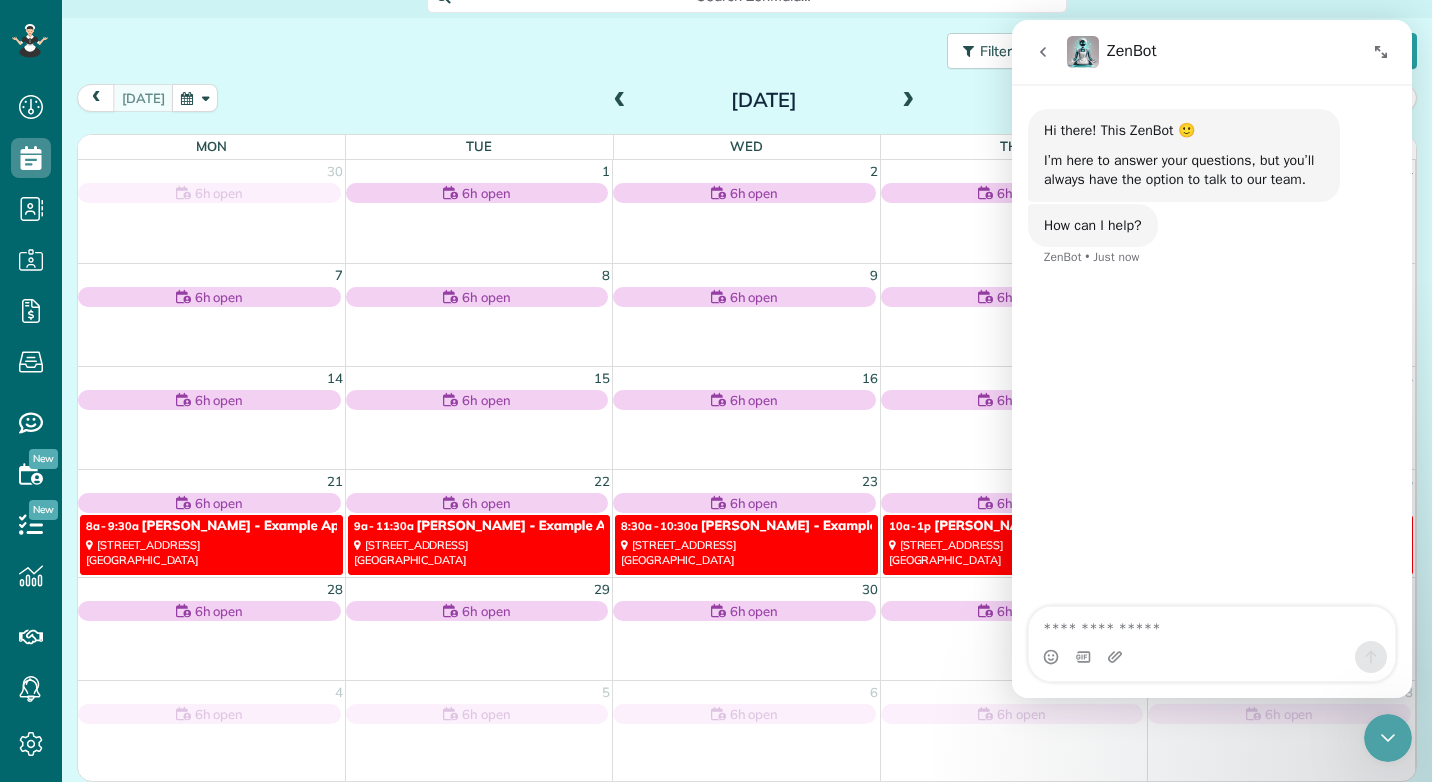 scroll, scrollTop: 0, scrollLeft: 0, axis: both 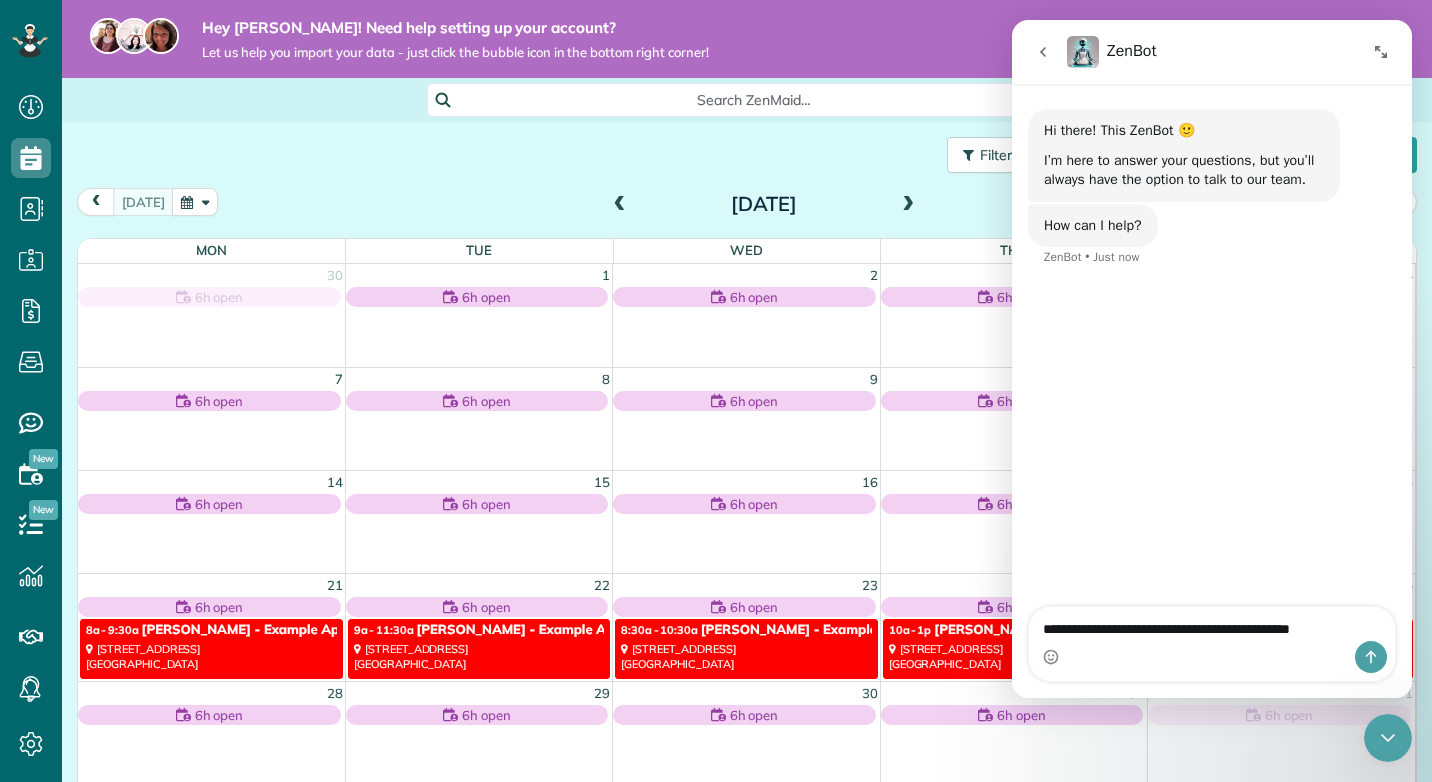 type on "**********" 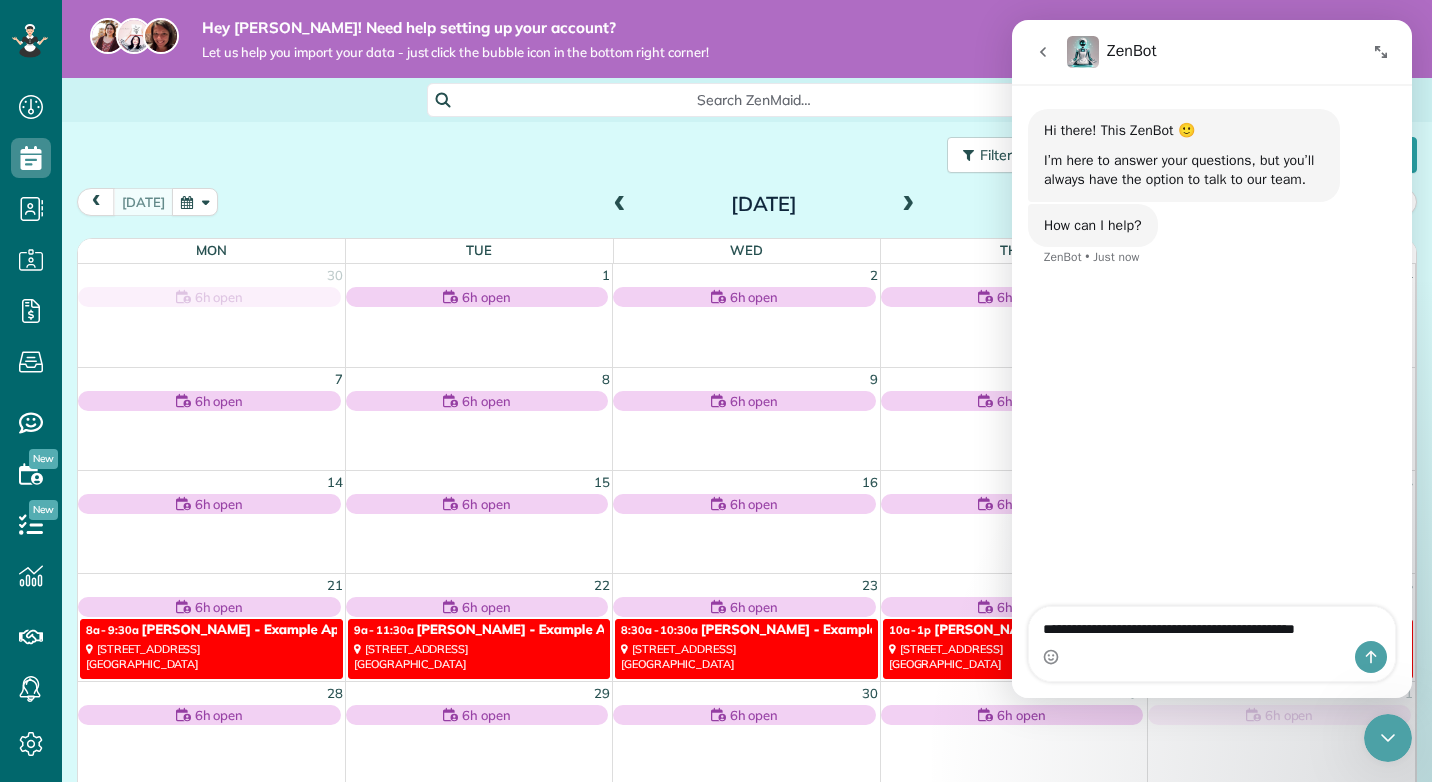 type 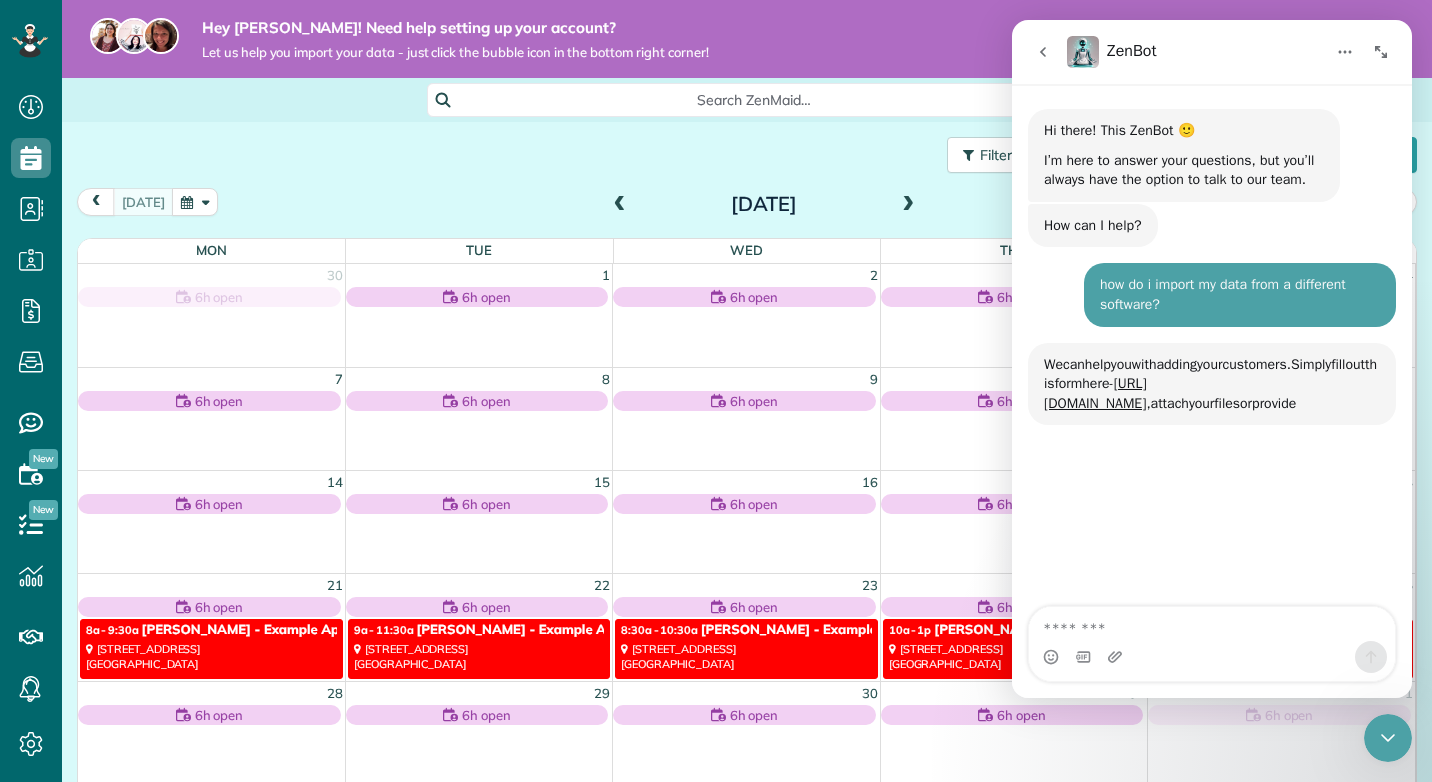 scroll, scrollTop: 3, scrollLeft: 0, axis: vertical 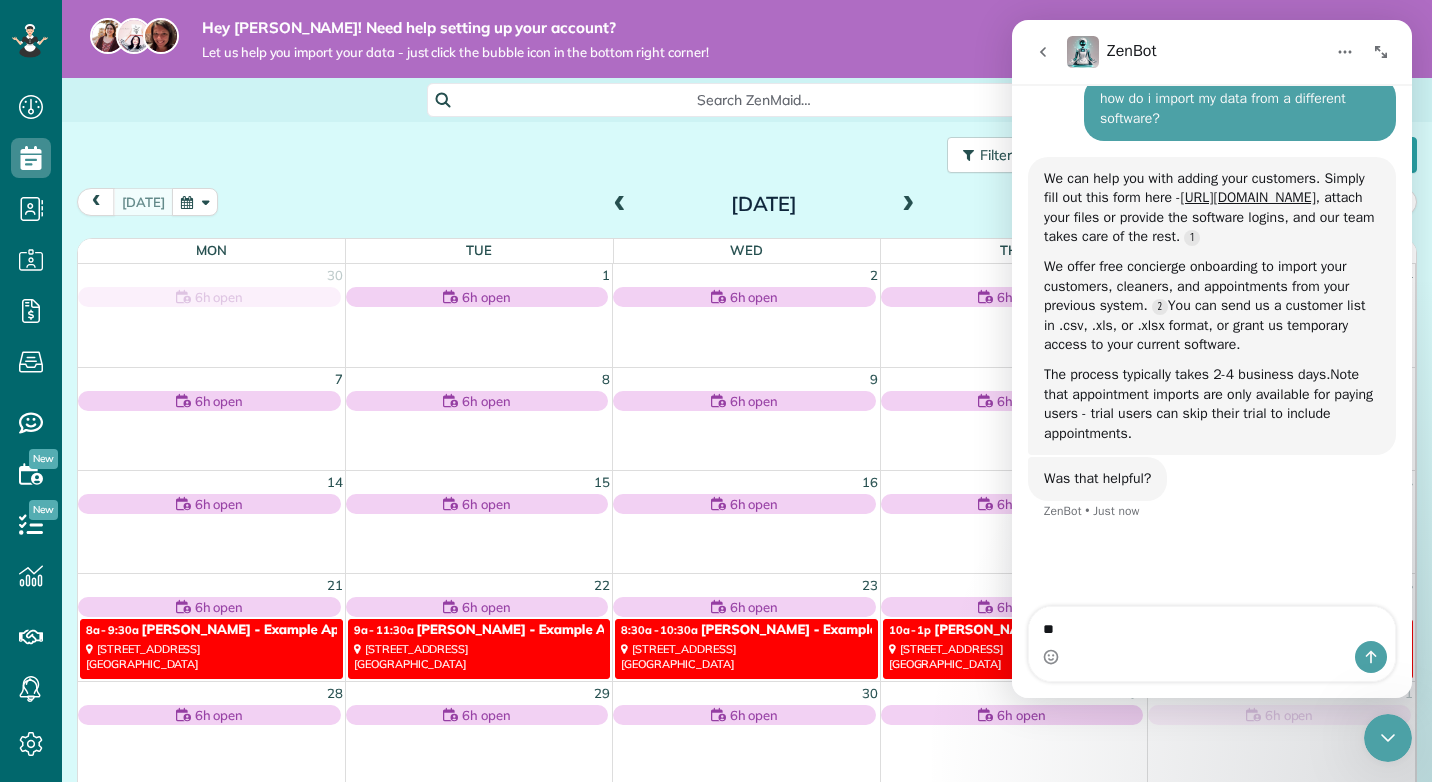 type on "***" 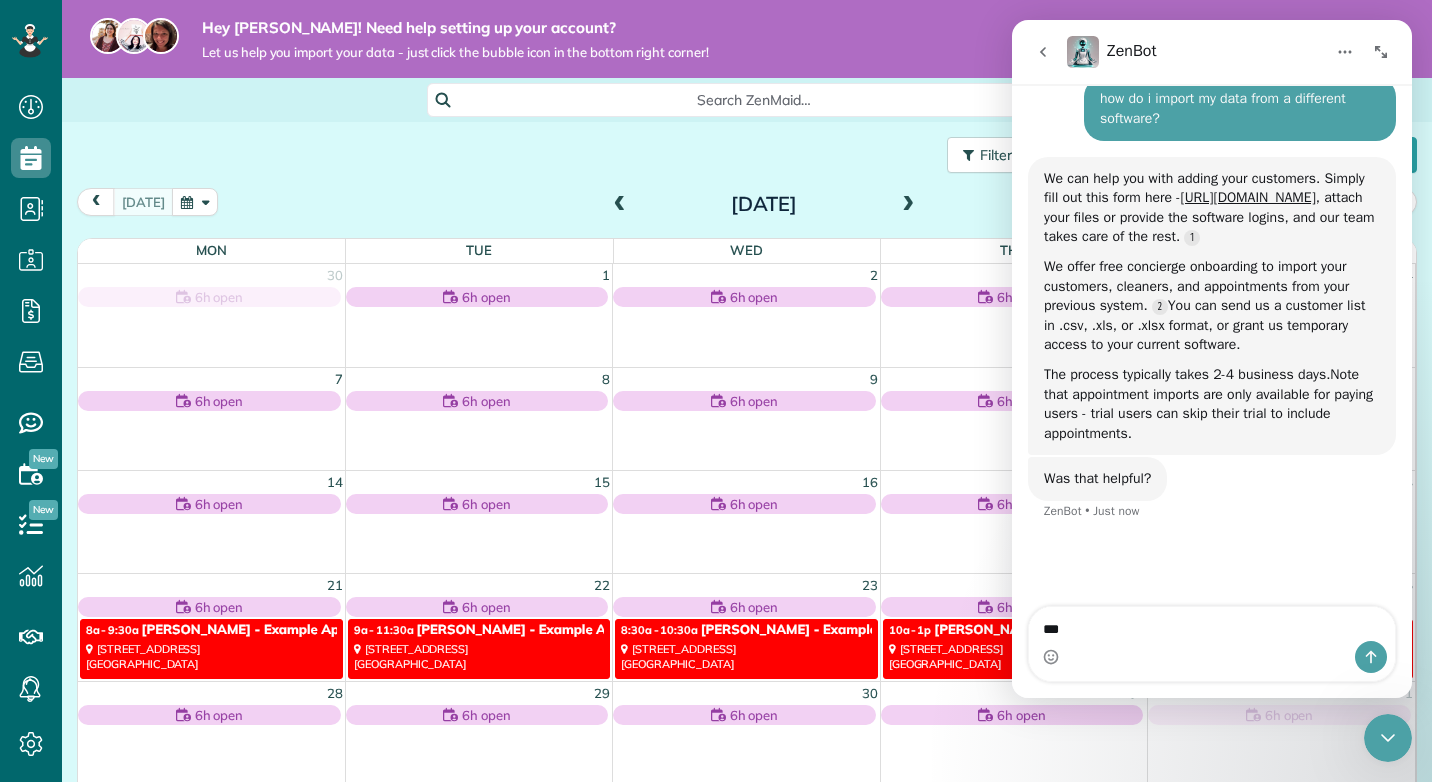 type 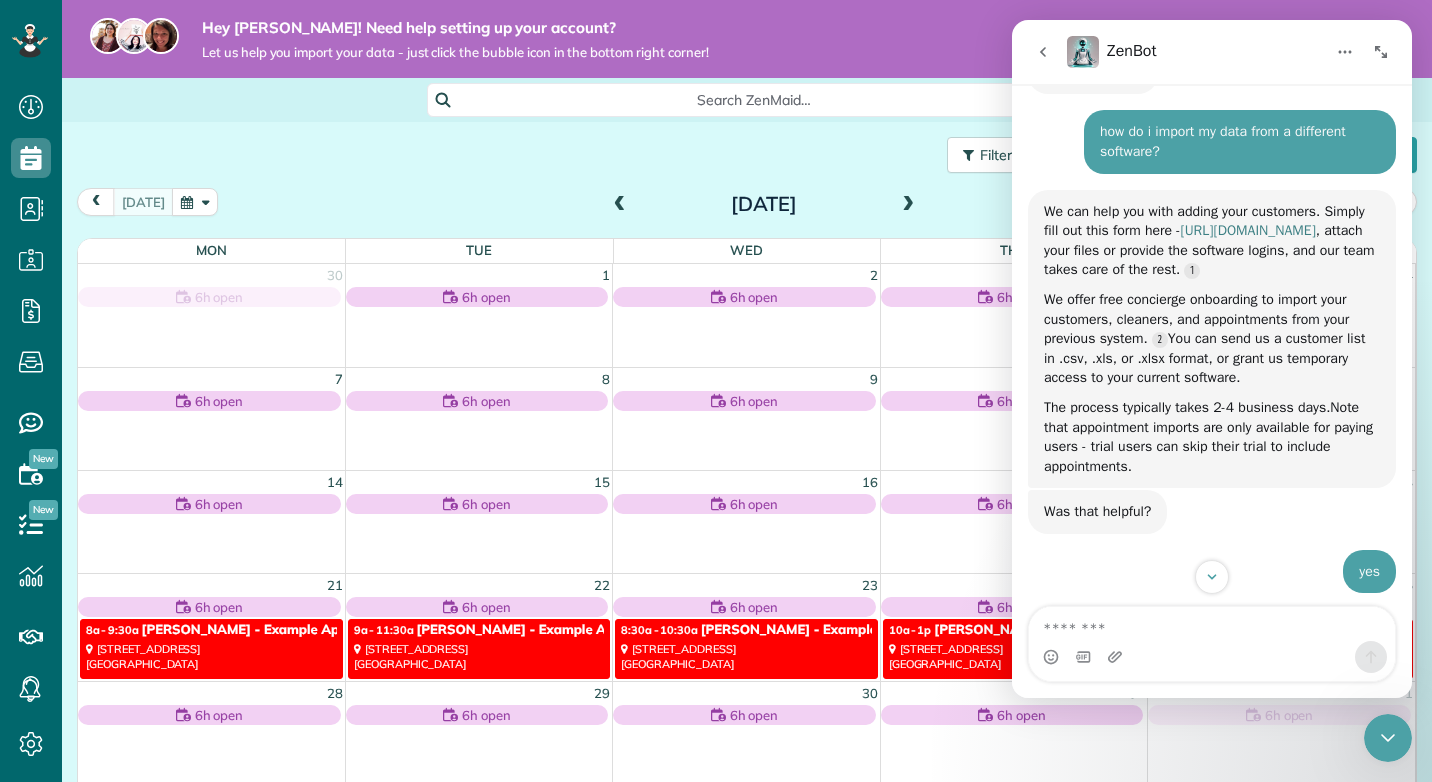 scroll, scrollTop: 145, scrollLeft: 0, axis: vertical 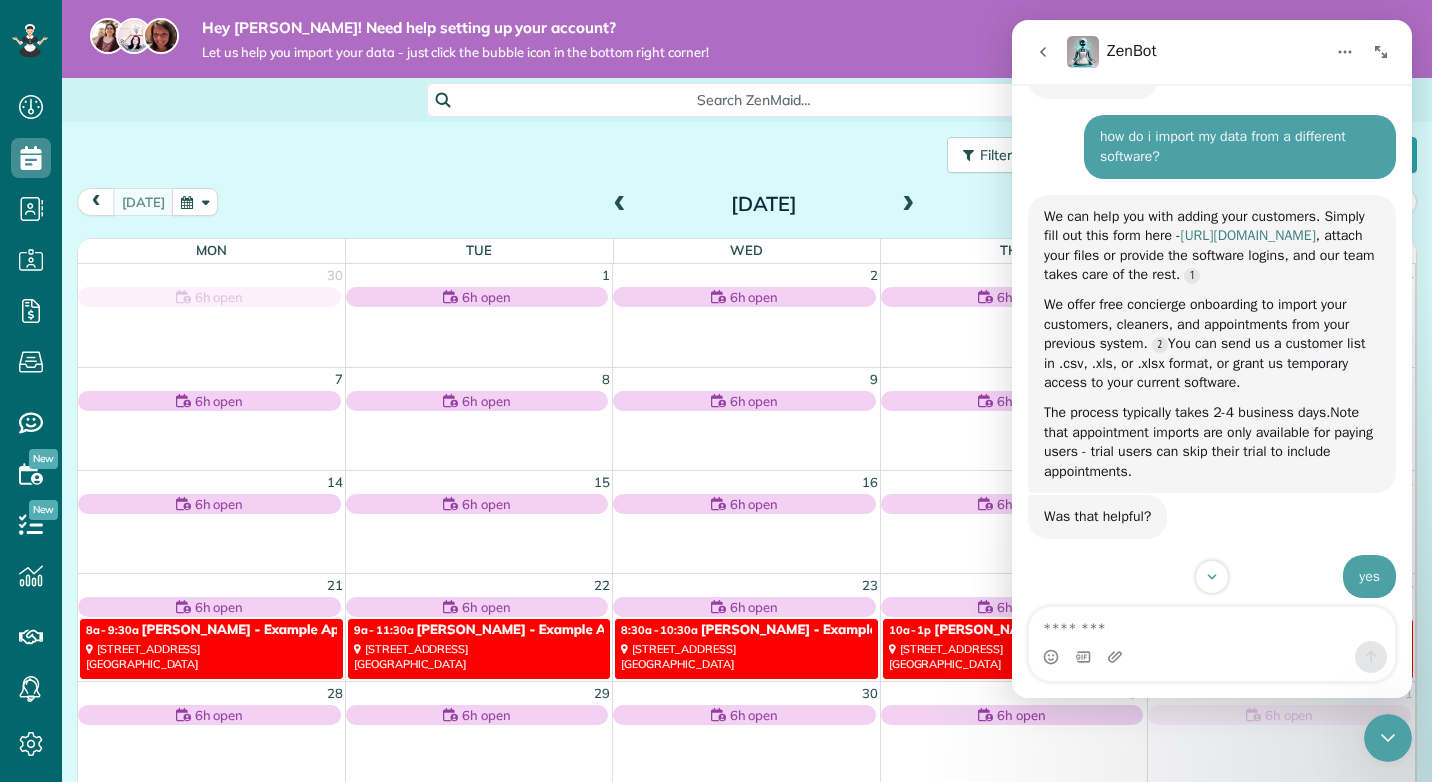 click on "https://www.zenmaid.com/concierge-onboarding-form/" at bounding box center [1247, 235] 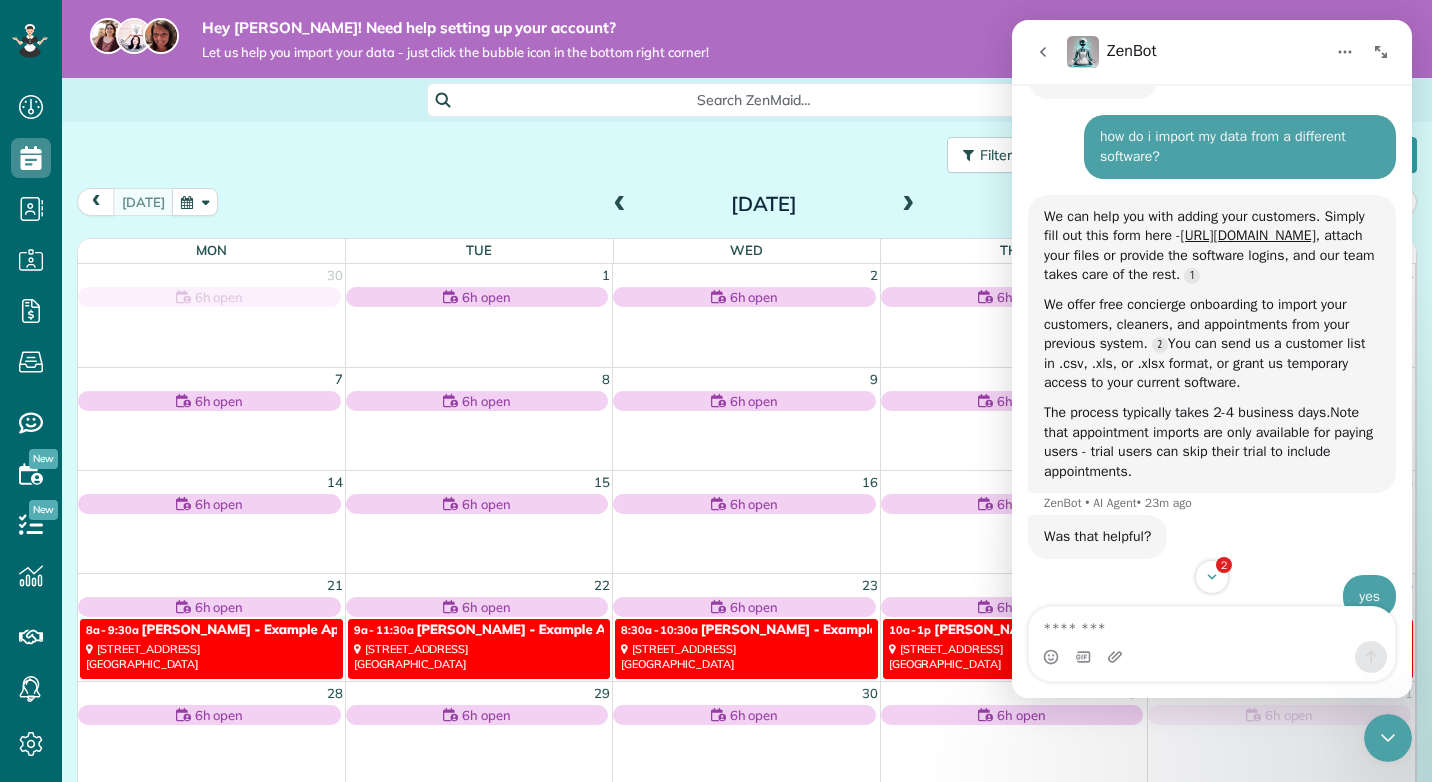 click at bounding box center [1381, 52] 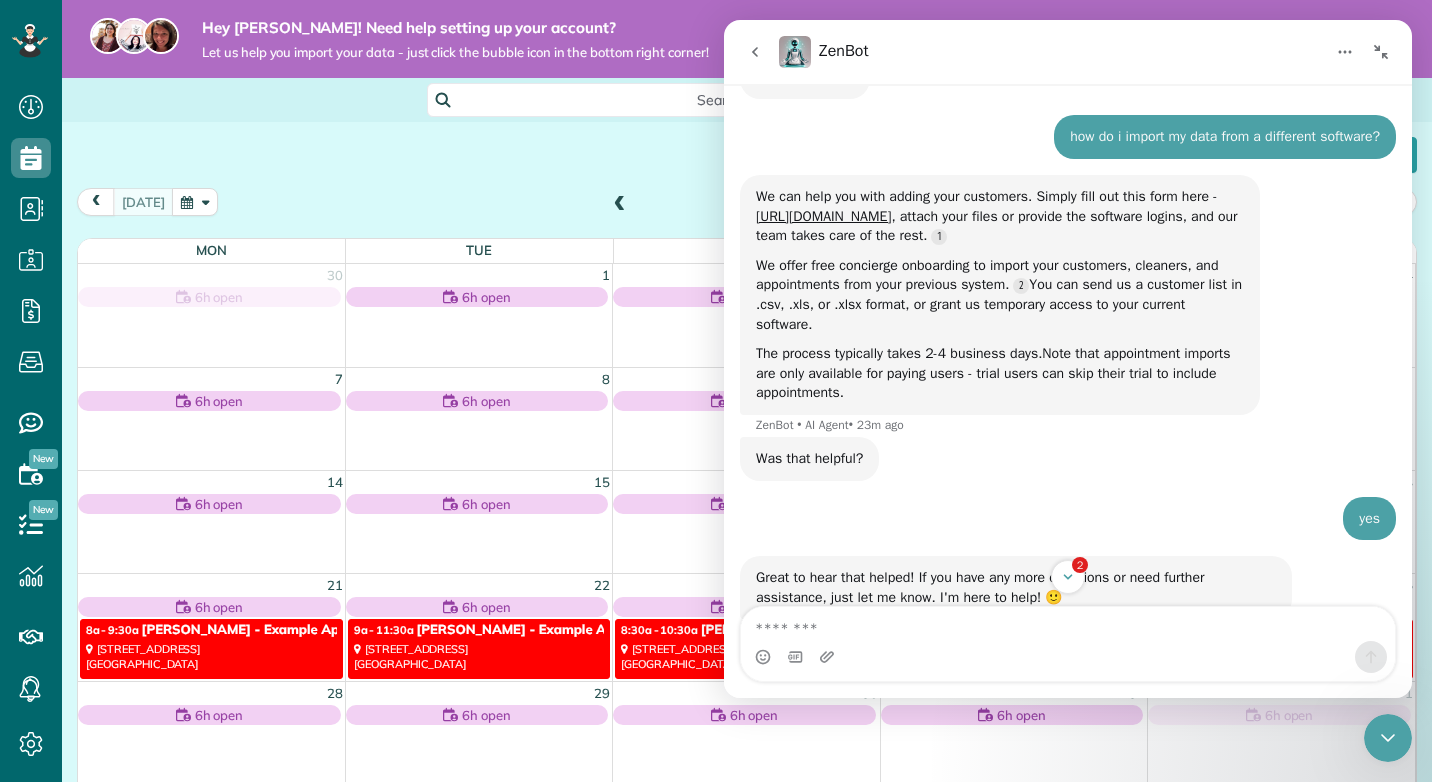 click at bounding box center [1381, 52] 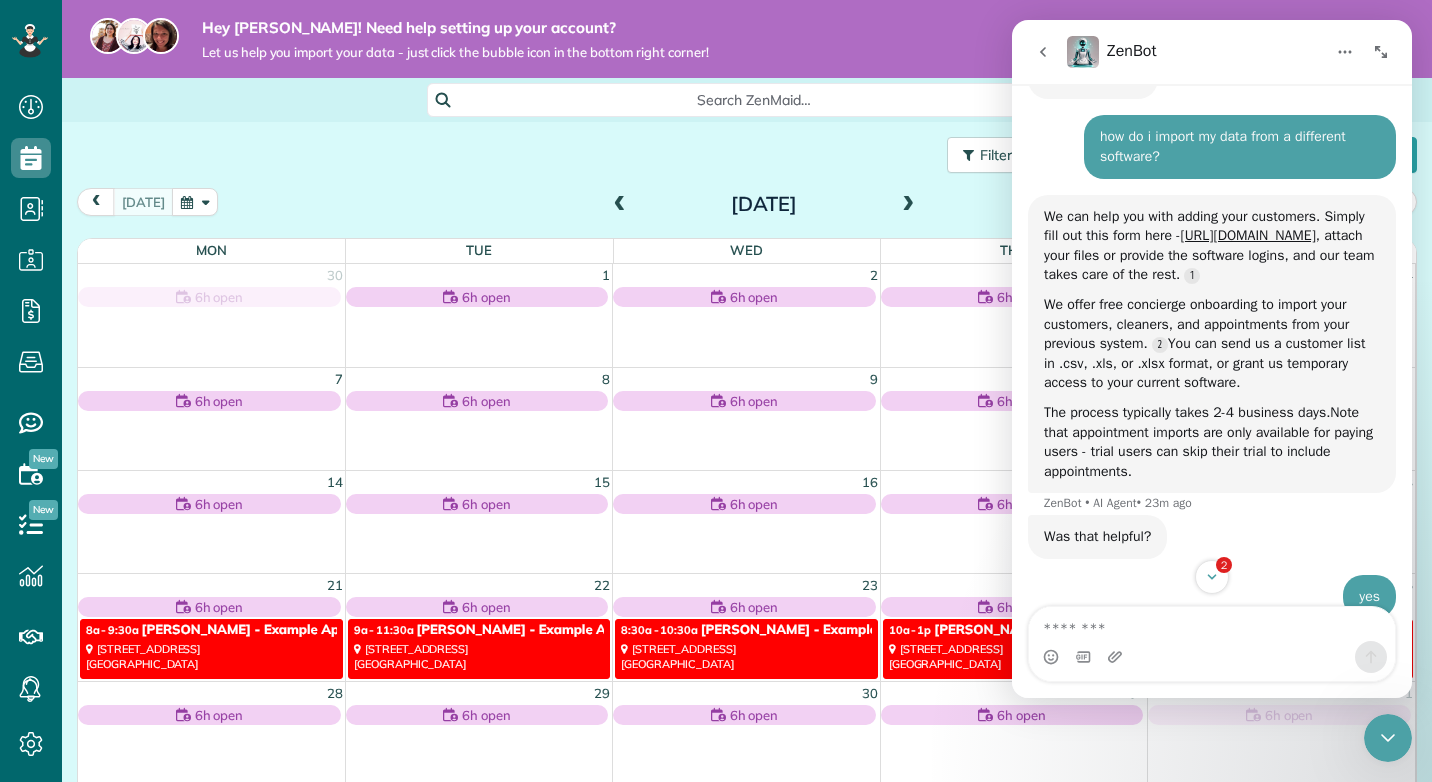 click on "yes Amberly    •   23m ago" at bounding box center (1369, 597) 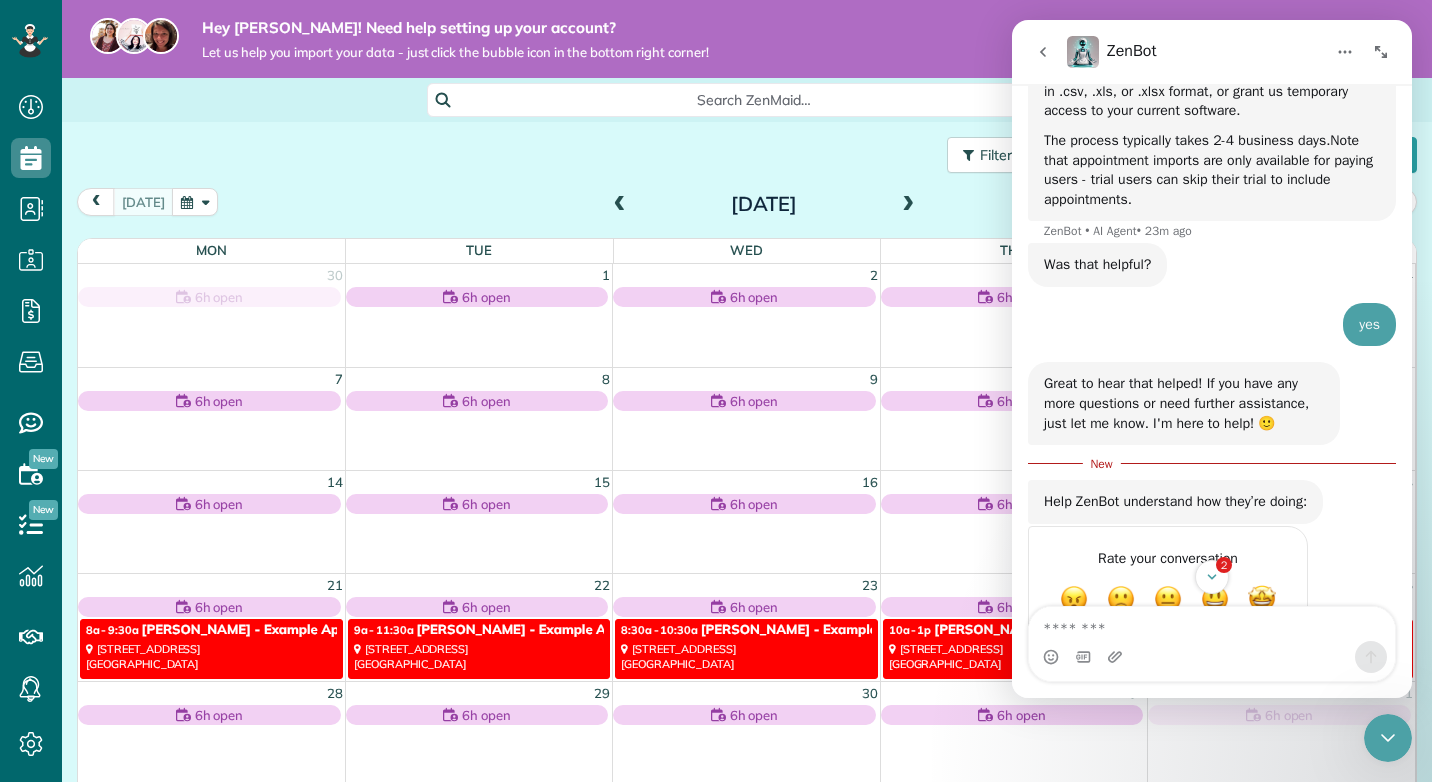 click on "Hi there! This ZenBot 🙂   I’m here to answer your questions, but you’ll always have the option to talk to our team. ZenBot   • AI Agent  •   23m ago How can I help? ZenBot    •   23m ago how do i import my data from a different software? Amberly    •   23m ago We can help you with adding your customers. Simply fill out this form here -  https://www.zenmaid.com/concierge-onboarding-form/ , attach your files or provide the software logins, and our team takes care of the rest. We offer free concierge onboarding to import your customers, cleaners, and appointments from your previous system.  You can send us a customer list in .csv, .xls, or .xlsx format, or grant us temporary access to your current software. The process typically takes 2-4 business days.Note that appointment imports are only available for paying users - trial users can skip their trial to include appointments. ZenBot   • AI Agent  •   23m ago Was that helpful? ZenBot    •   23m ago yes Amberly    •   23m ago ZenBot    •" at bounding box center (1212, 166) 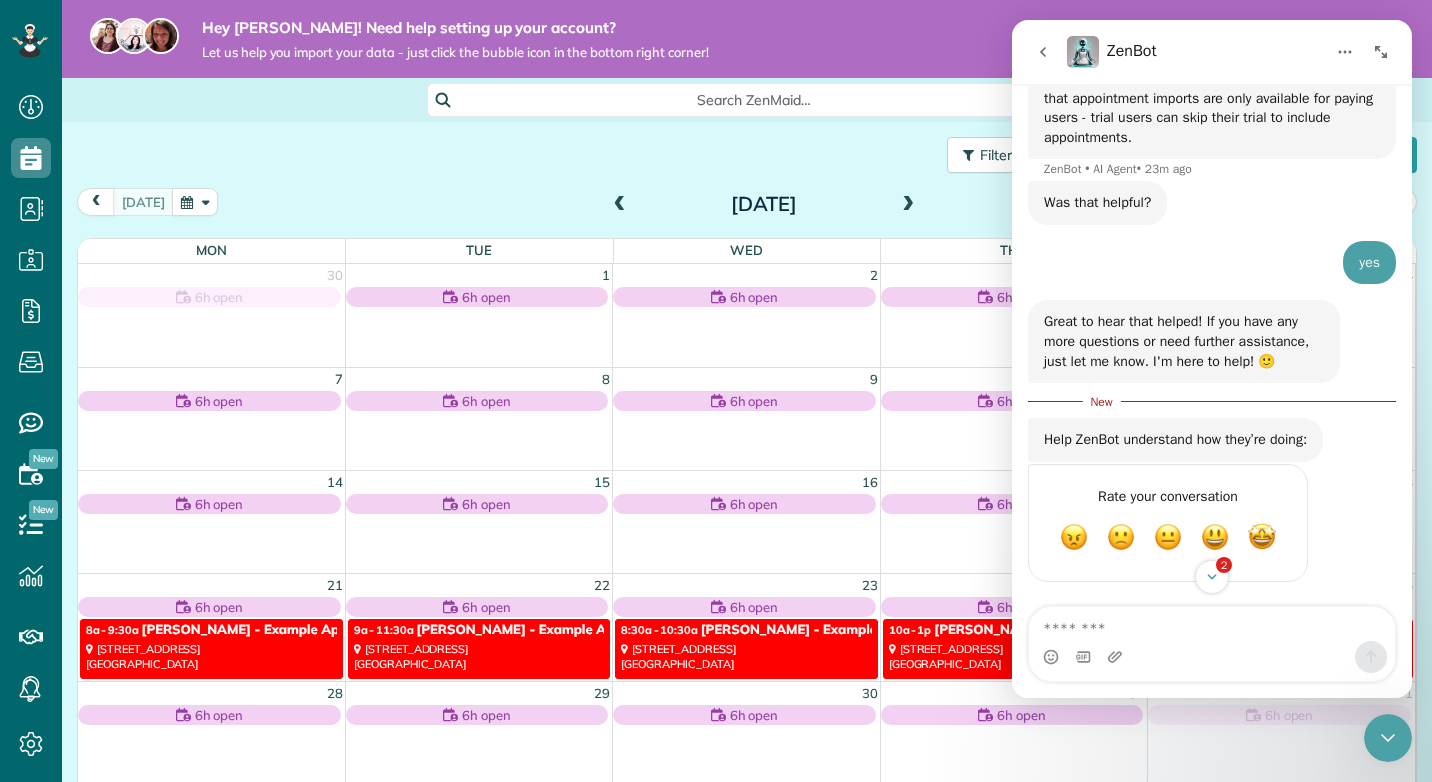 scroll, scrollTop: 498, scrollLeft: 0, axis: vertical 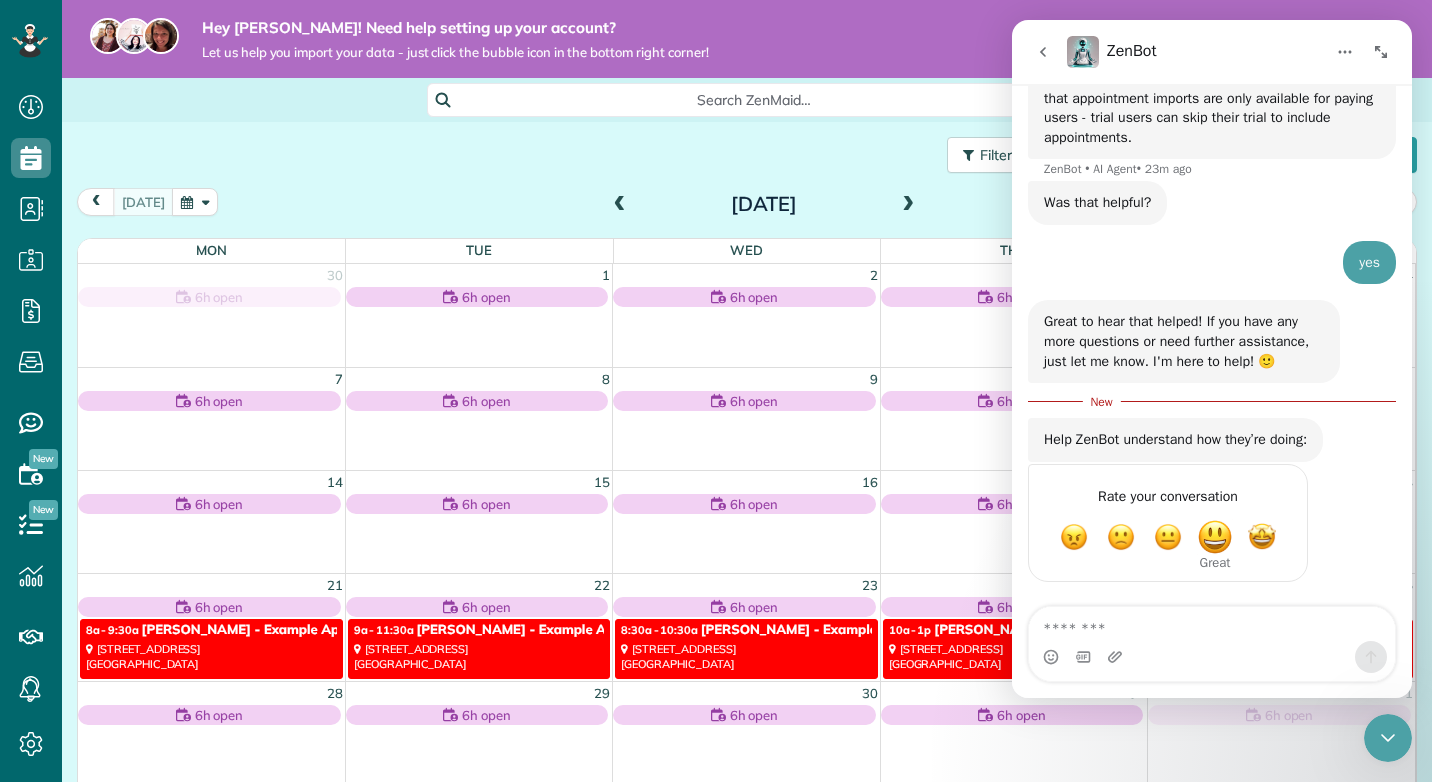click at bounding box center (1215, 537) 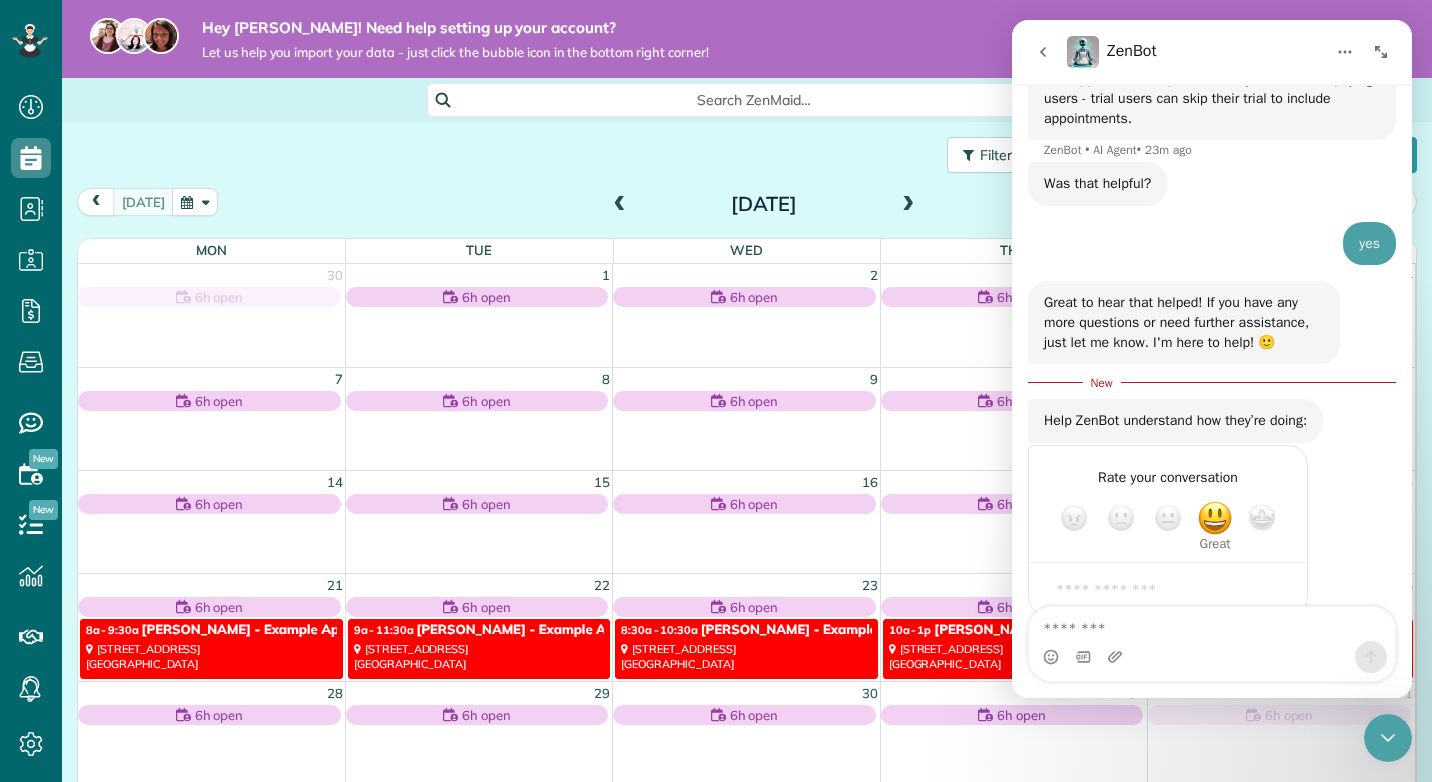 scroll, scrollTop: 552, scrollLeft: 0, axis: vertical 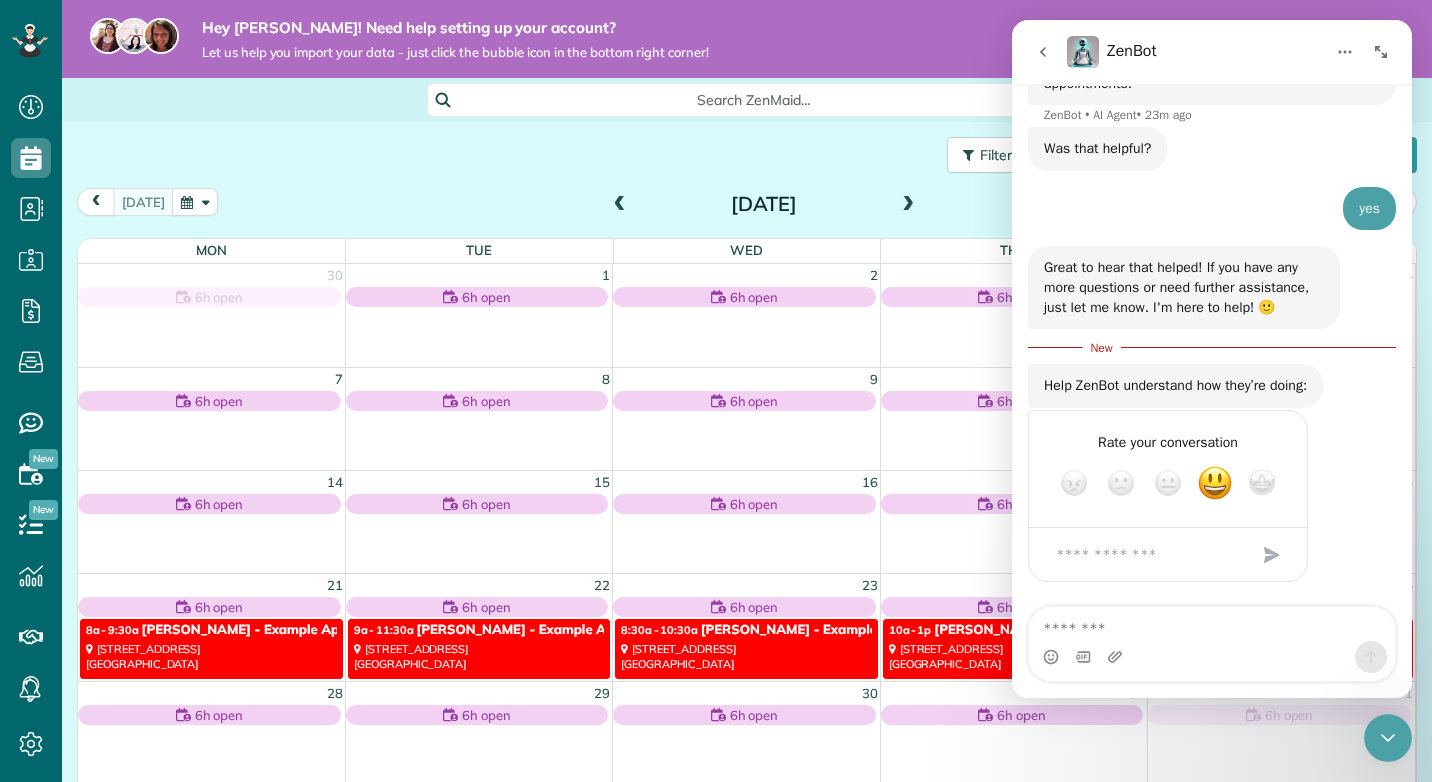click at bounding box center [1272, 555] 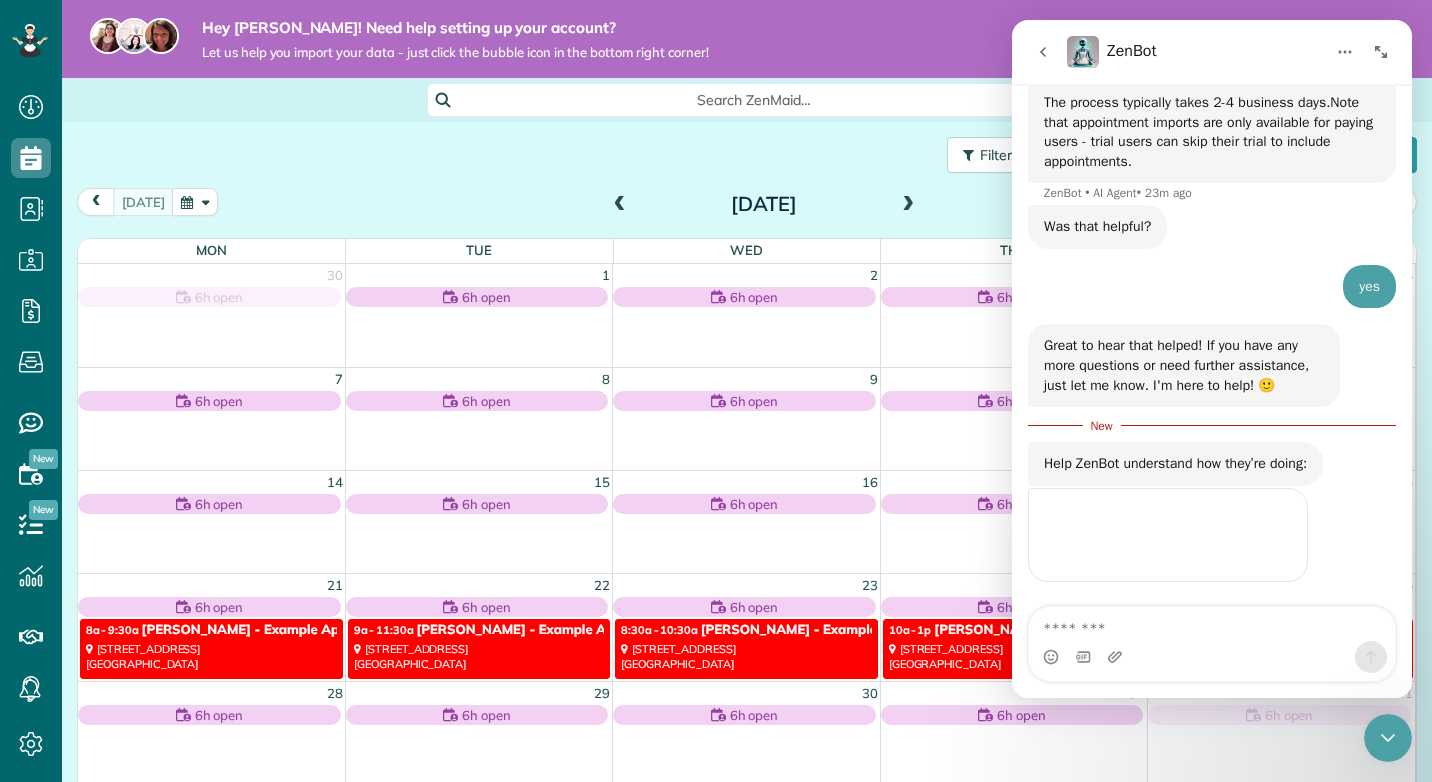 scroll, scrollTop: 474, scrollLeft: 0, axis: vertical 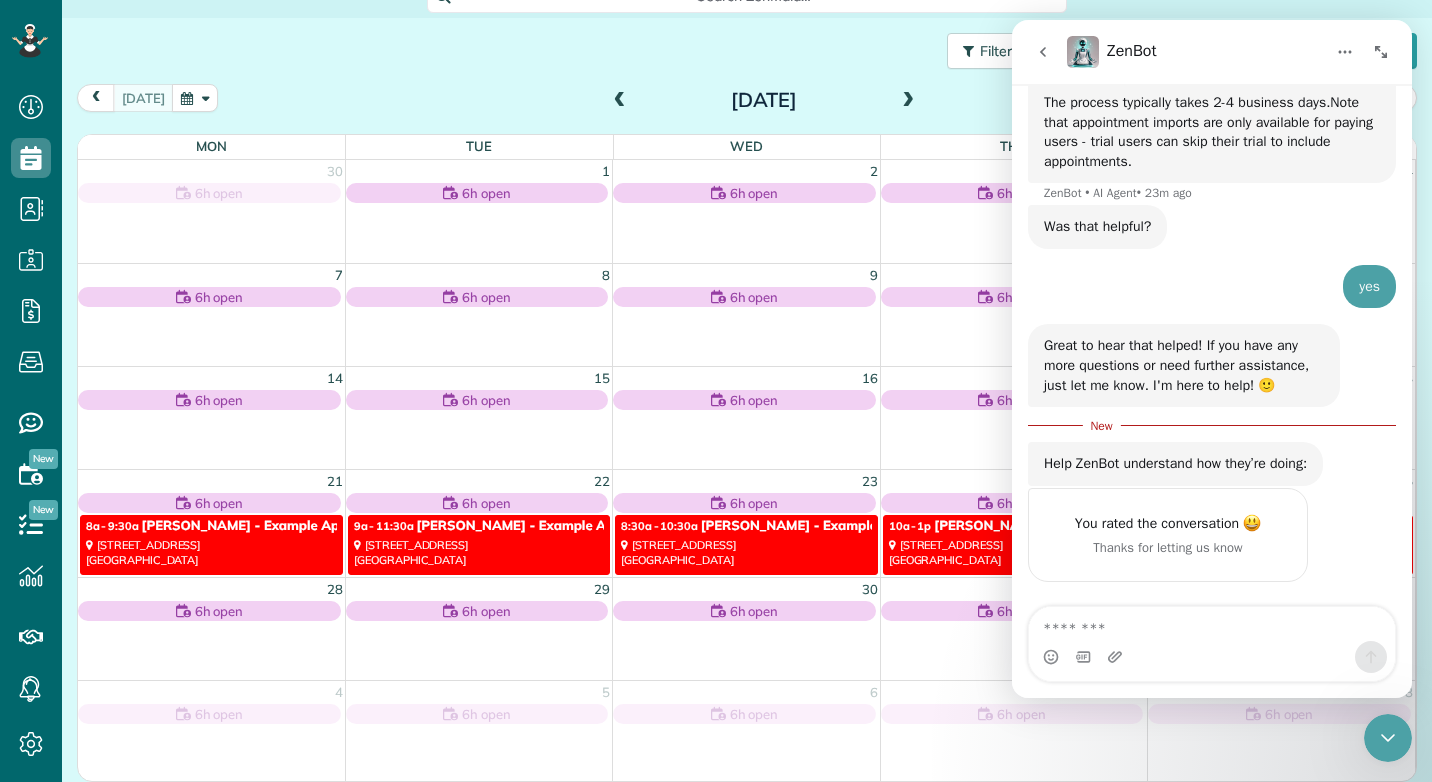 click 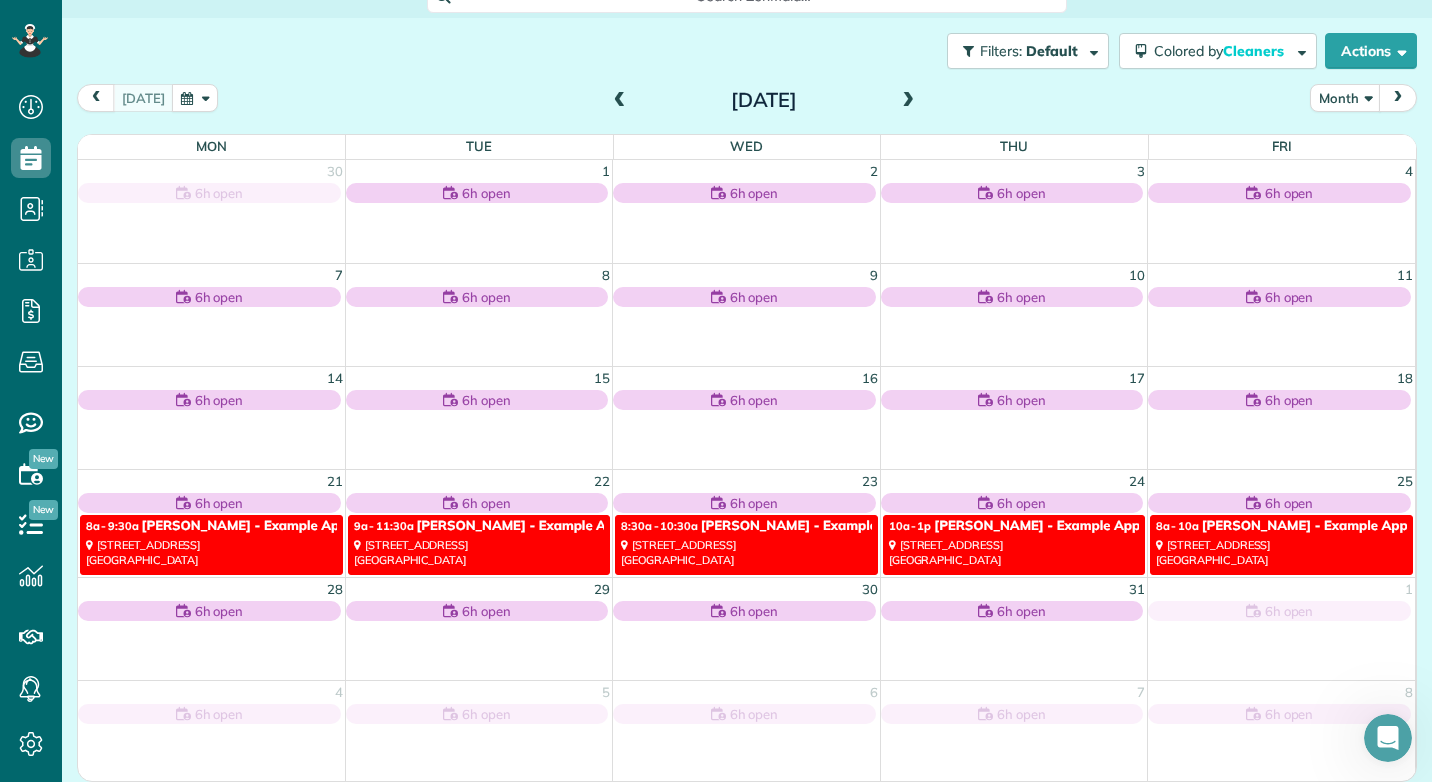 scroll, scrollTop: 0, scrollLeft: 0, axis: both 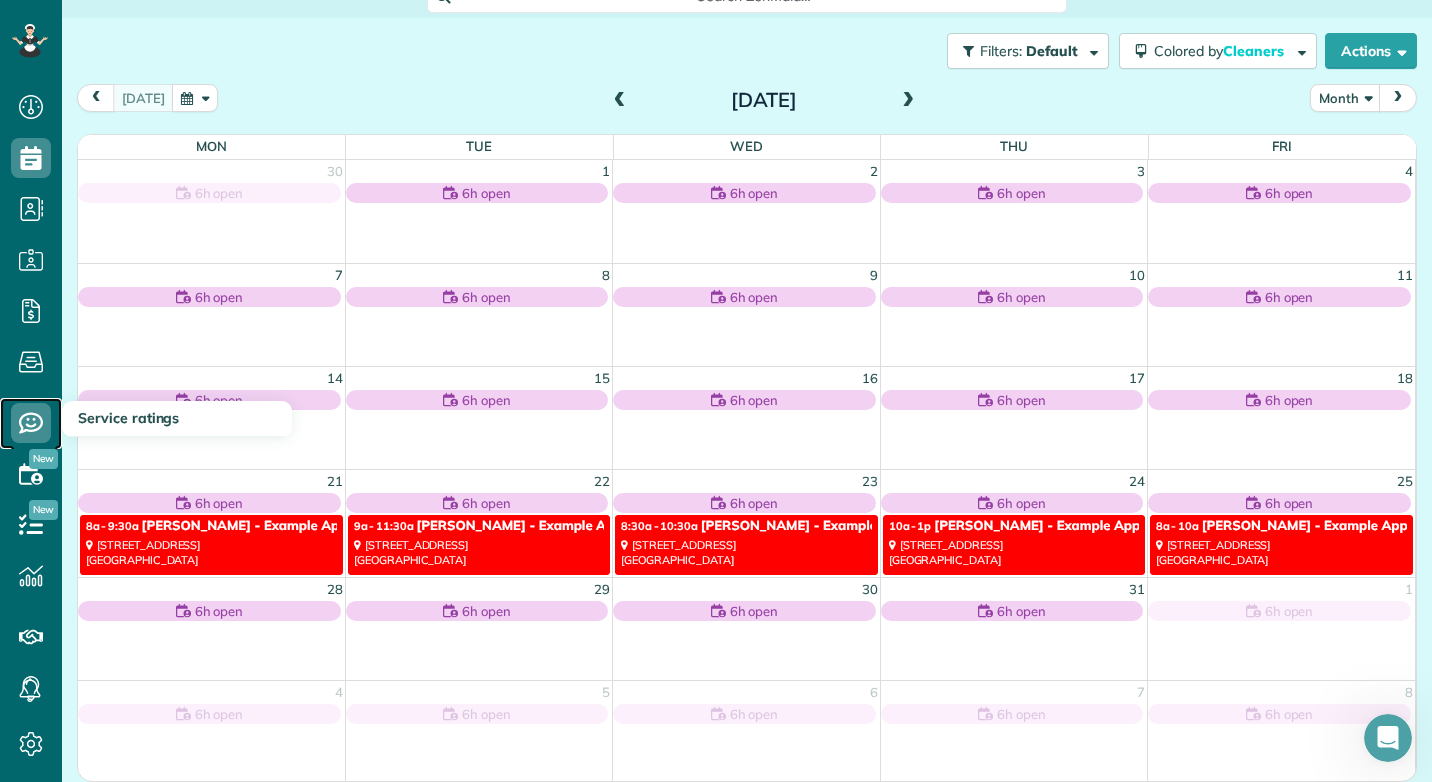 click 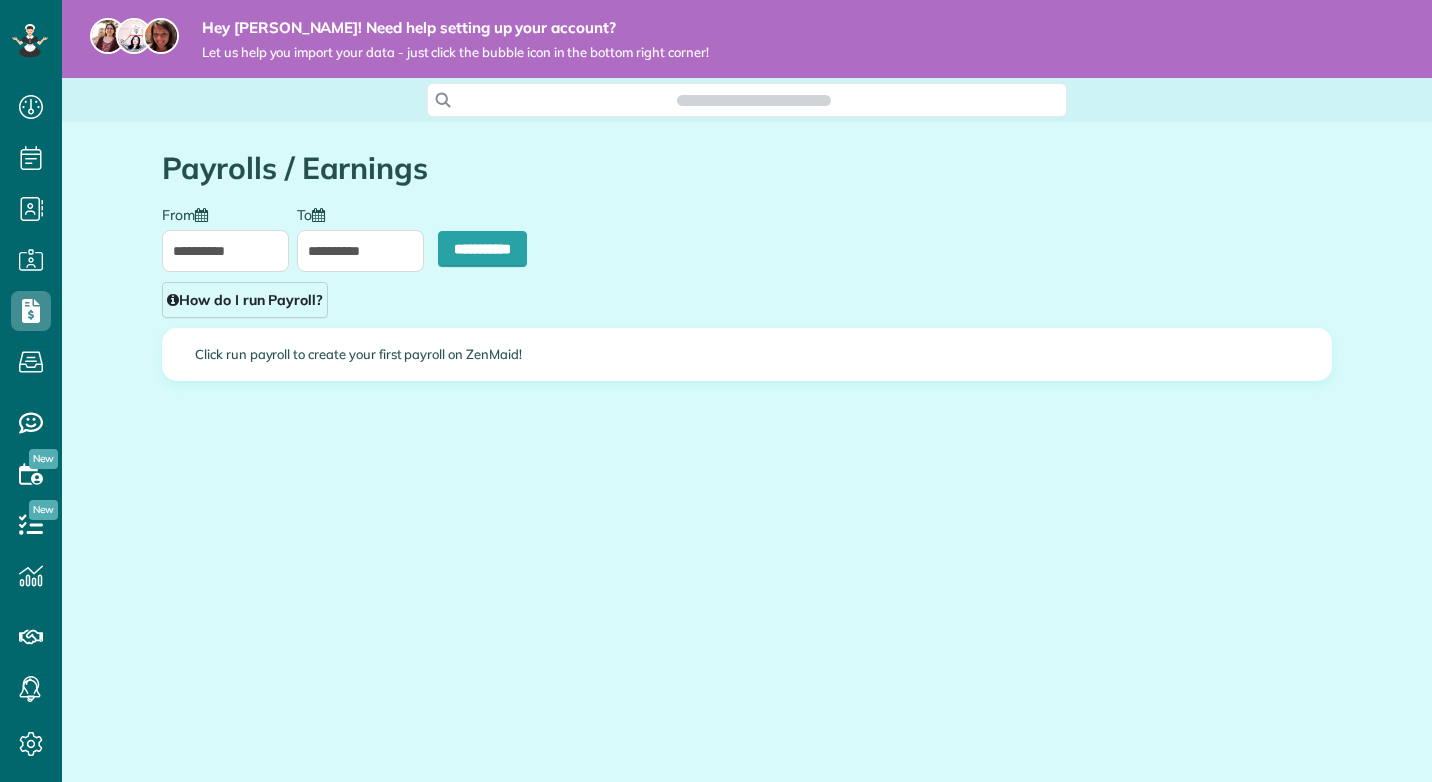 scroll, scrollTop: 0, scrollLeft: 0, axis: both 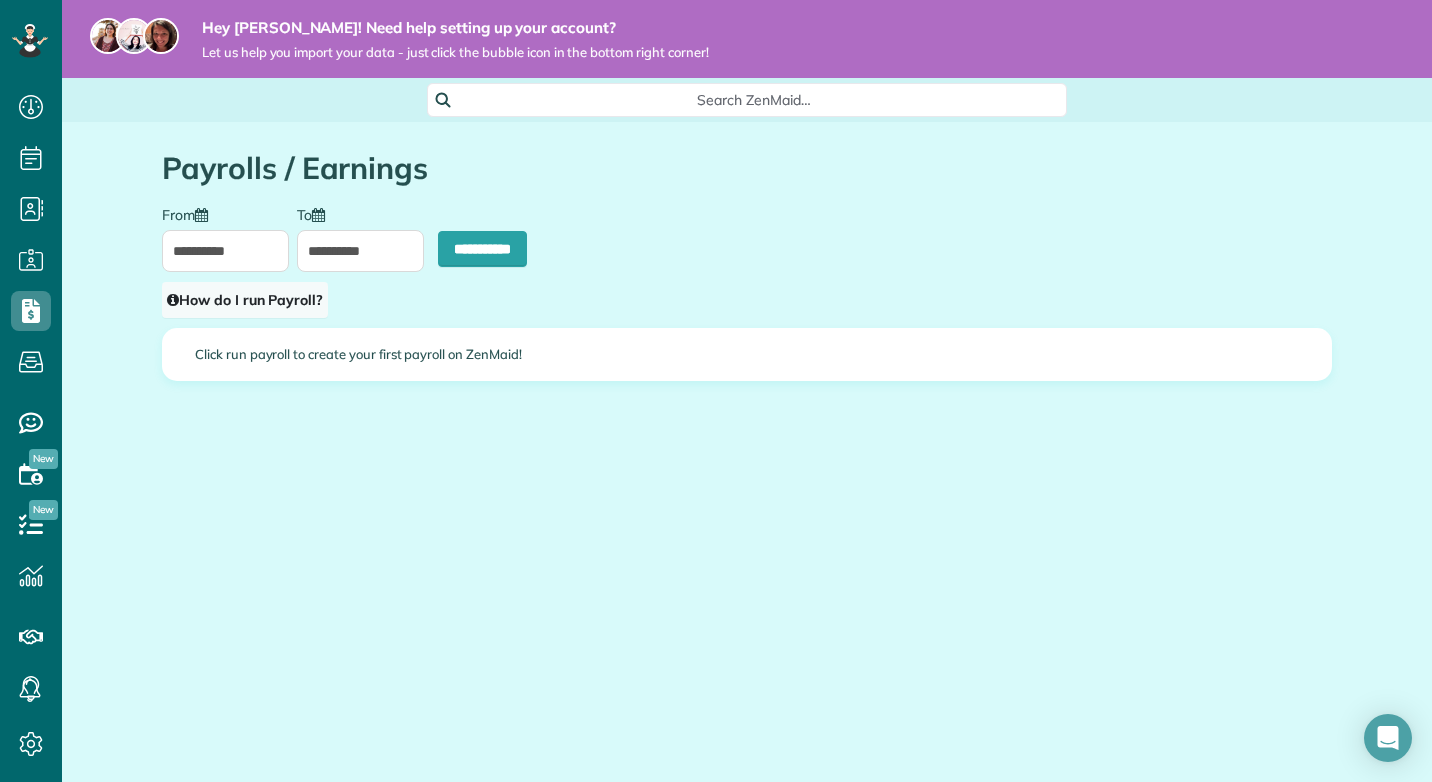 click on "How do I run Payroll?" at bounding box center (245, 300) 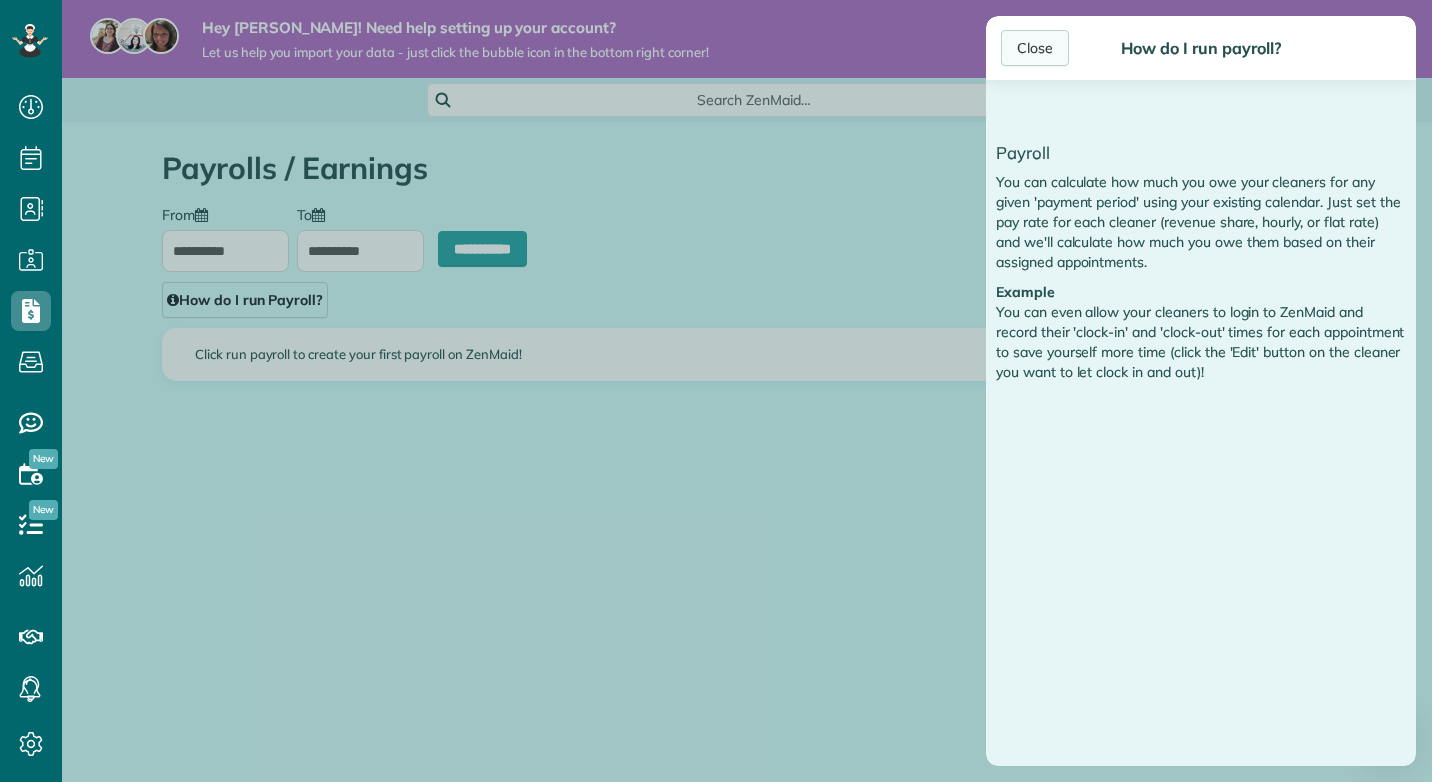 click on "Close" at bounding box center (1035, 48) 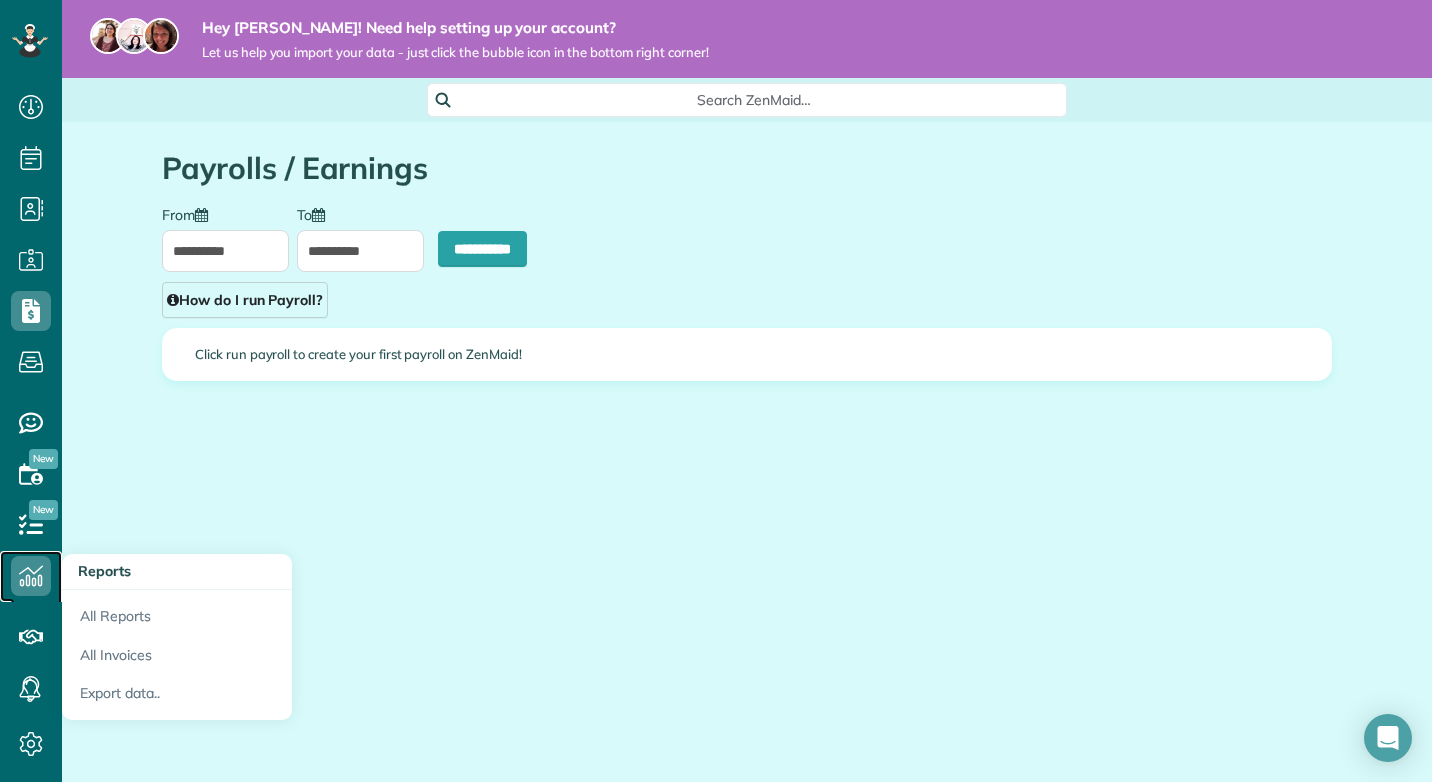click 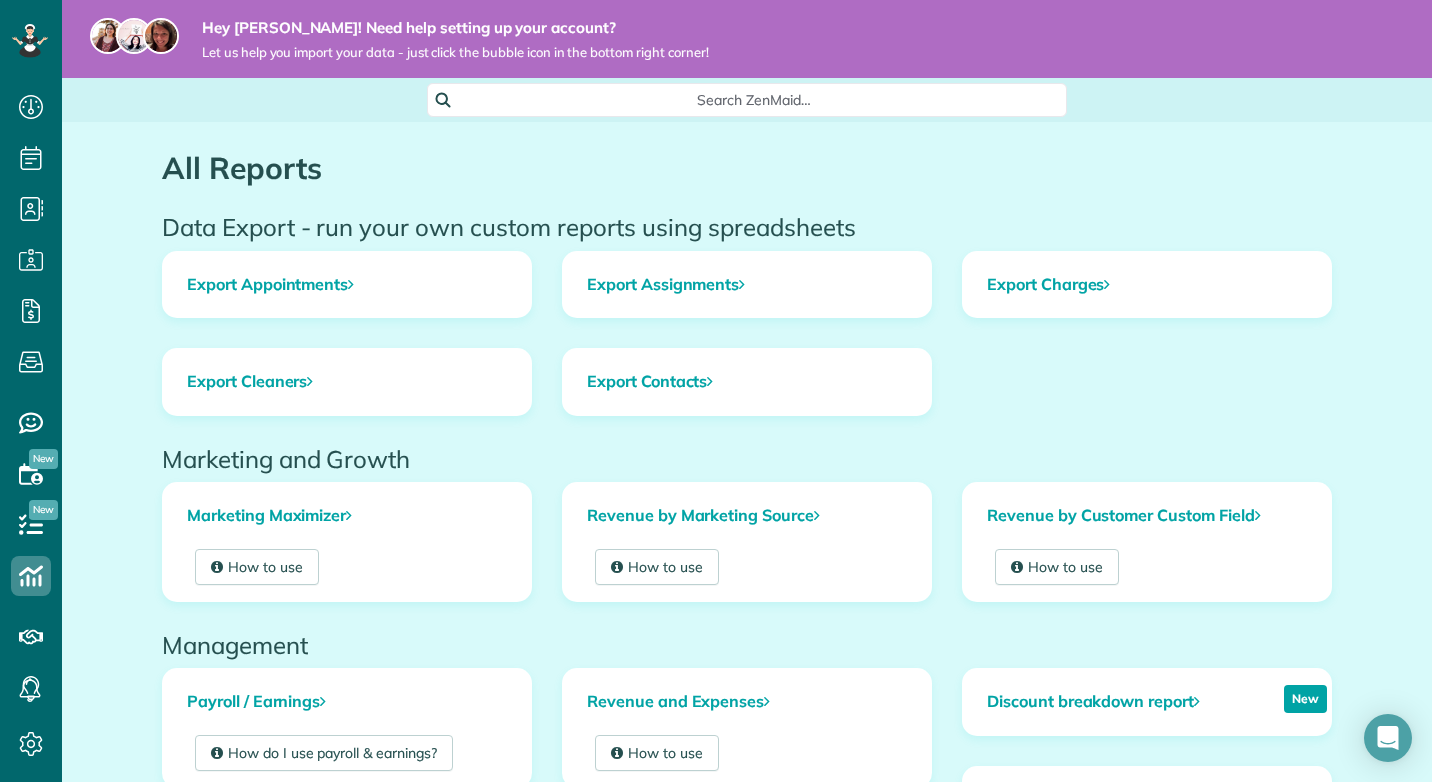 scroll, scrollTop: 0, scrollLeft: 0, axis: both 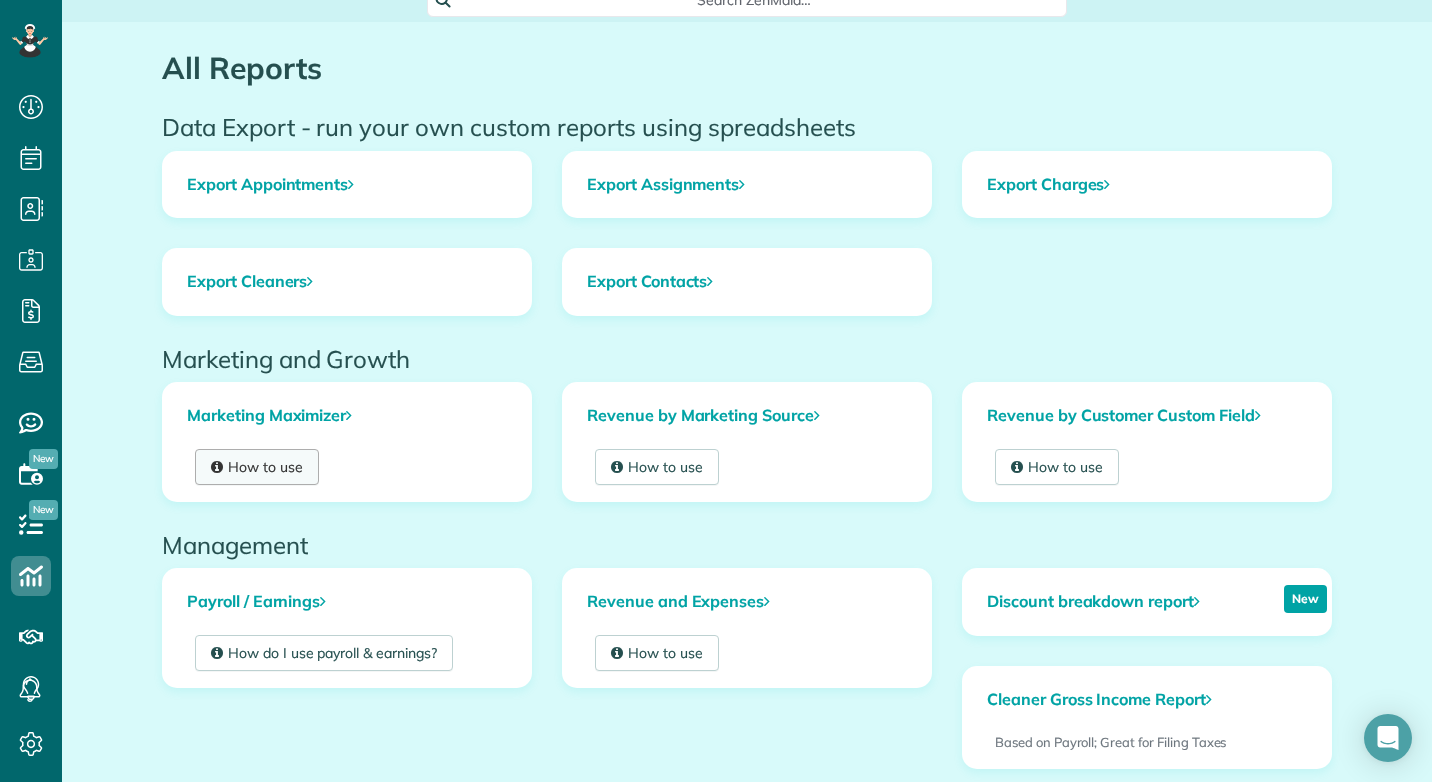 click on "How to use" at bounding box center (257, 467) 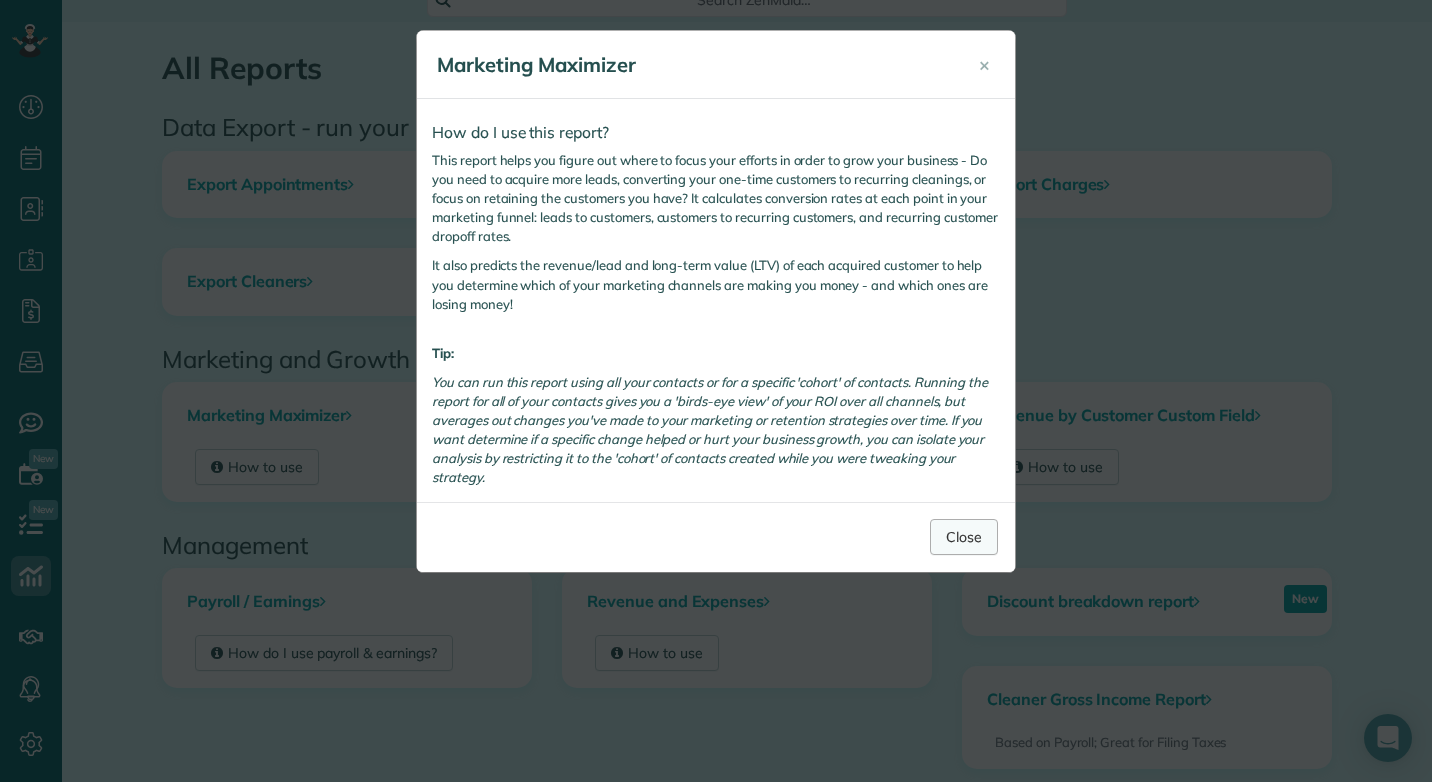 click on "Close" at bounding box center [964, 537] 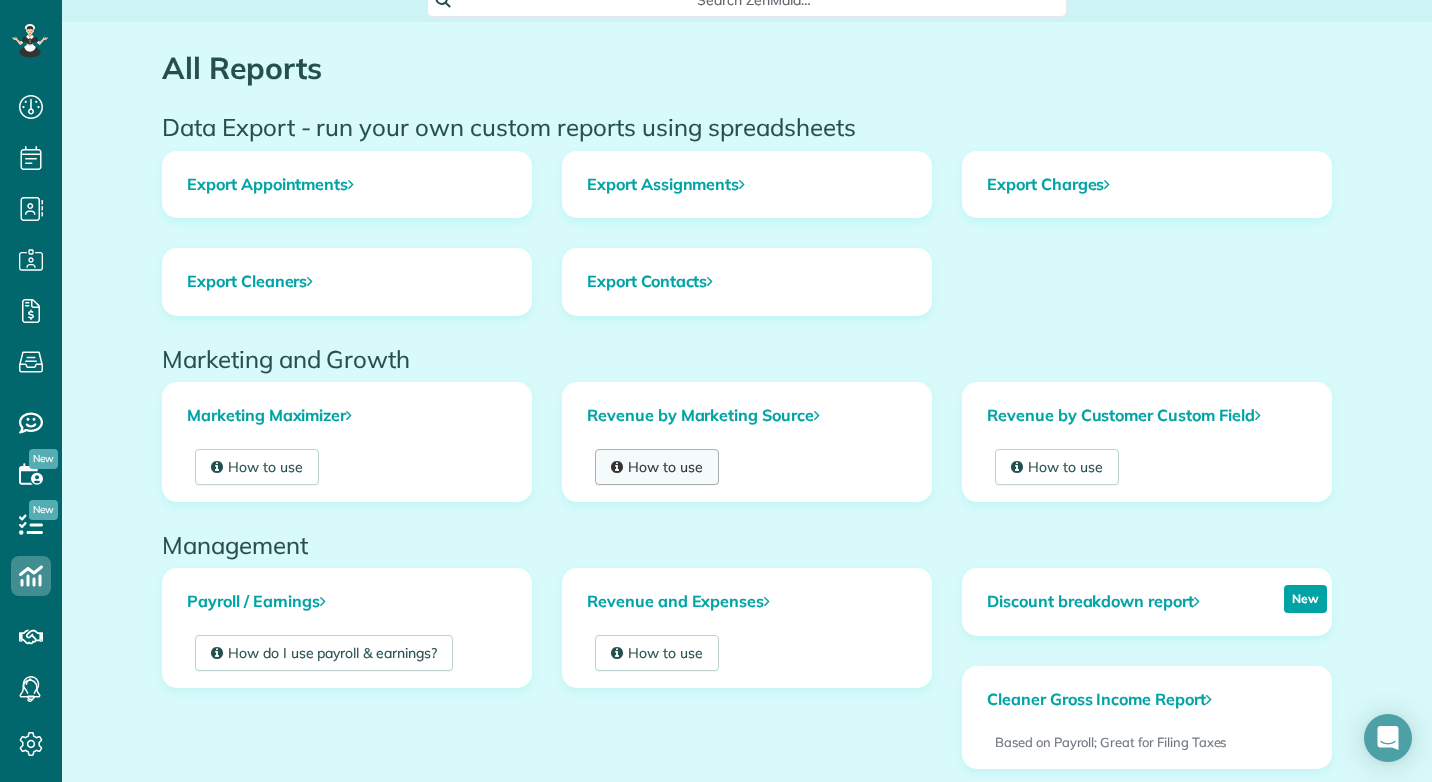 click on "How to use" at bounding box center (657, 467) 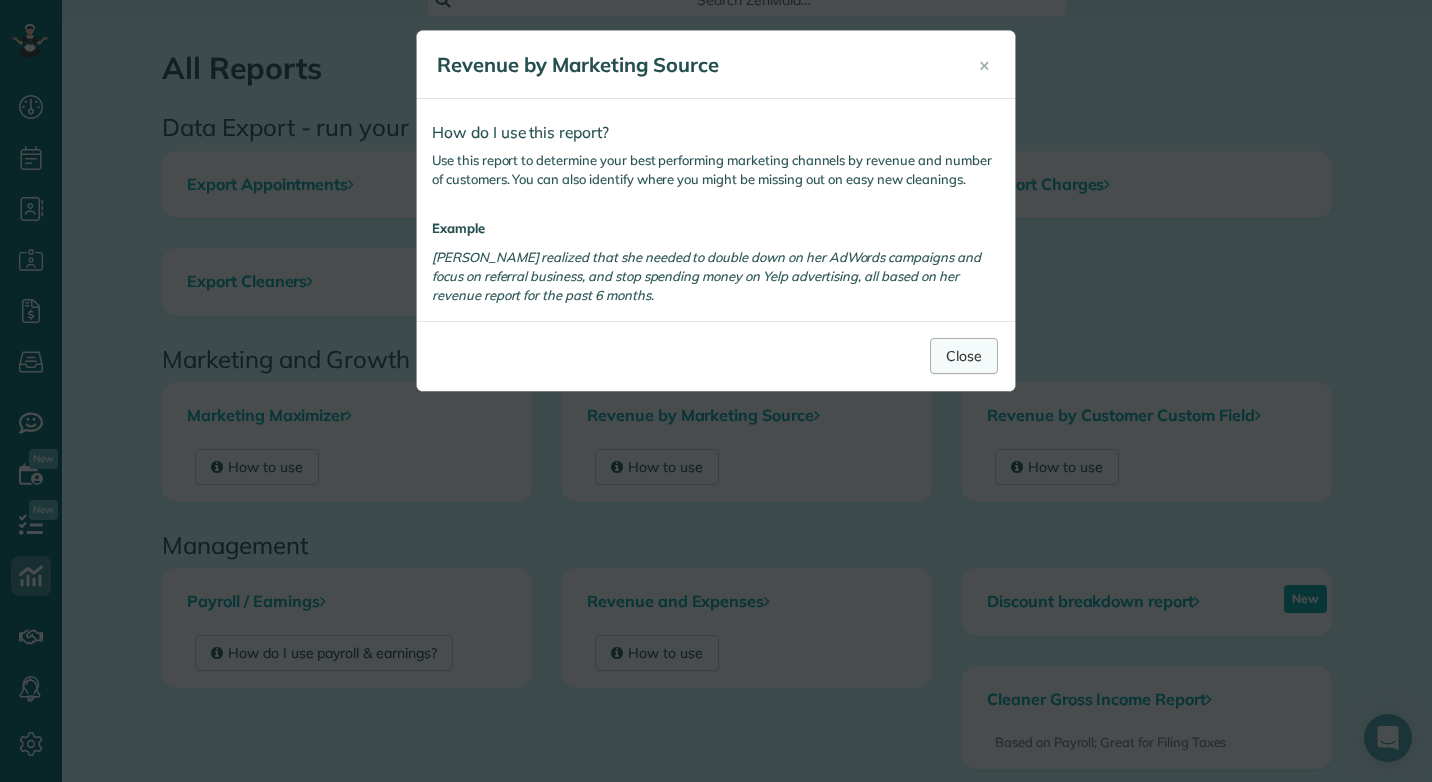 click on "Close" at bounding box center [964, 356] 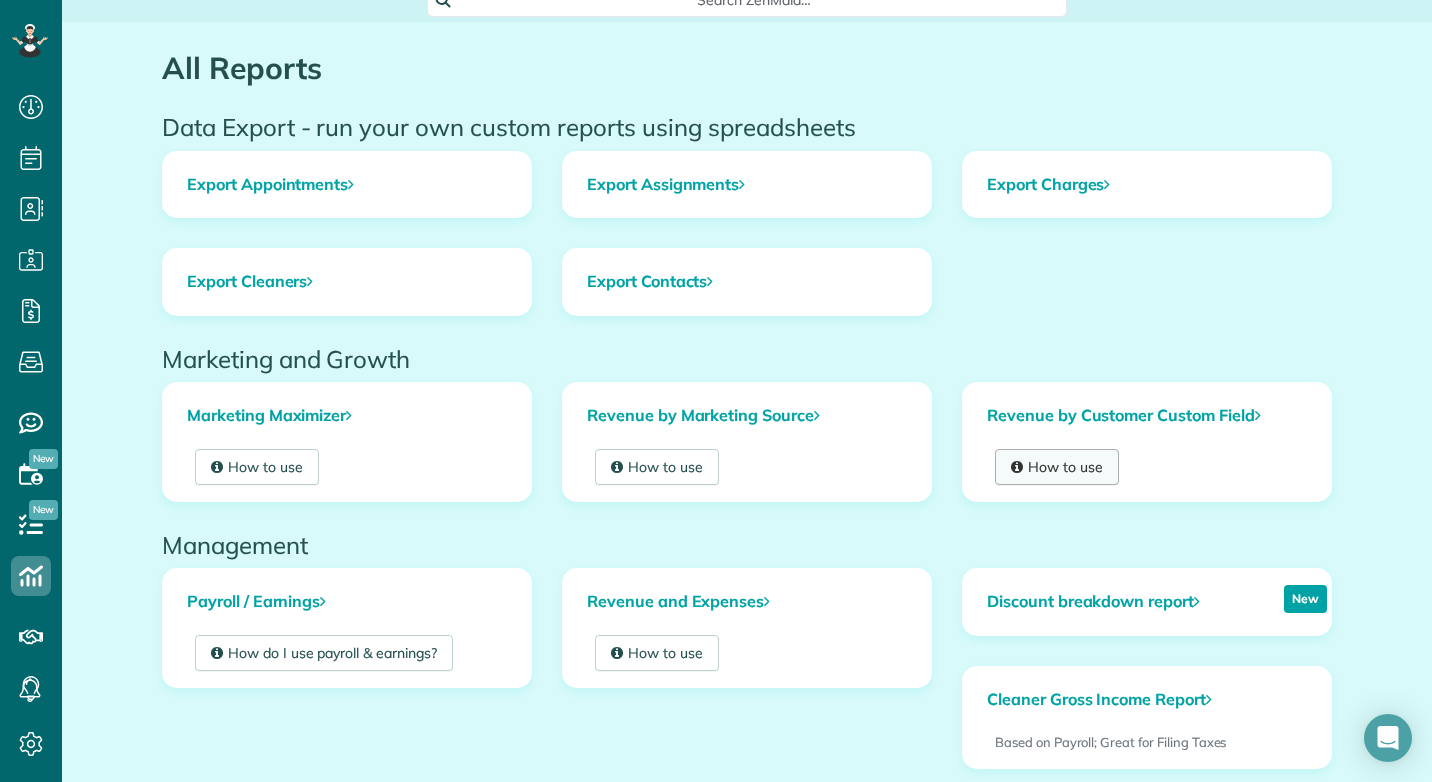 click on "How to use" at bounding box center [1057, 467] 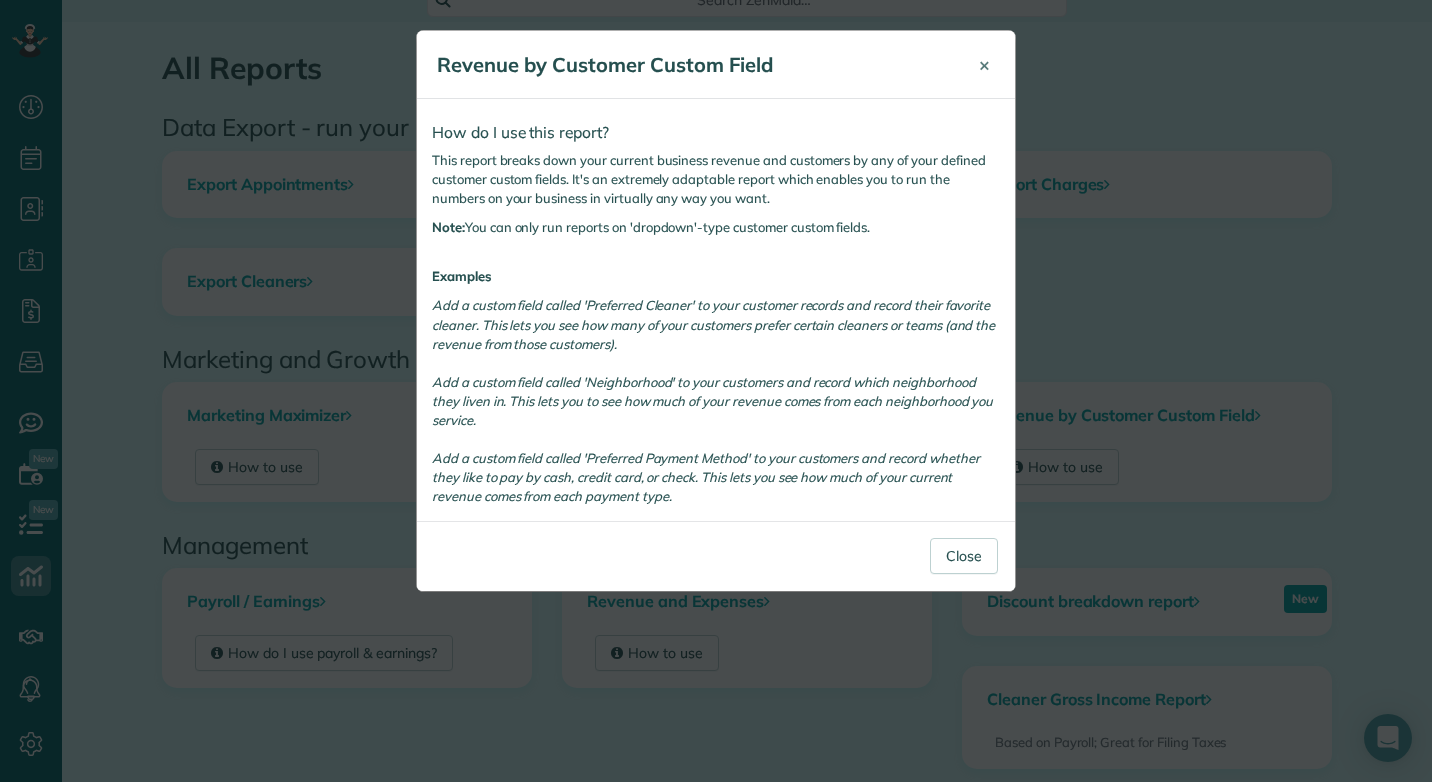 click on "×" at bounding box center [984, 65] 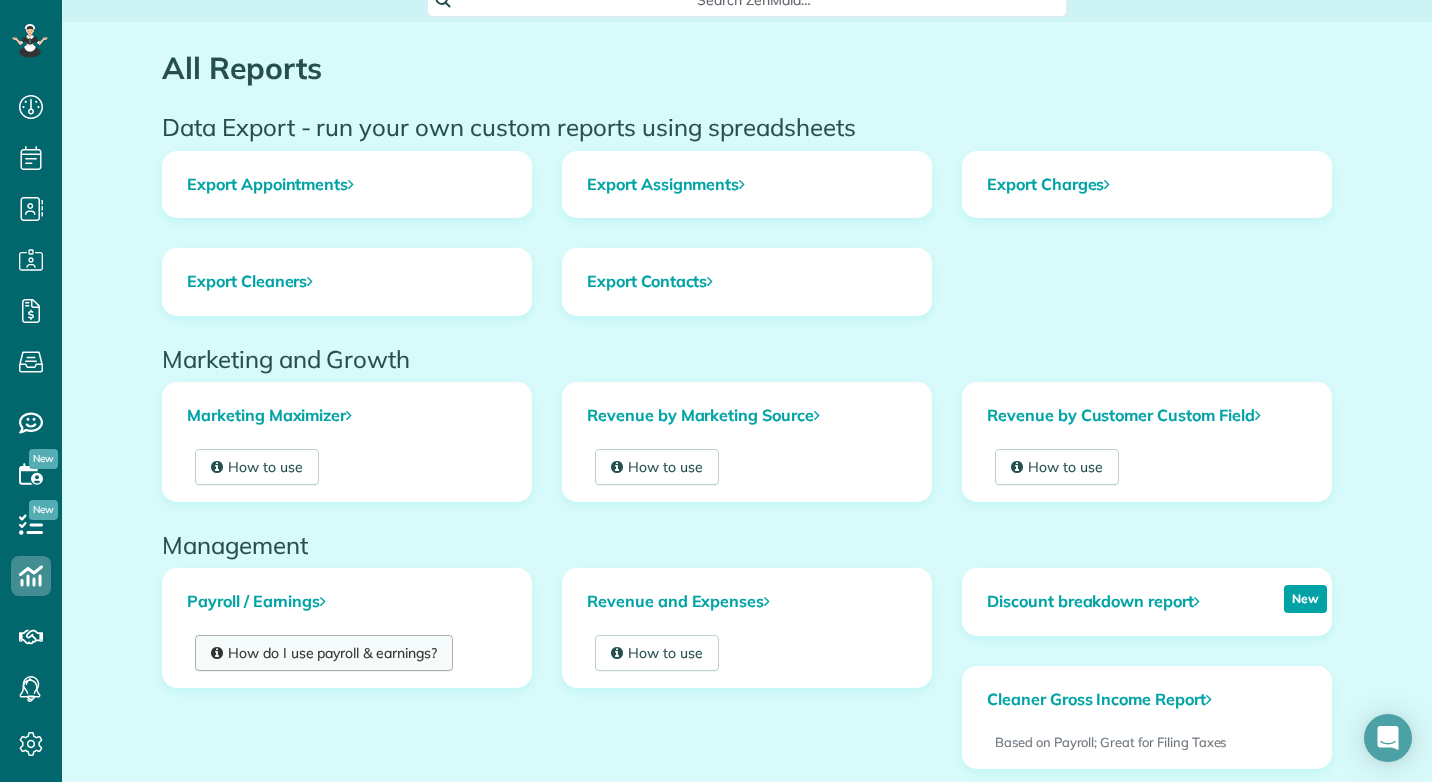 click on "How do I use payroll & earnings?" at bounding box center [324, 653] 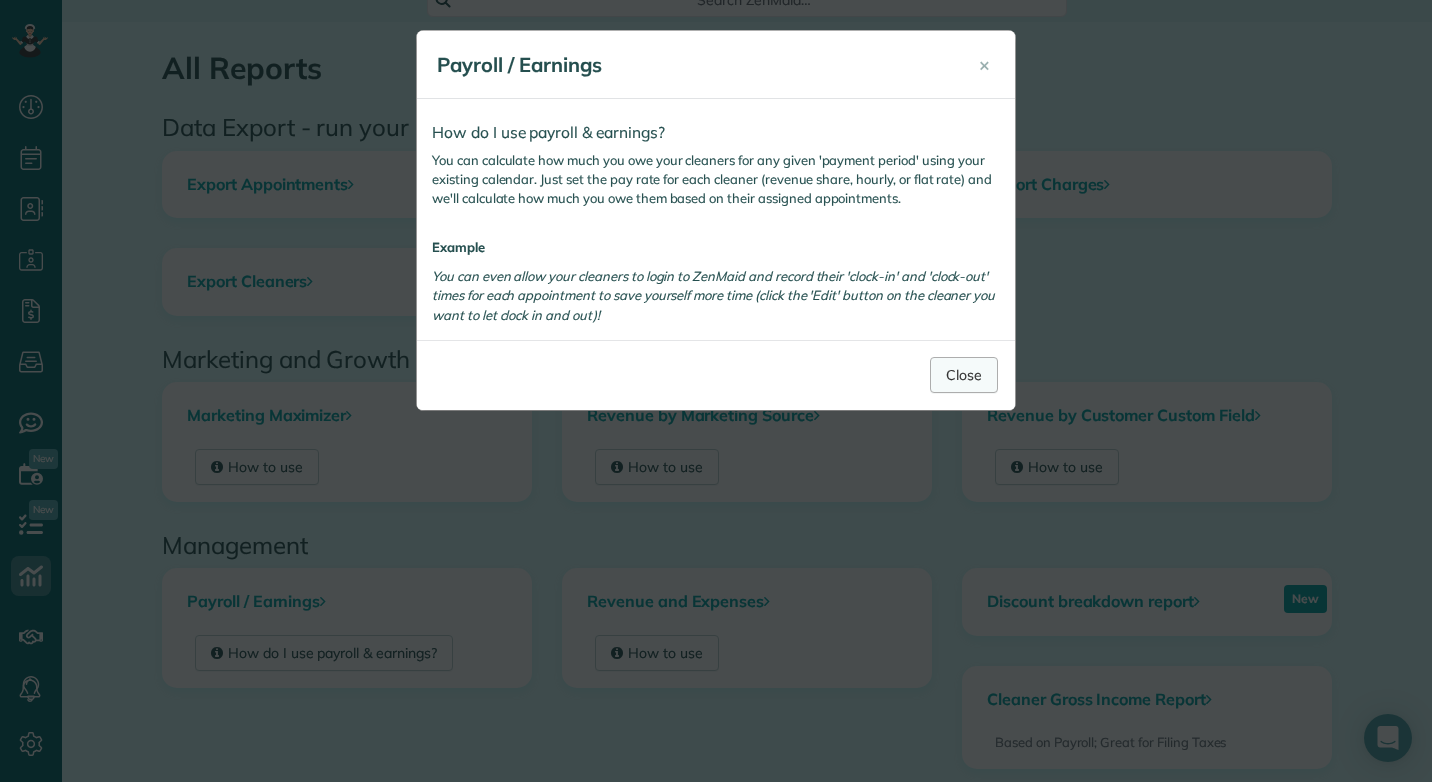 click on "Close" at bounding box center (964, 375) 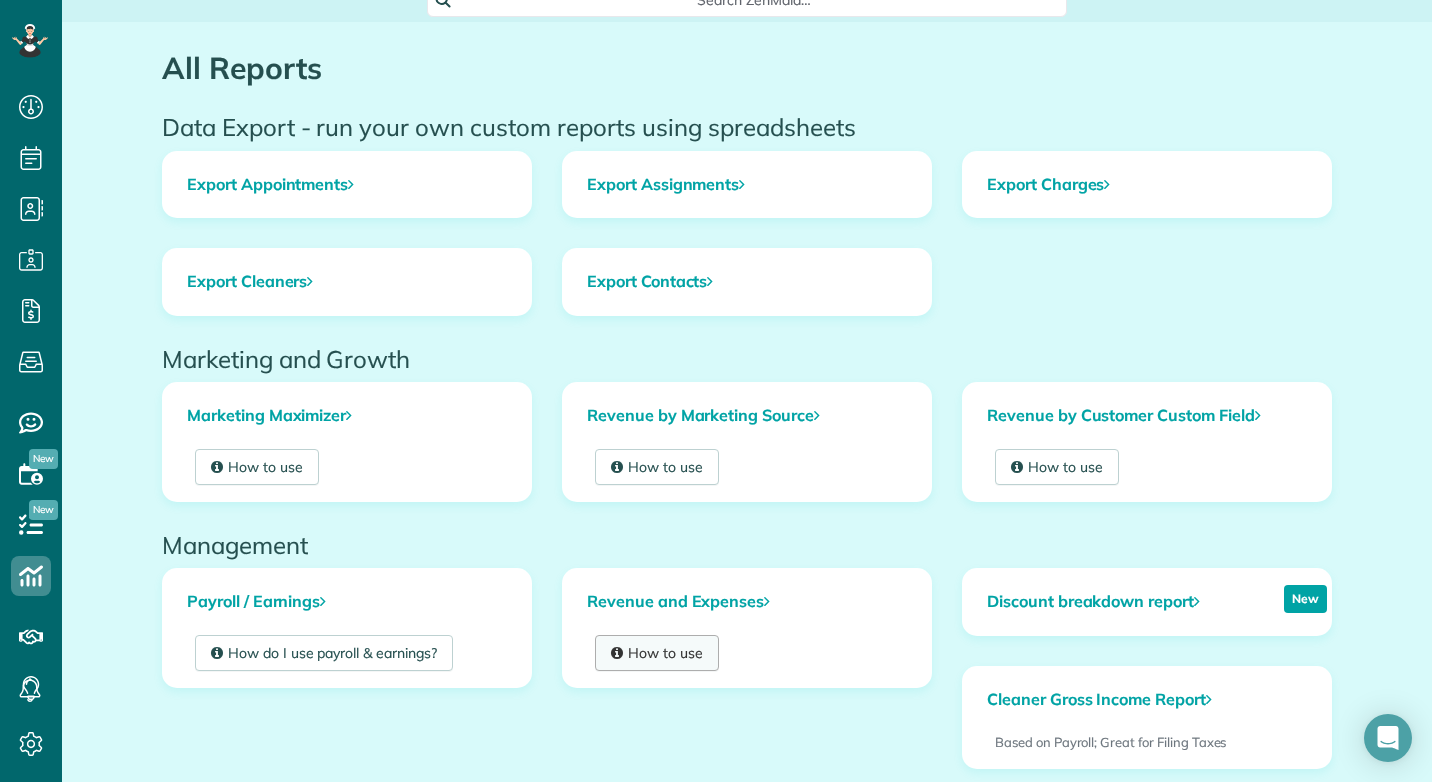 click on "How to use" at bounding box center [657, 653] 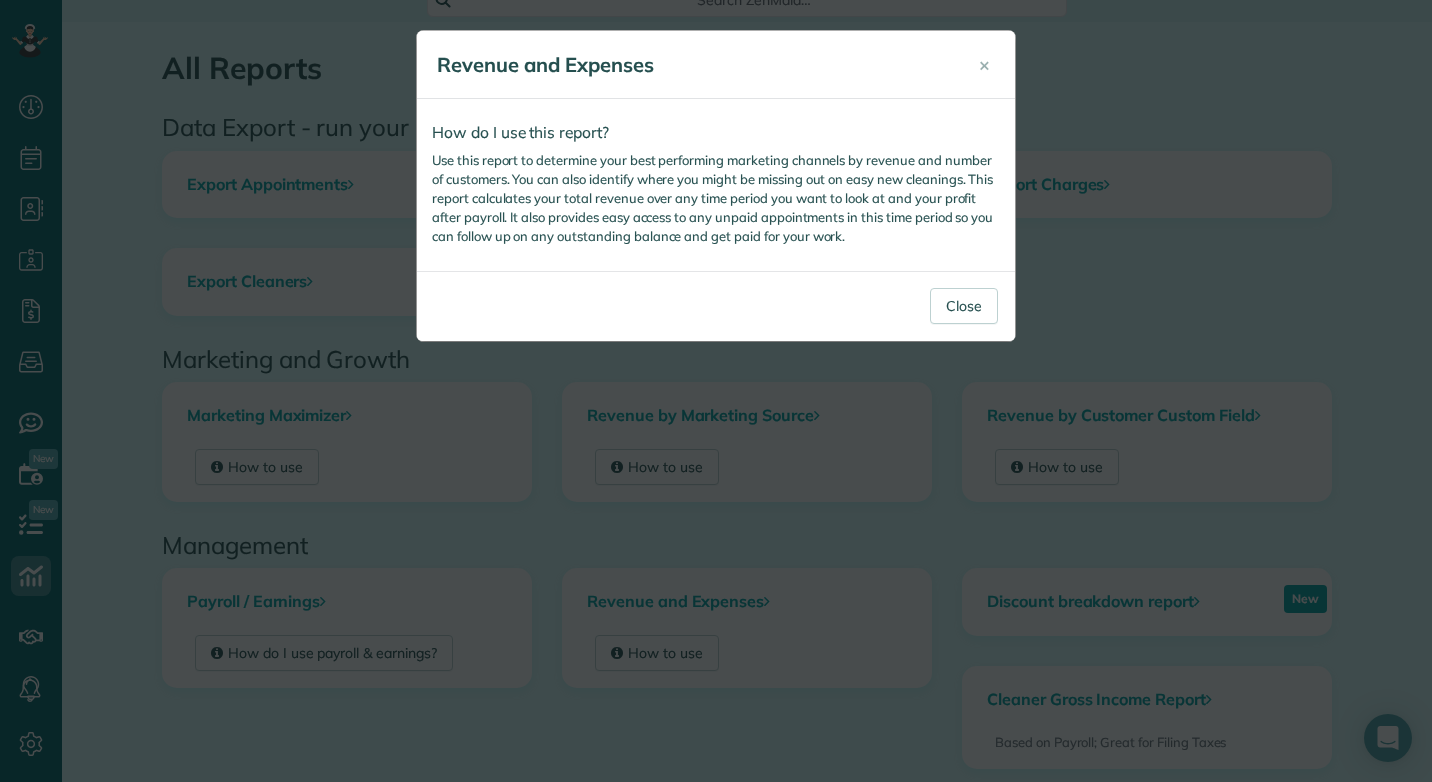 click on "×
Revenue and Expenses
How do I use this report?
Use this report to determine your best performing marketing channels by revenue and number of customers. You can also identify where you might be missing out on easy new cleanings. This report calculates your total revenue over any time period you want to look at and your profit after payroll. It also provides easy access to any unpaid appointments in this time period so you can follow up on any outstanding balance and get paid for your work.
Close" at bounding box center [716, 391] 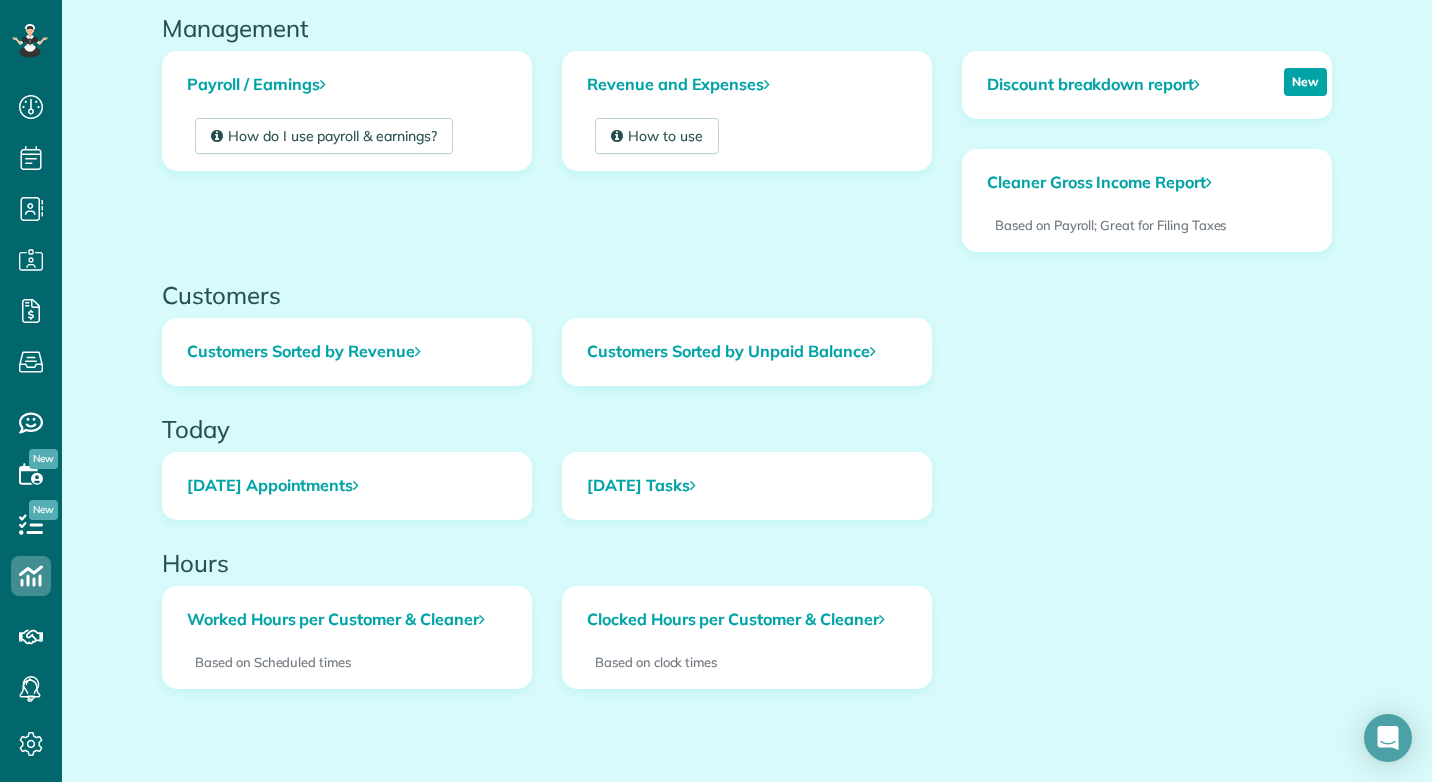 scroll, scrollTop: 674, scrollLeft: 0, axis: vertical 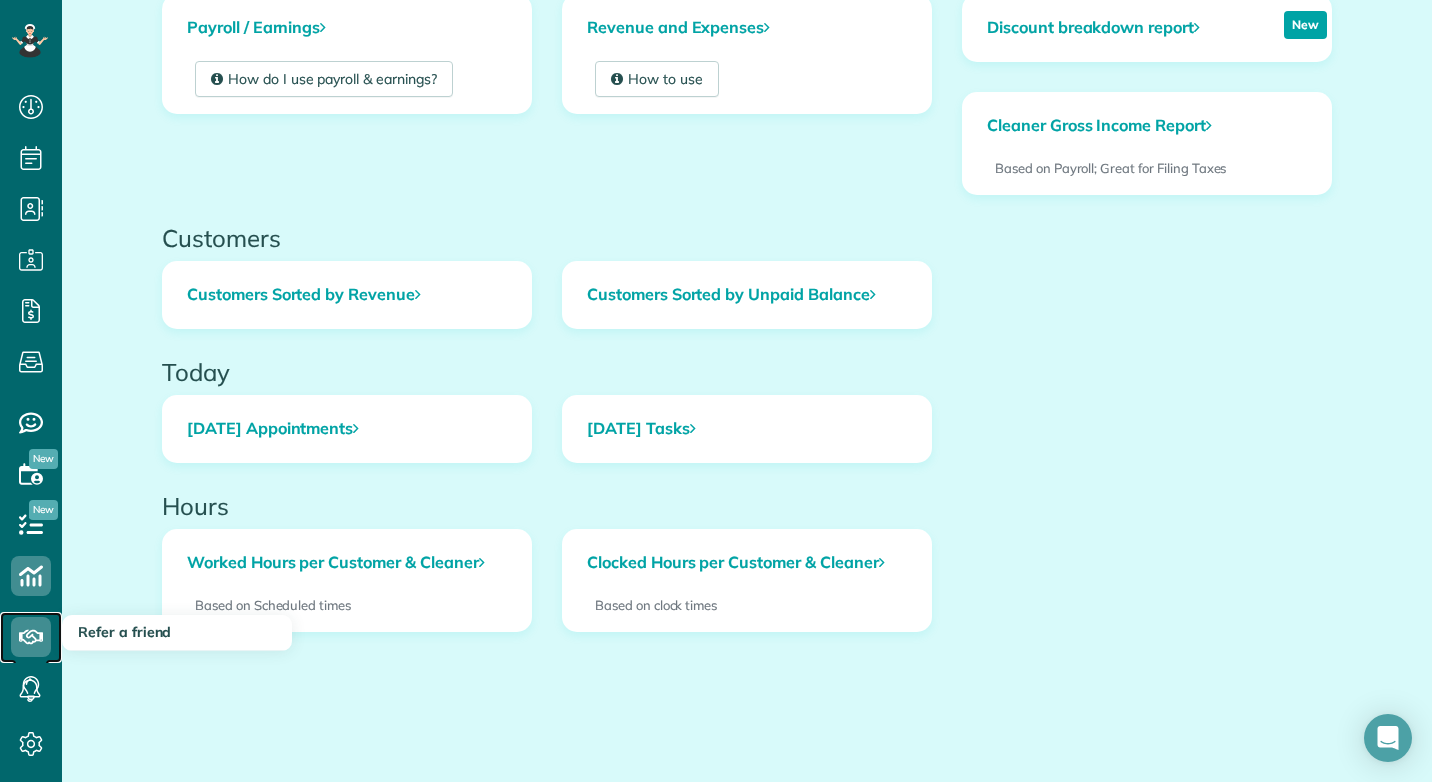 click 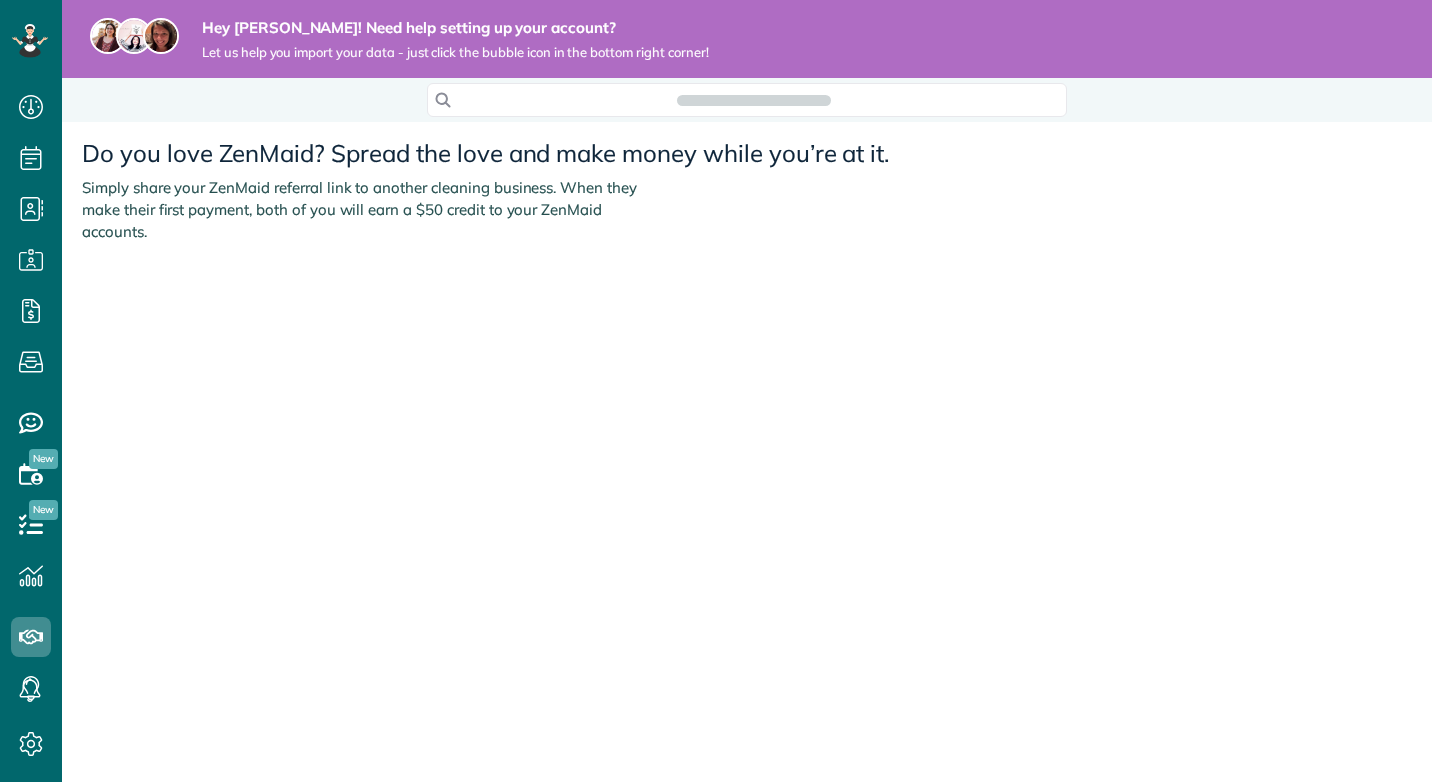 scroll, scrollTop: 0, scrollLeft: 0, axis: both 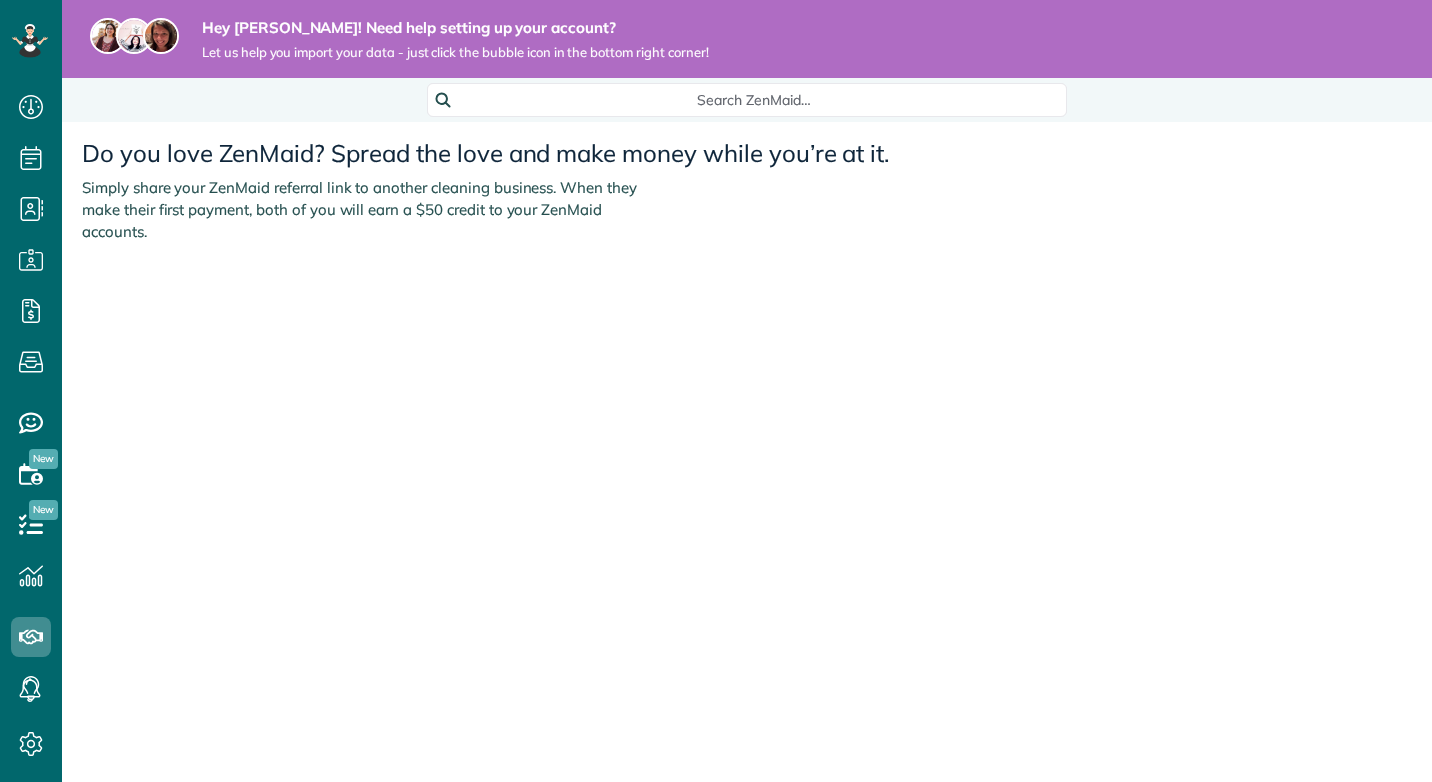 click on "New" at bounding box center [43, 510] 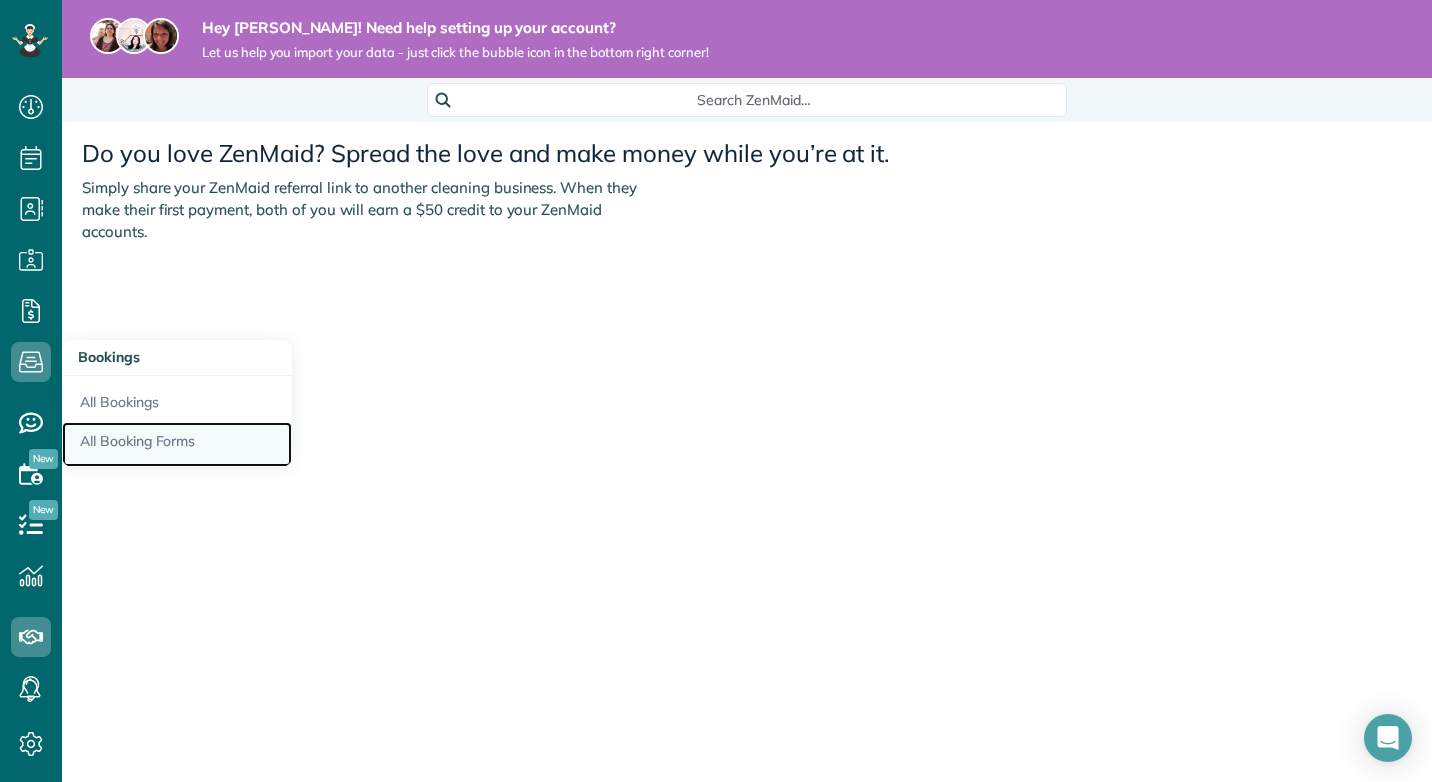 click on "All Booking Forms" at bounding box center (177, 445) 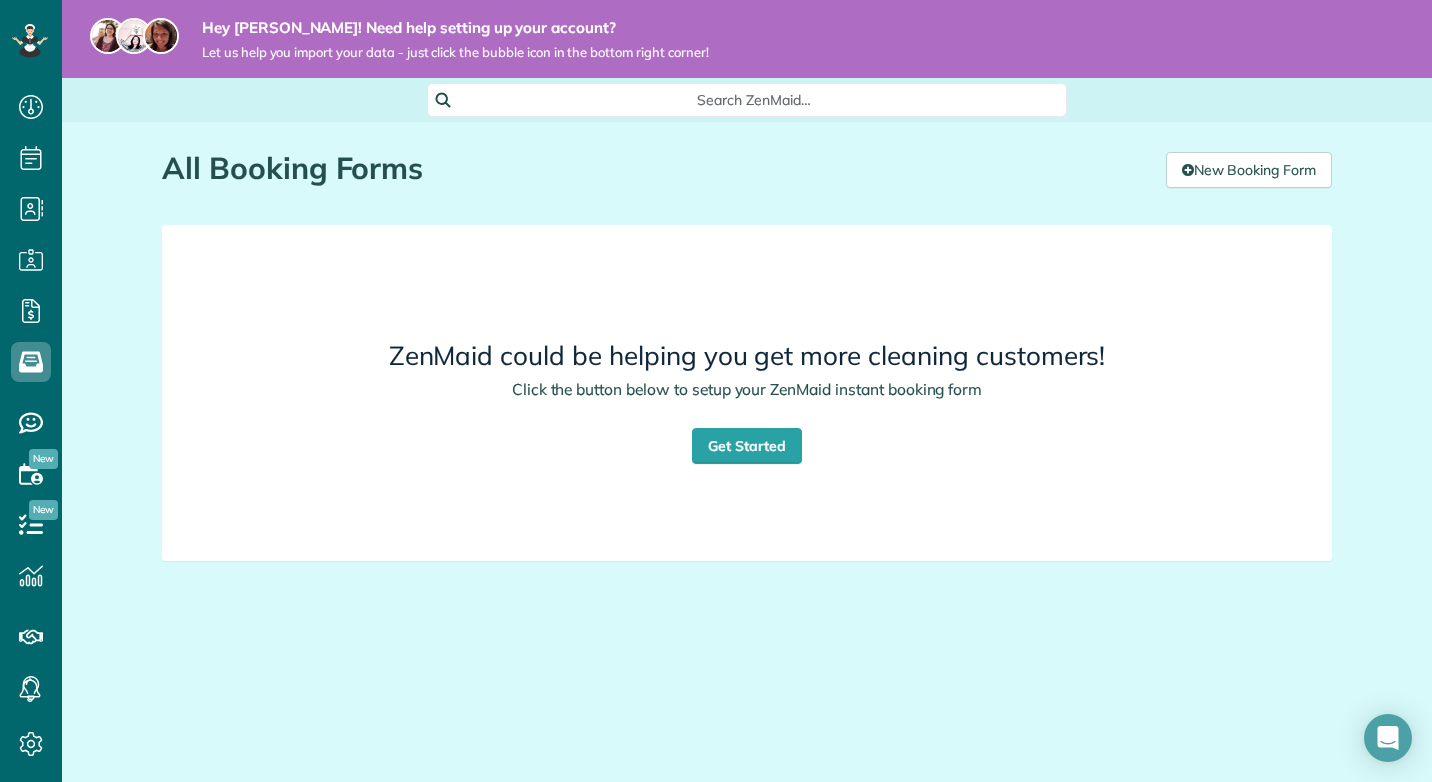 scroll, scrollTop: 0, scrollLeft: 0, axis: both 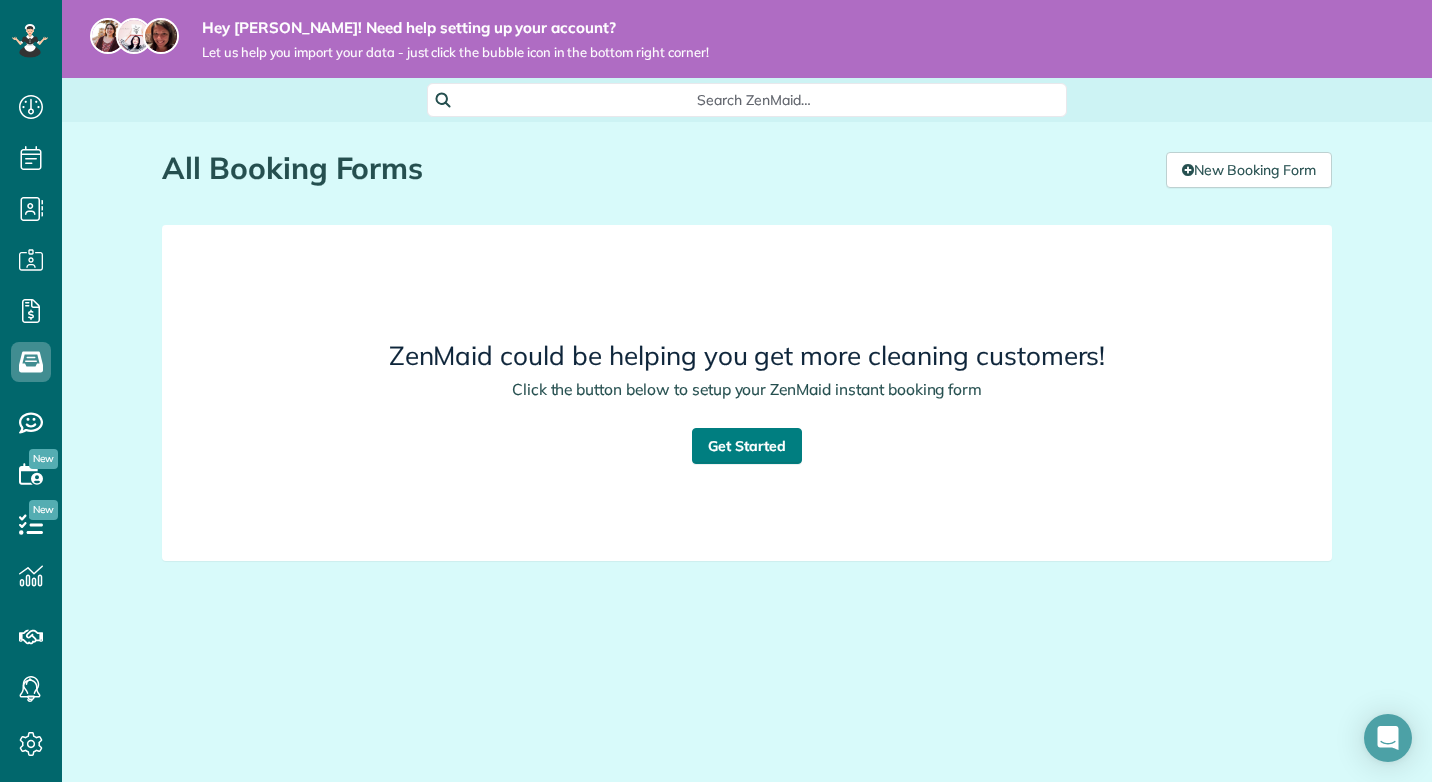 click on "Get Started" at bounding box center (747, 446) 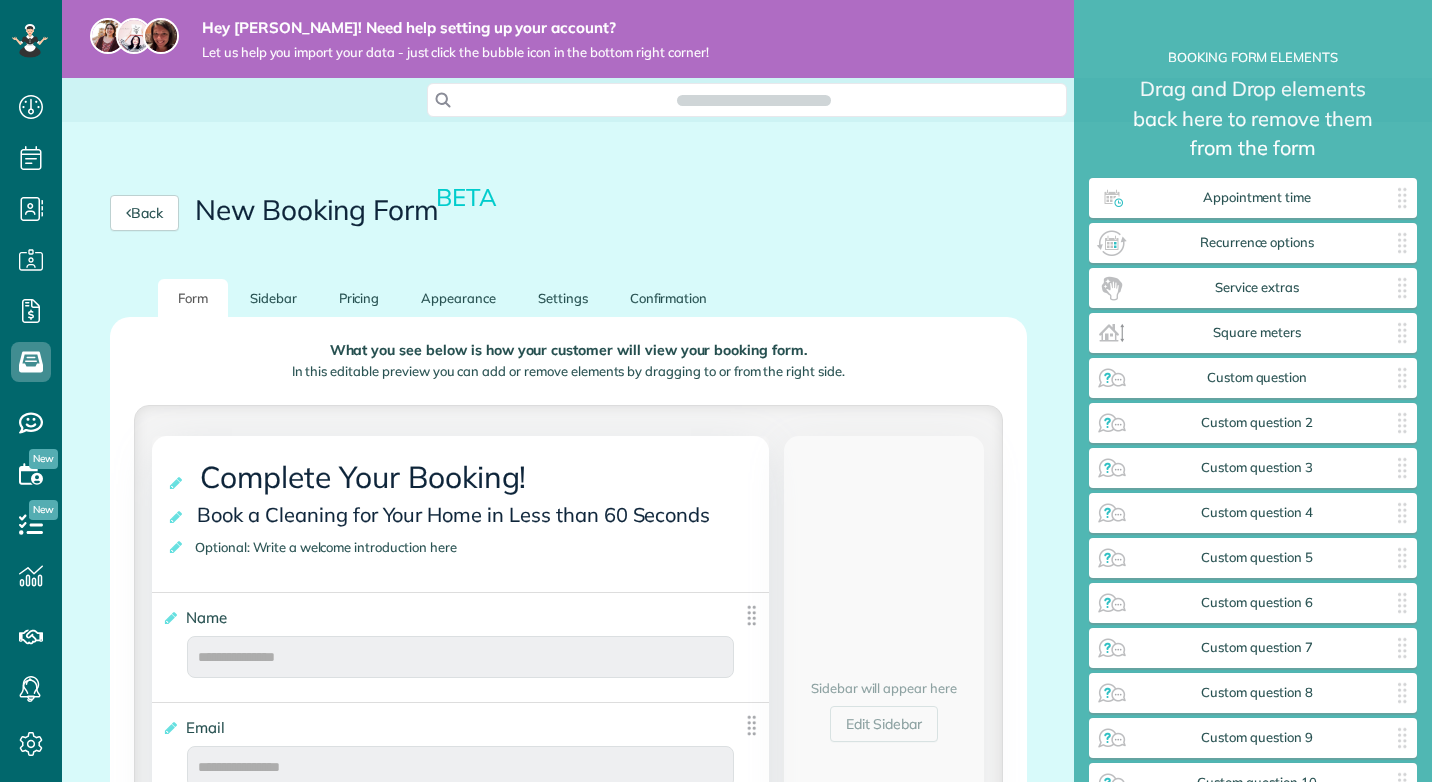 scroll, scrollTop: 0, scrollLeft: 0, axis: both 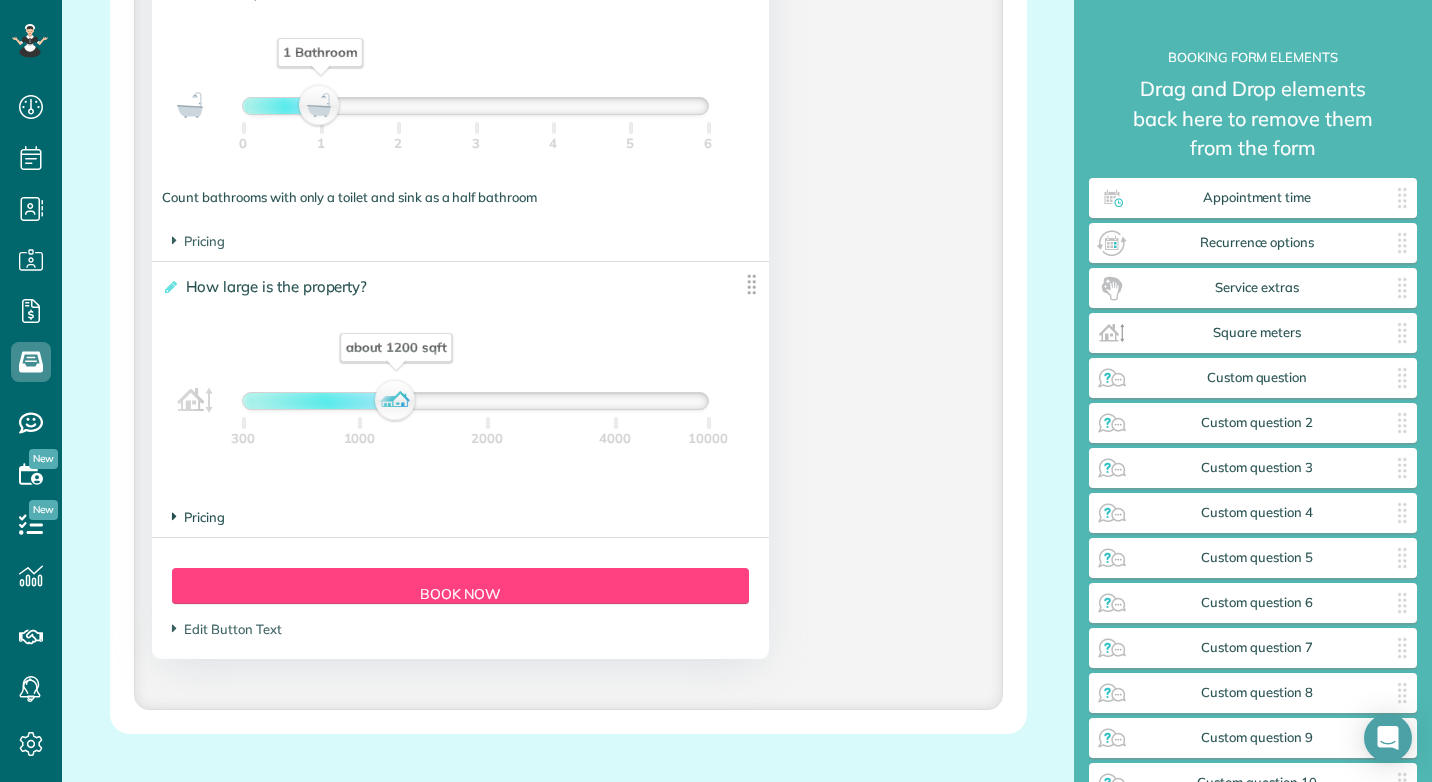 click on "Pricing" at bounding box center (198, 517) 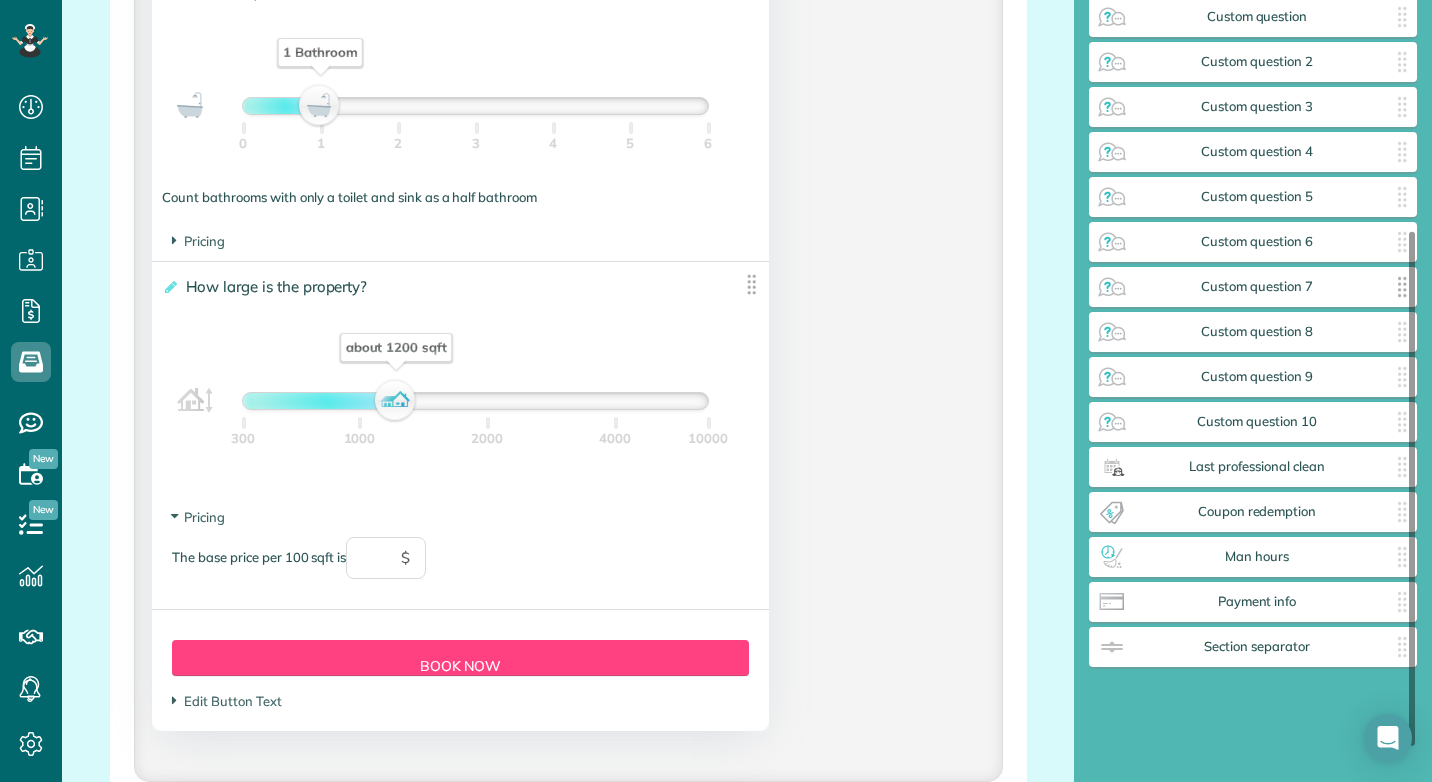 scroll, scrollTop: 401, scrollLeft: 0, axis: vertical 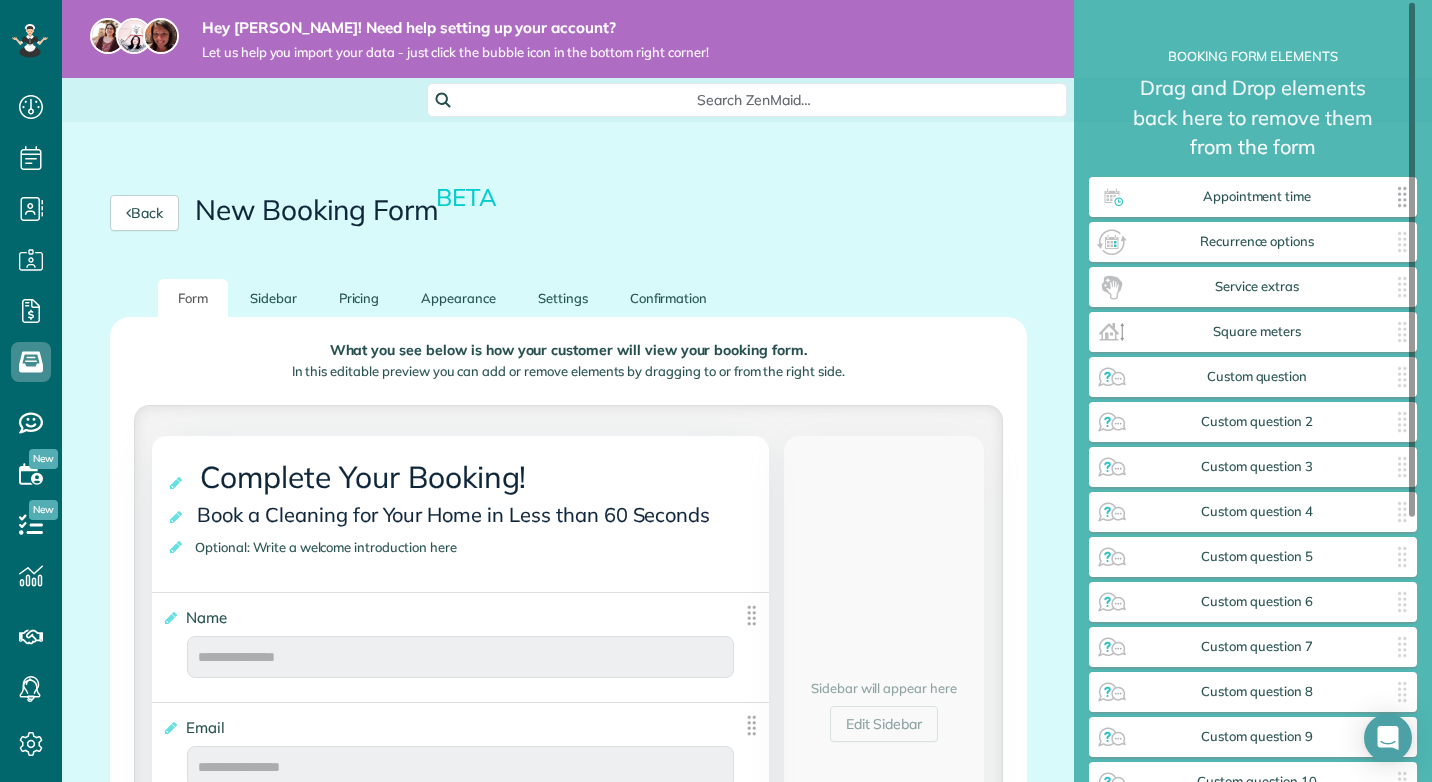 click on "Appointment time" at bounding box center (1257, 197) 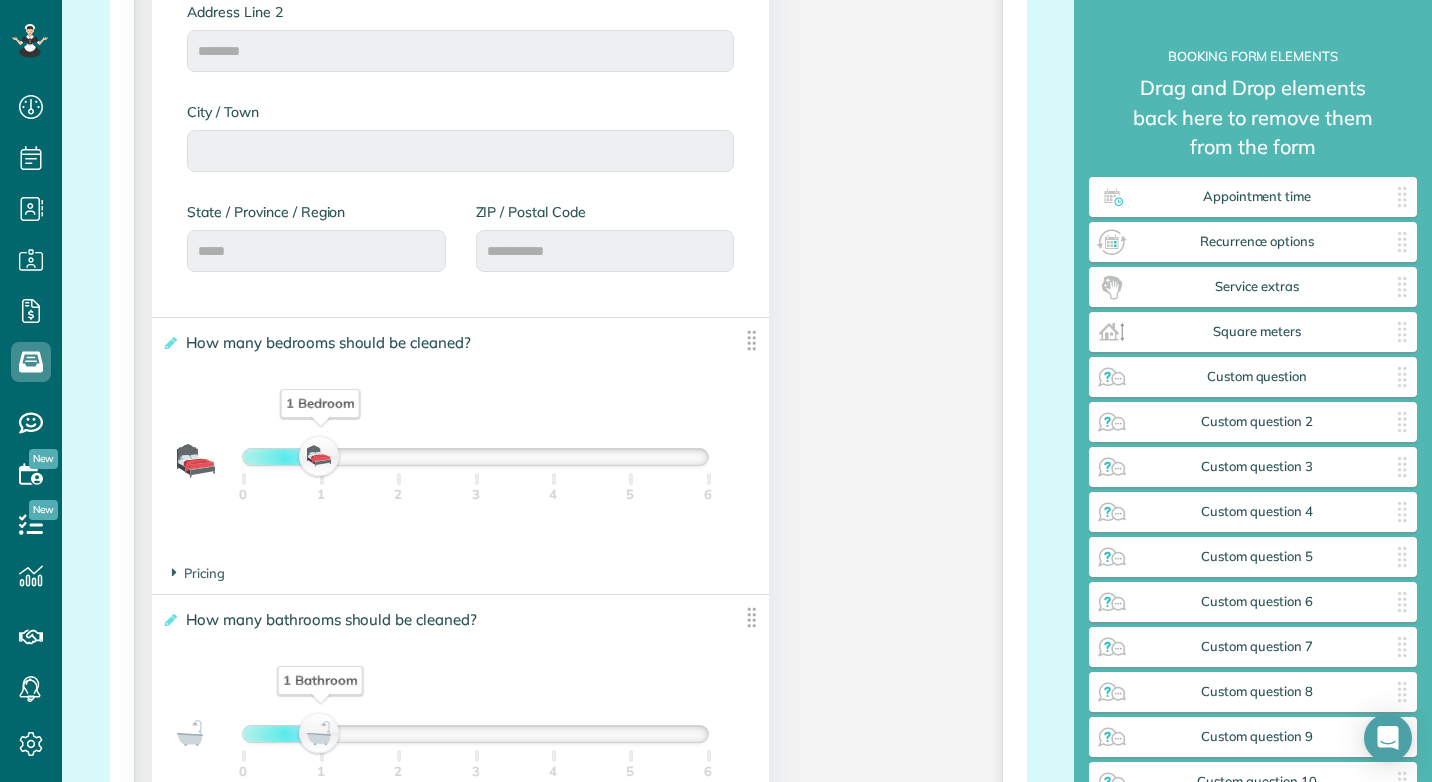 scroll, scrollTop: 1100, scrollLeft: 0, axis: vertical 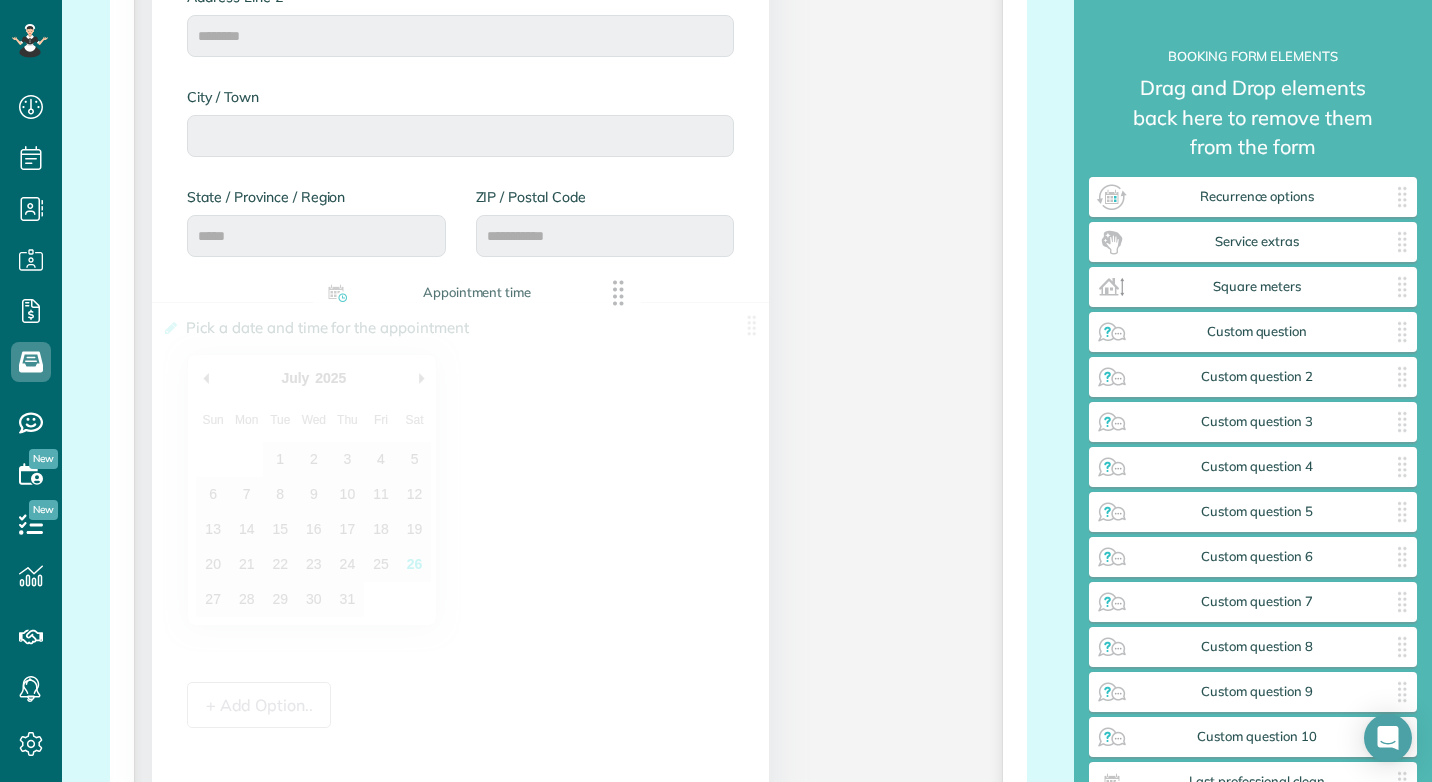 drag, startPoint x: 1247, startPoint y: 197, endPoint x: 471, endPoint y: 294, distance: 782.039 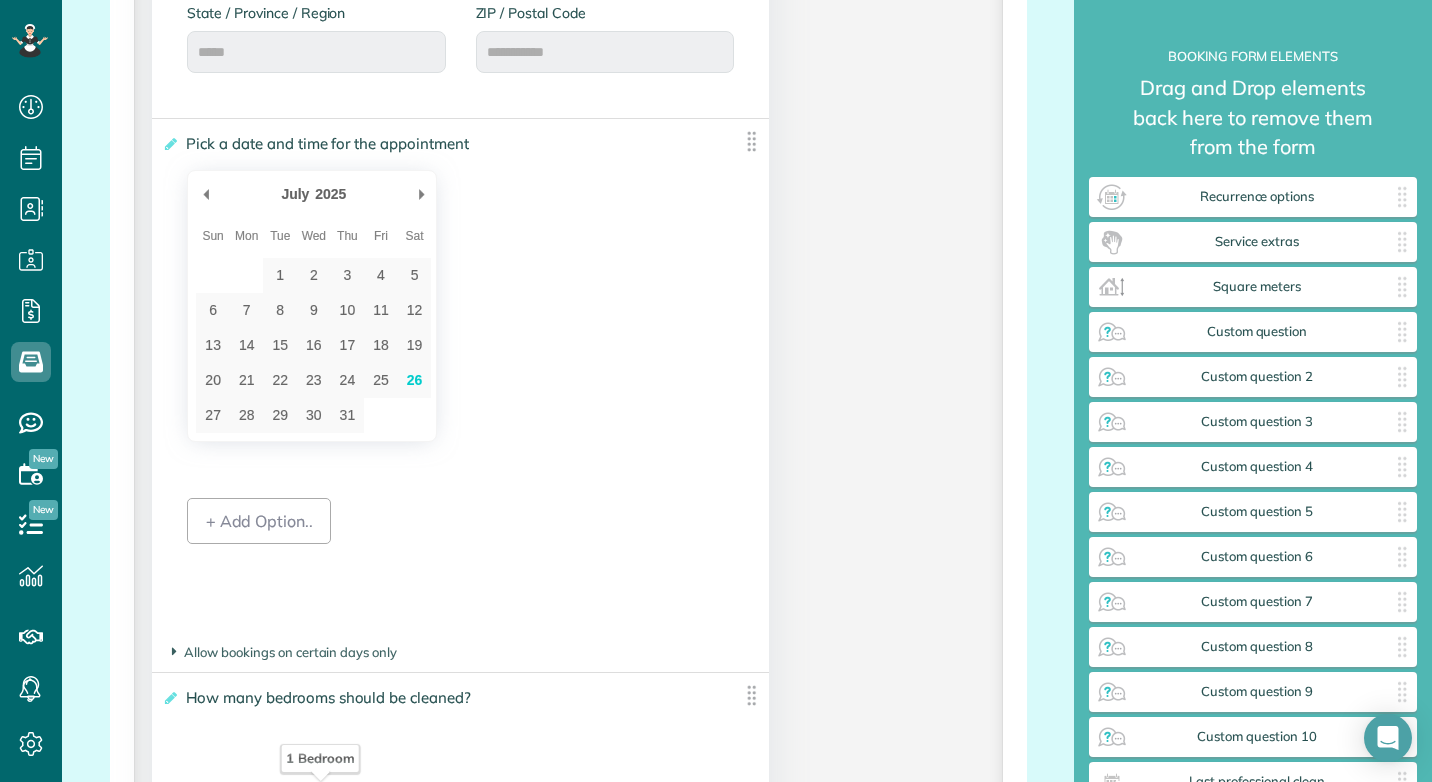 scroll, scrollTop: 1200, scrollLeft: 0, axis: vertical 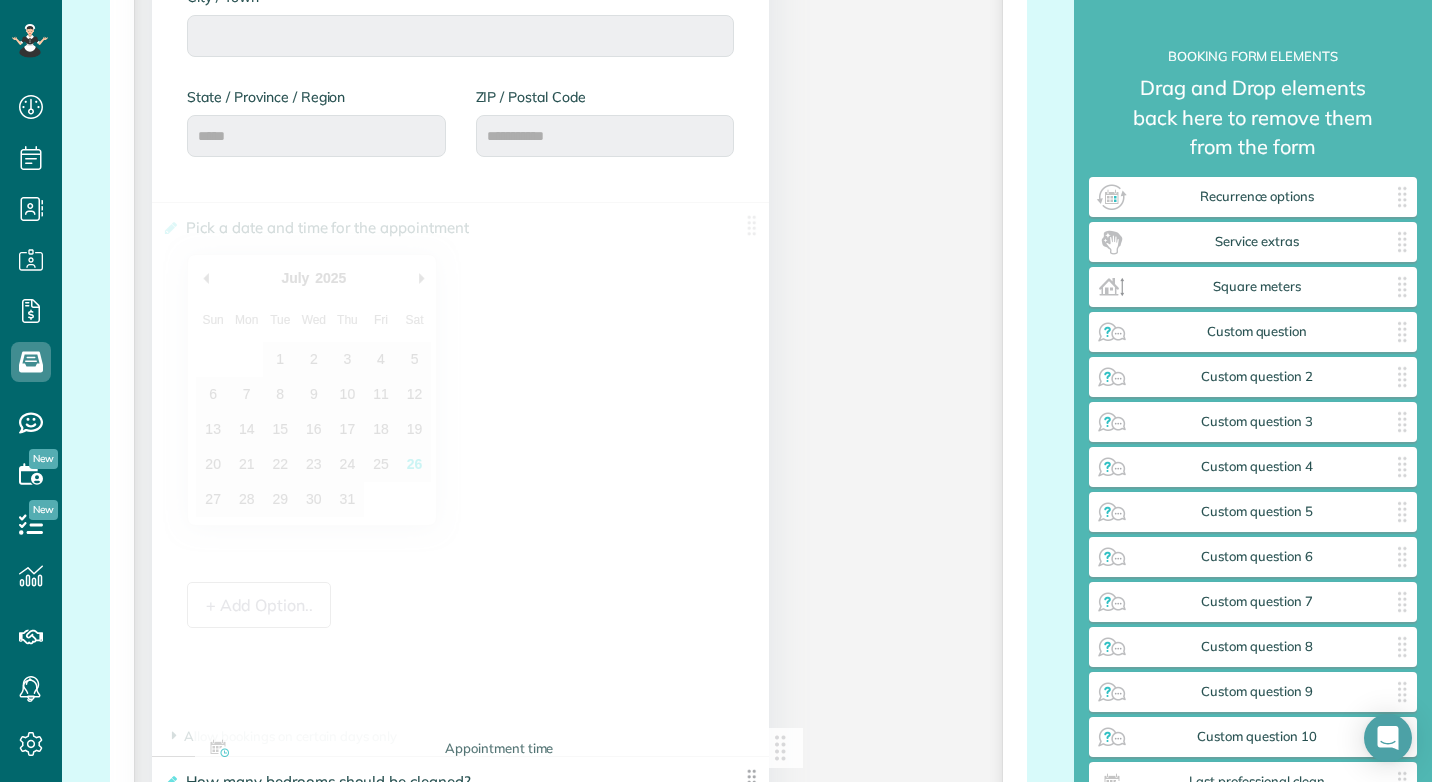 drag, startPoint x: 743, startPoint y: 220, endPoint x: 783, endPoint y: 716, distance: 497.6103 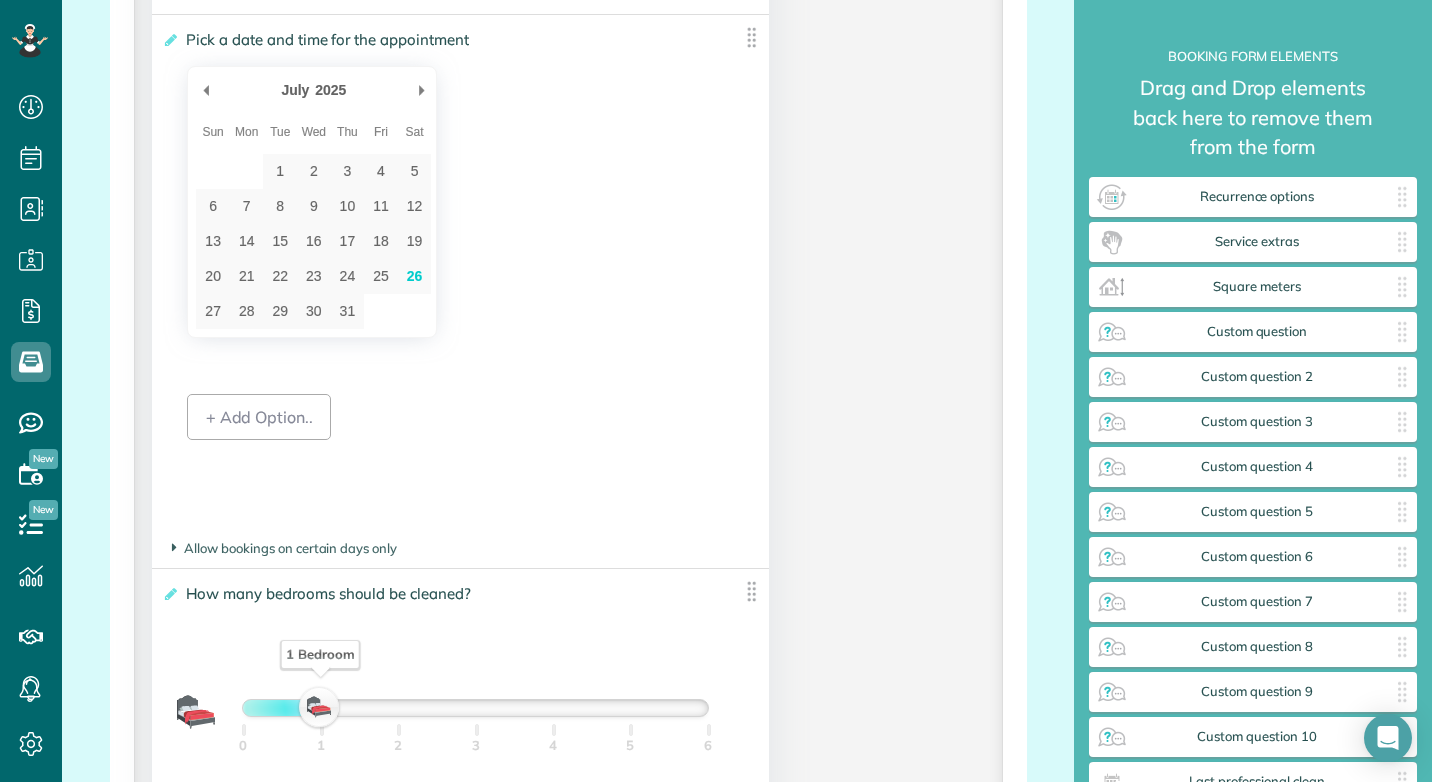 scroll, scrollTop: 1400, scrollLeft: 0, axis: vertical 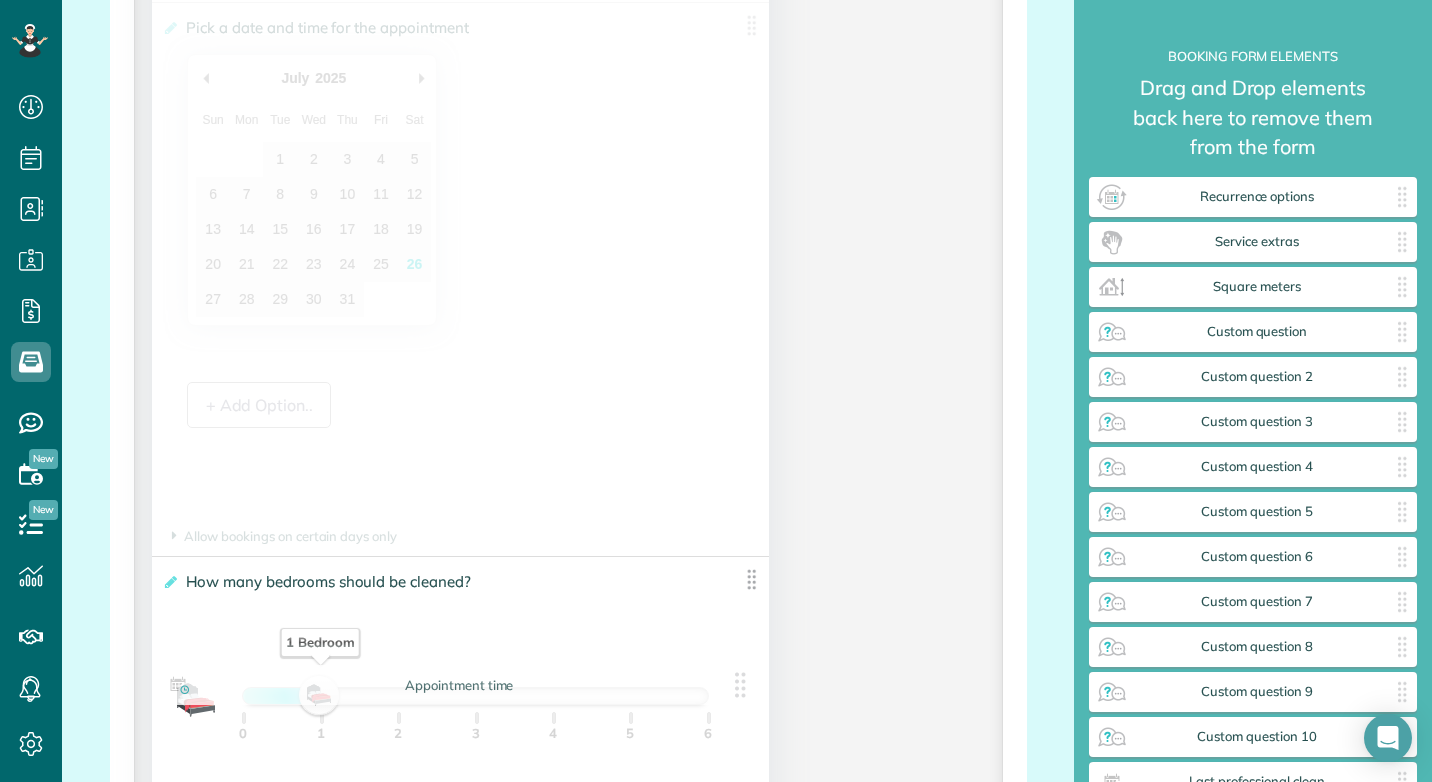 drag, startPoint x: 737, startPoint y: 20, endPoint x: 742, endPoint y: 672, distance: 652.01917 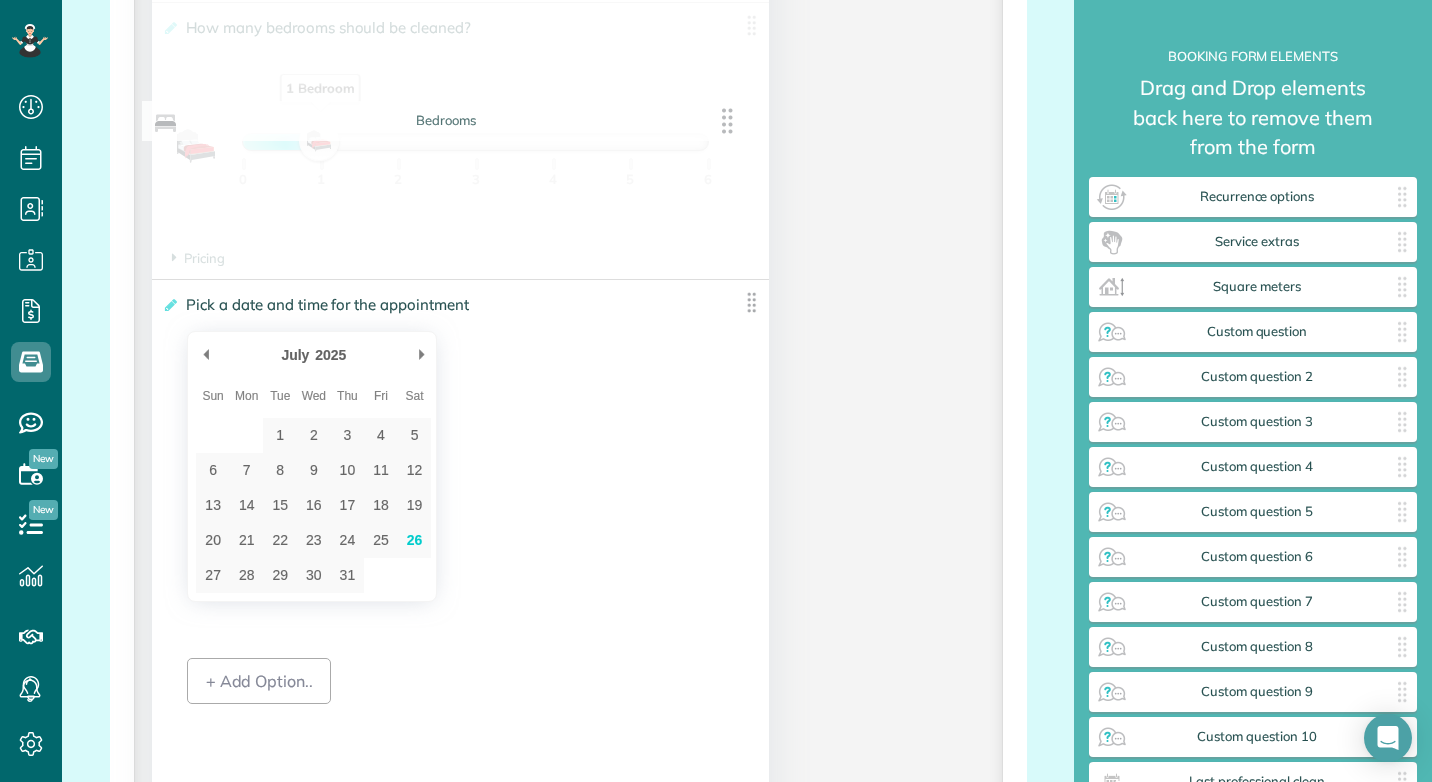 drag, startPoint x: 741, startPoint y: 583, endPoint x: 731, endPoint y: 127, distance: 456.10965 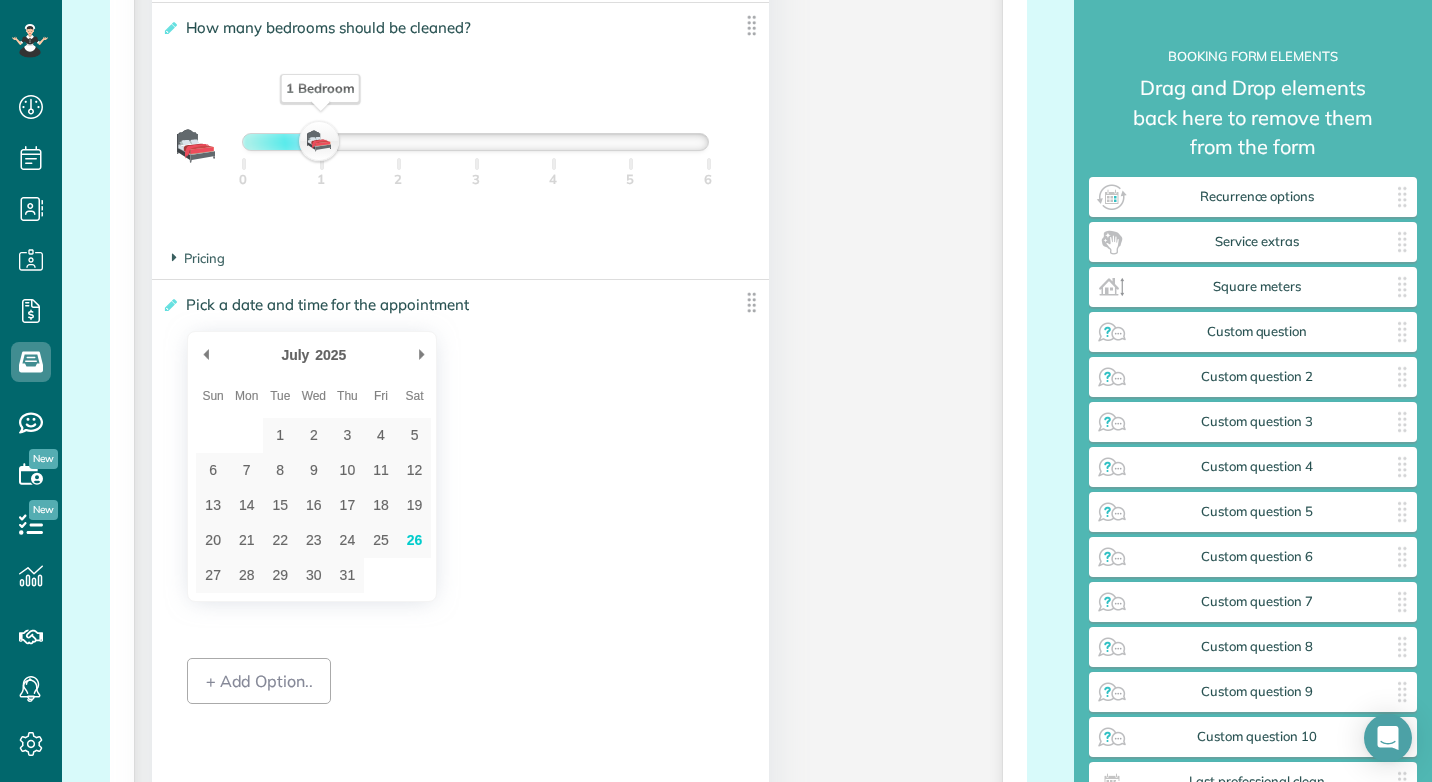 scroll, scrollTop: 1800, scrollLeft: 0, axis: vertical 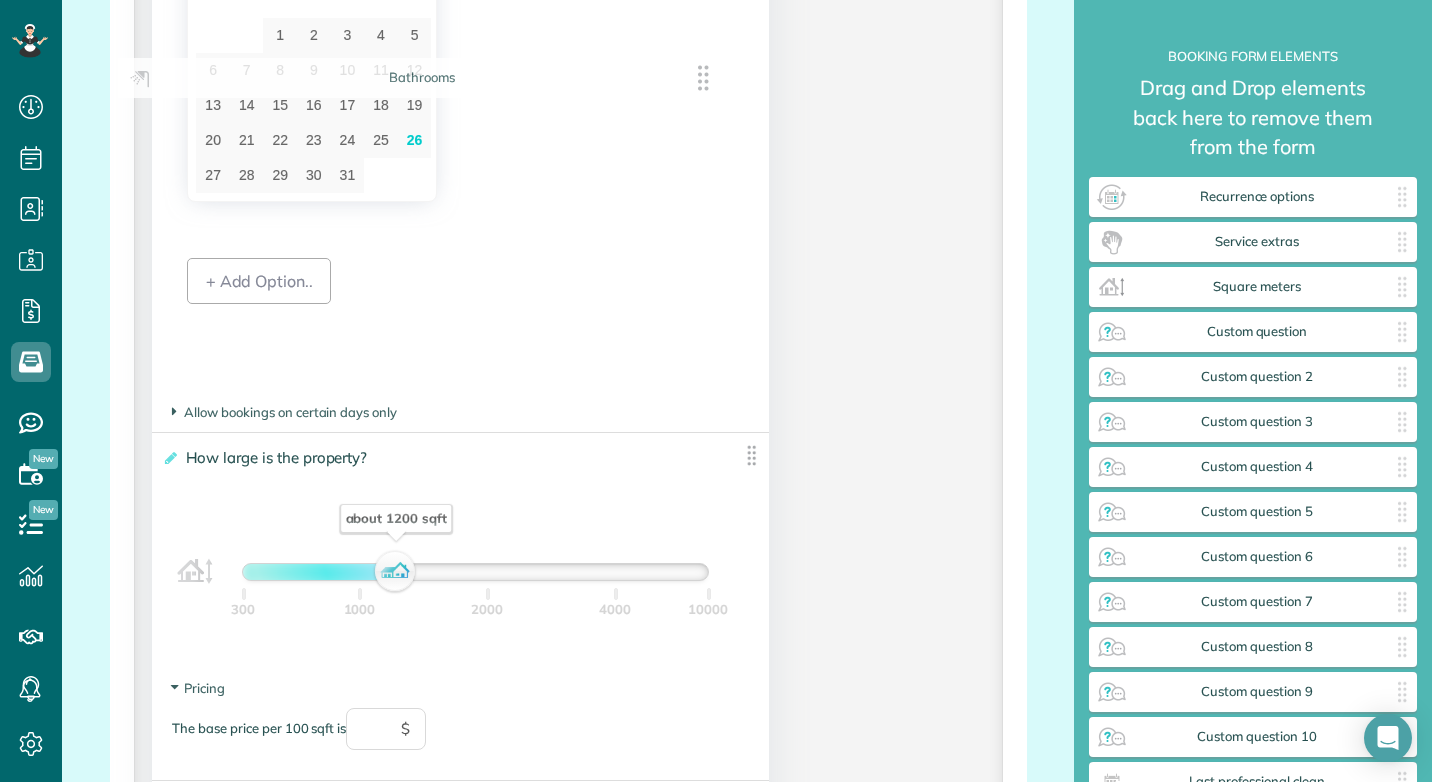 drag, startPoint x: 743, startPoint y: 460, endPoint x: 709, endPoint y: 85, distance: 376.53818 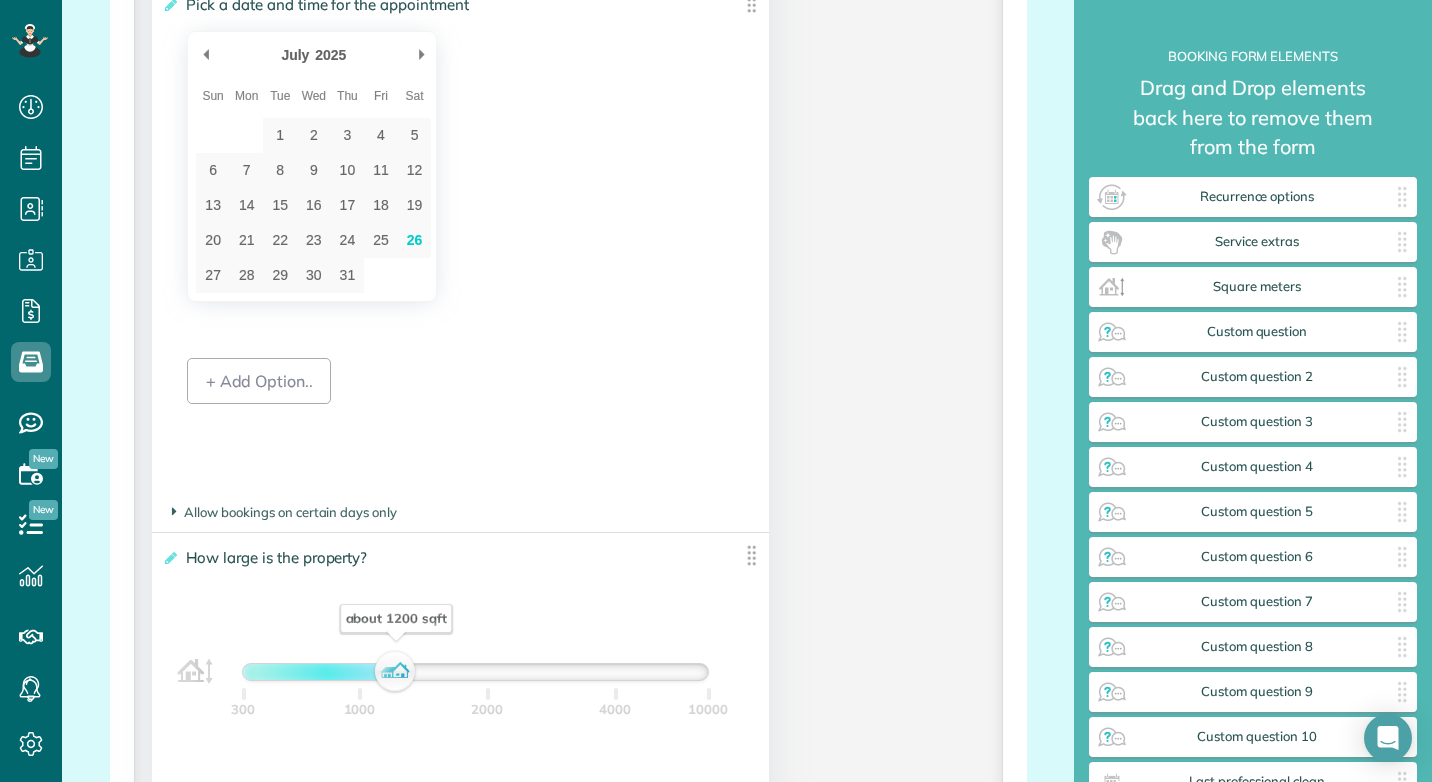 scroll, scrollTop: 1895, scrollLeft: 0, axis: vertical 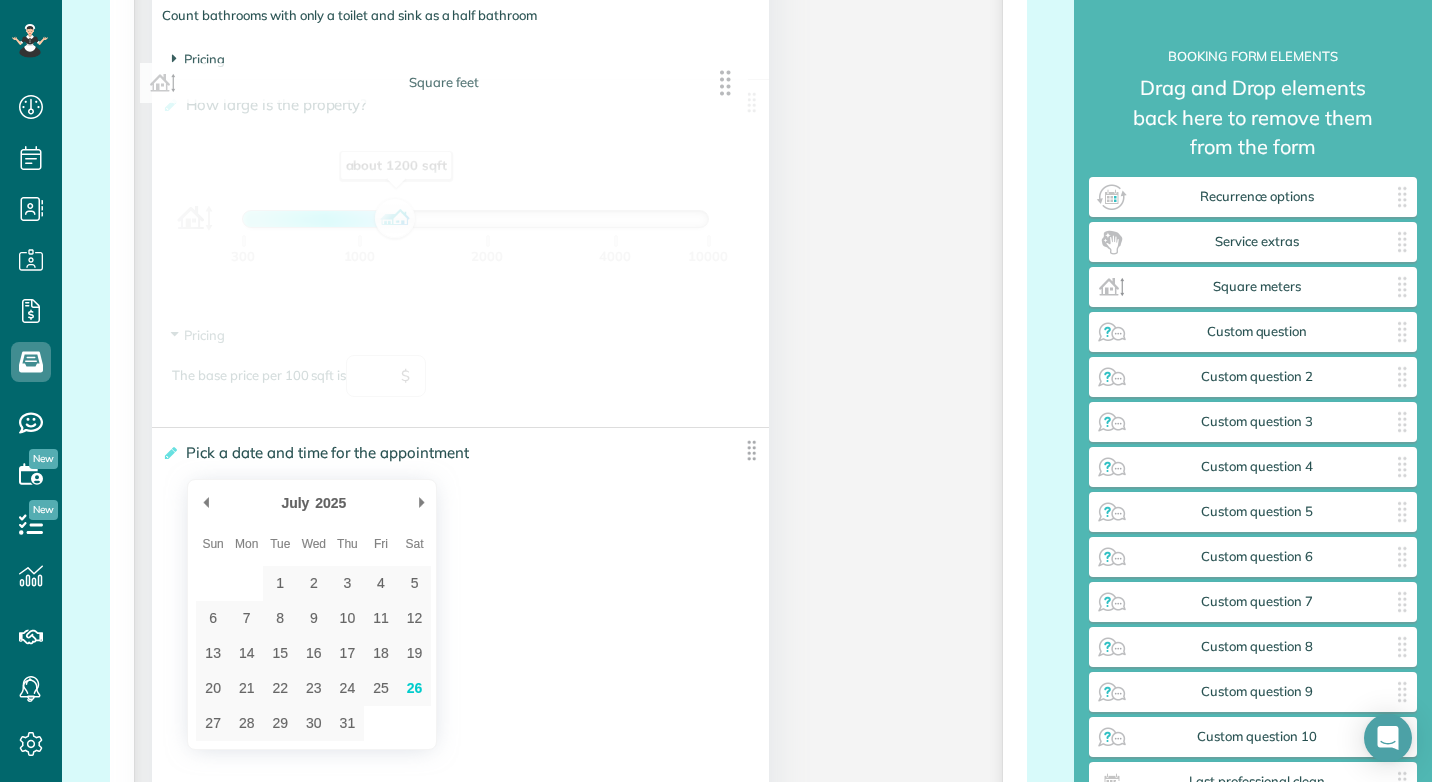 drag, startPoint x: 741, startPoint y: 657, endPoint x: 729, endPoint y: 87, distance: 570.1263 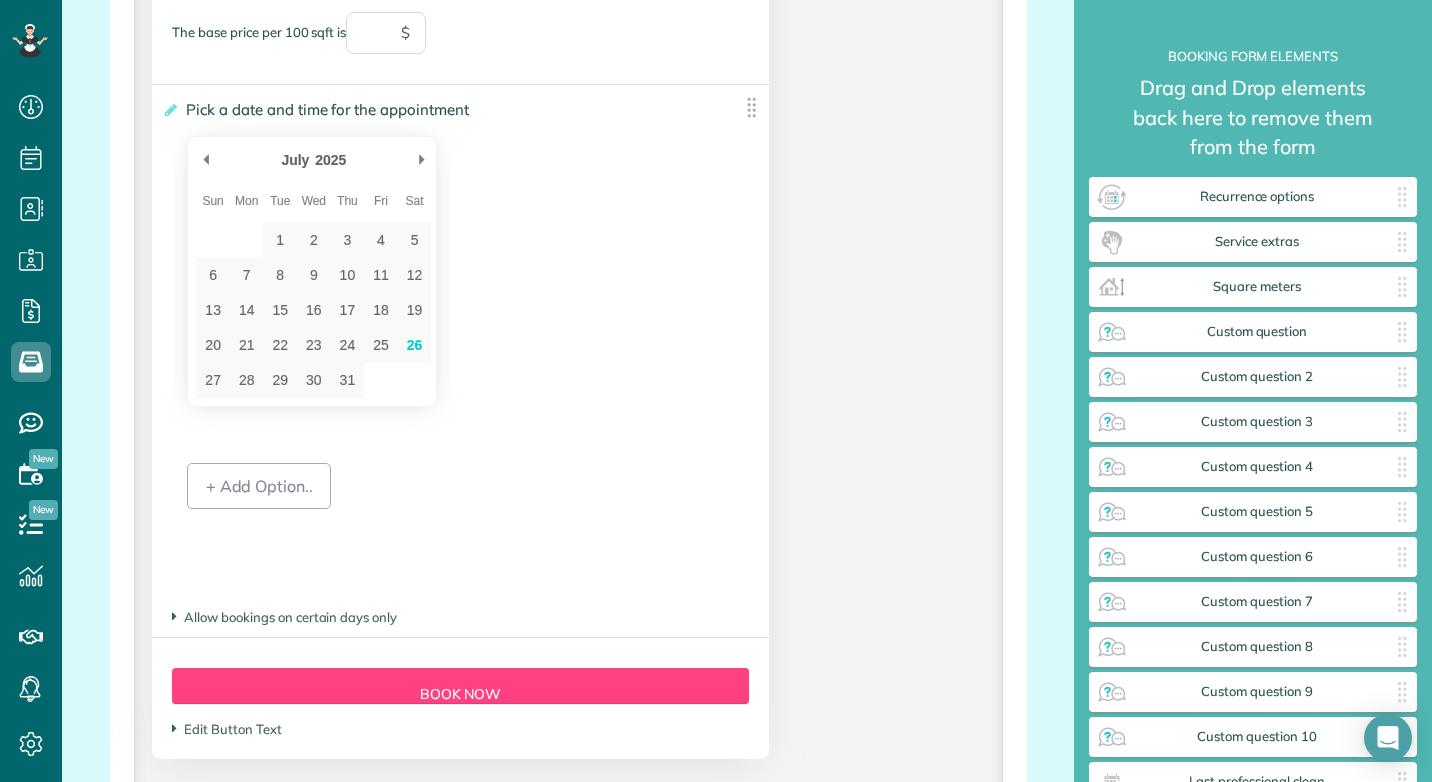 scroll, scrollTop: 1938, scrollLeft: 0, axis: vertical 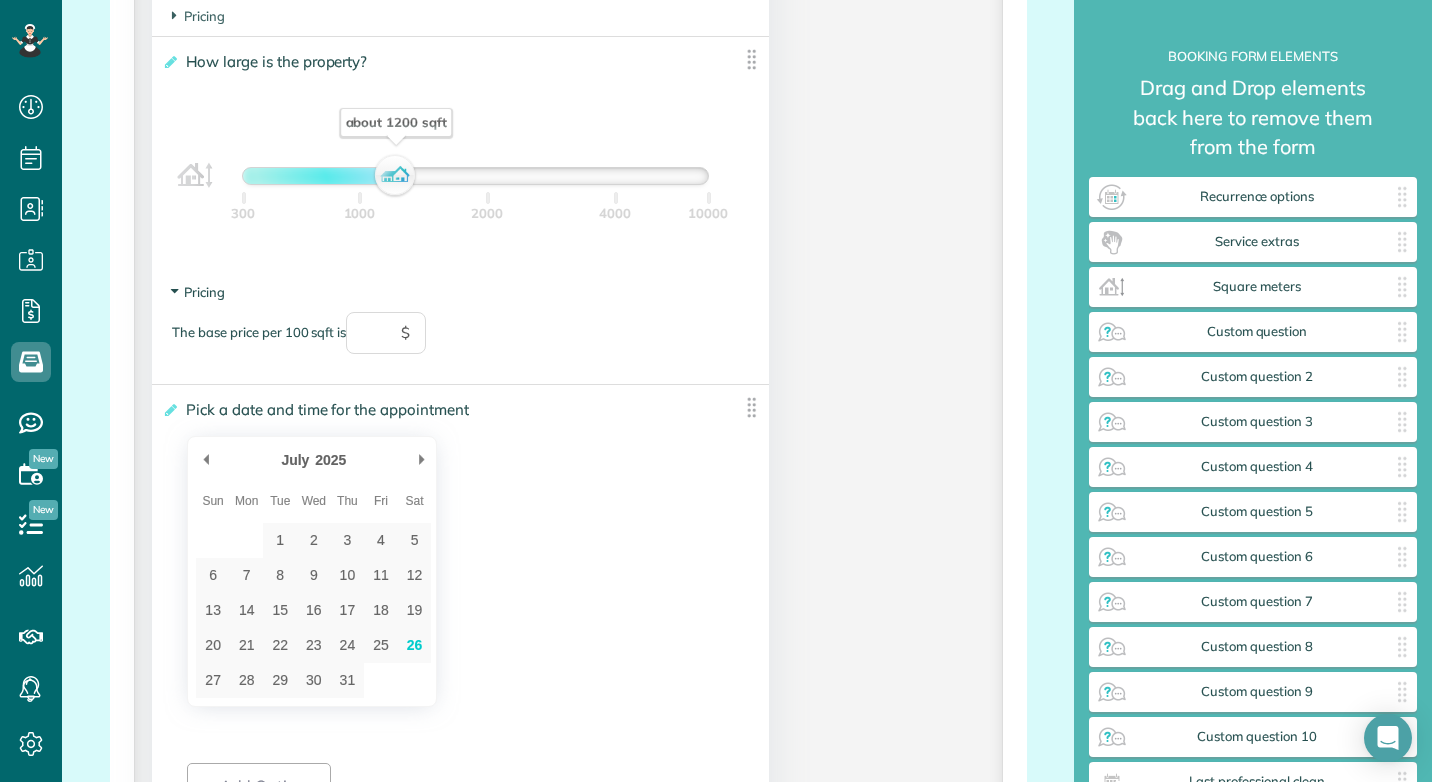 click on "Pricing" at bounding box center (198, 292) 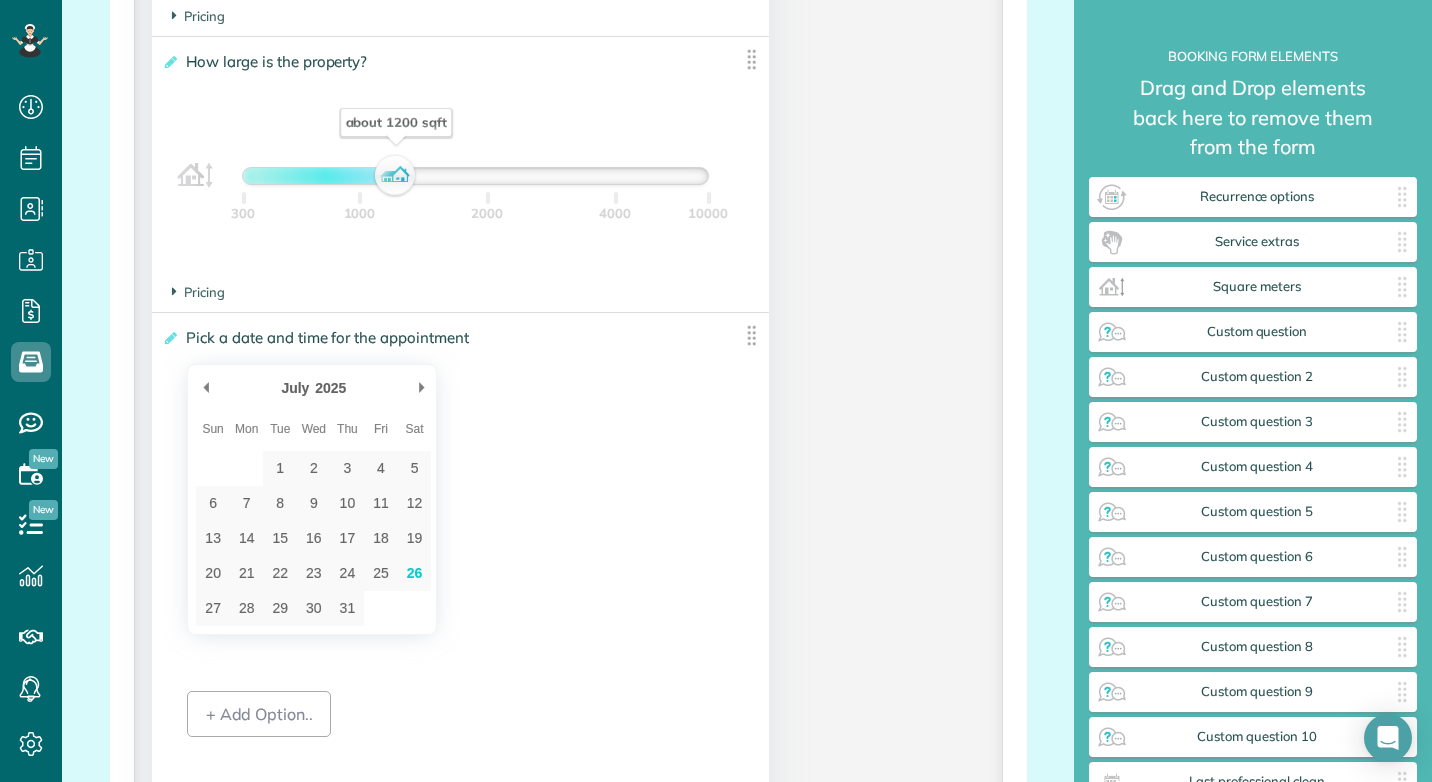 click on "Pricing
The base price per 100 sqft is
$" at bounding box center (460, 292) 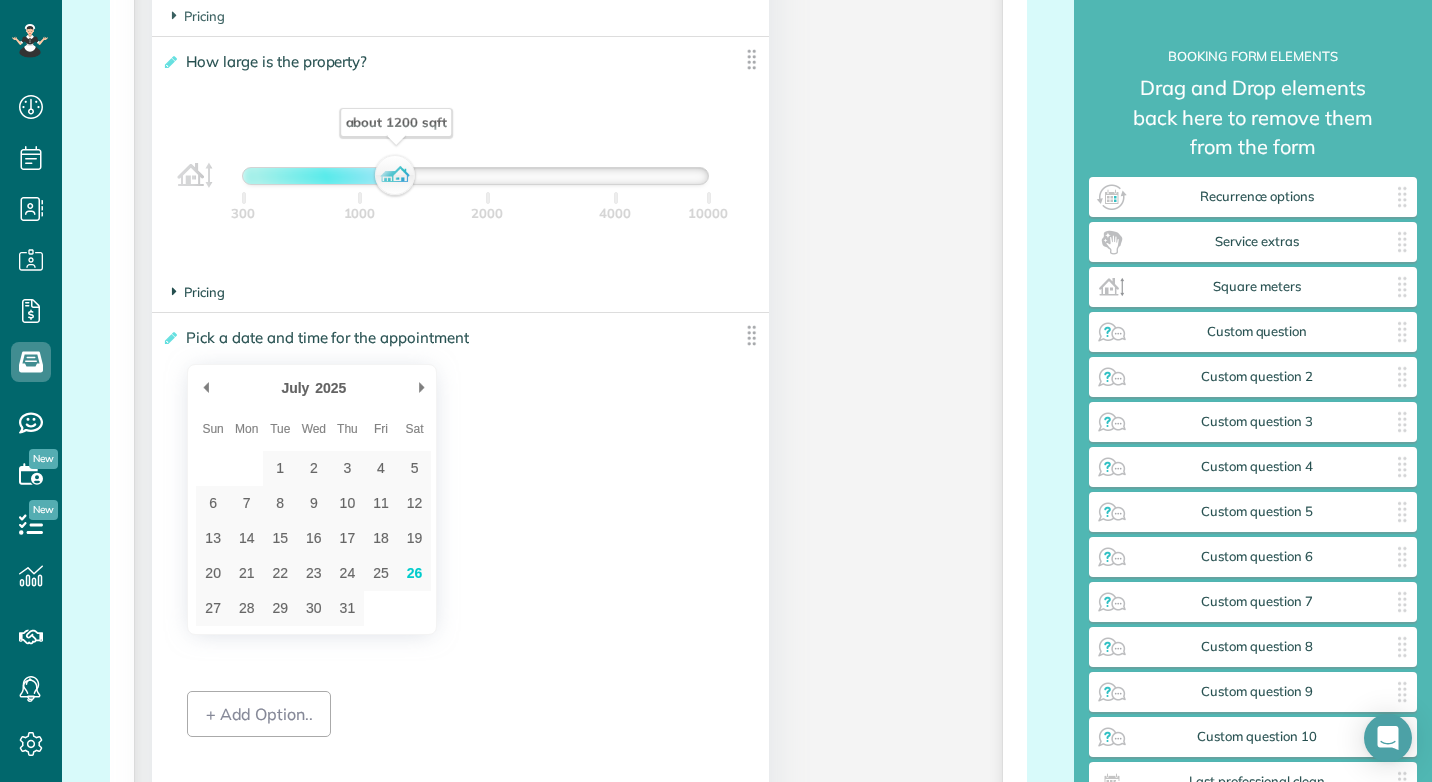 click on "Pricing" at bounding box center [198, 292] 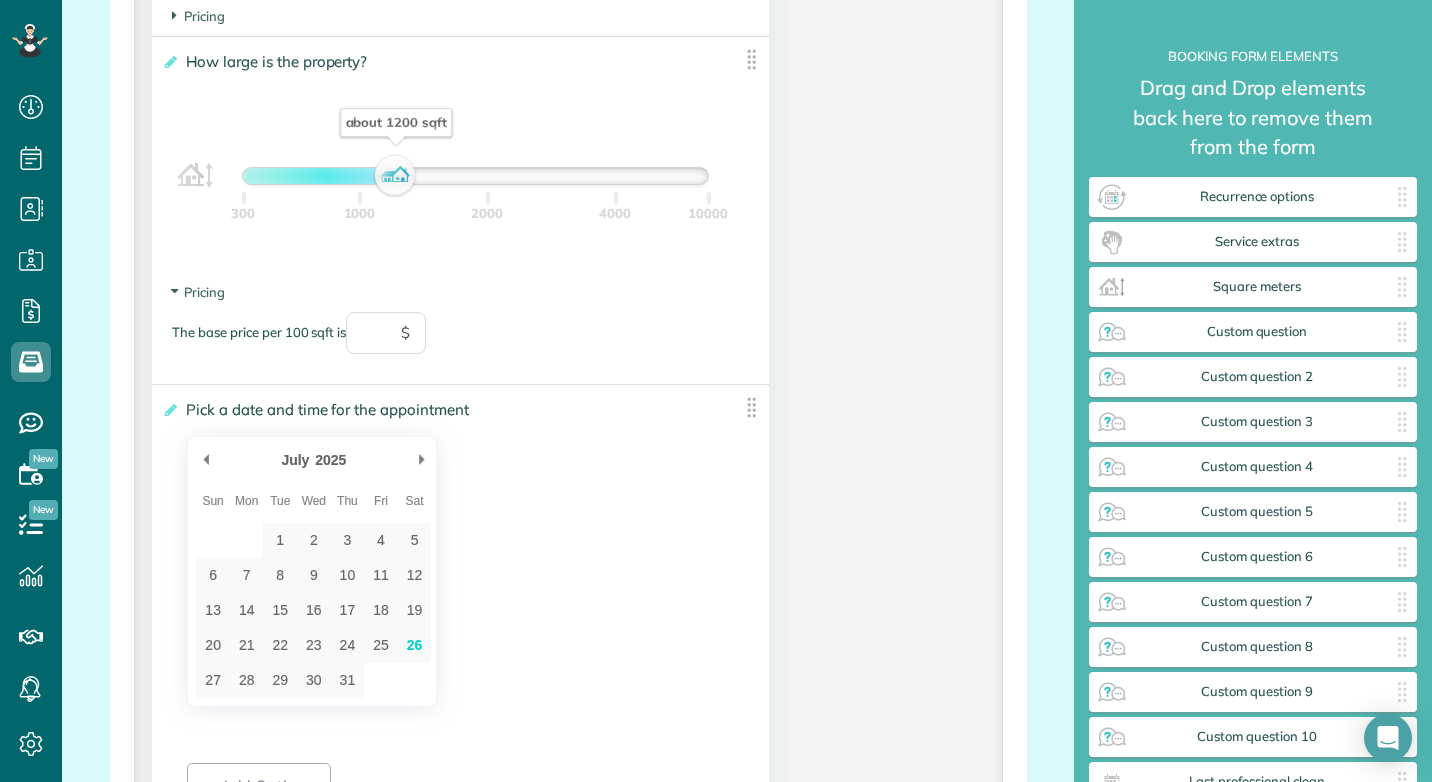 click on "The base price per 100 sqft is
$" at bounding box center (460, 343) 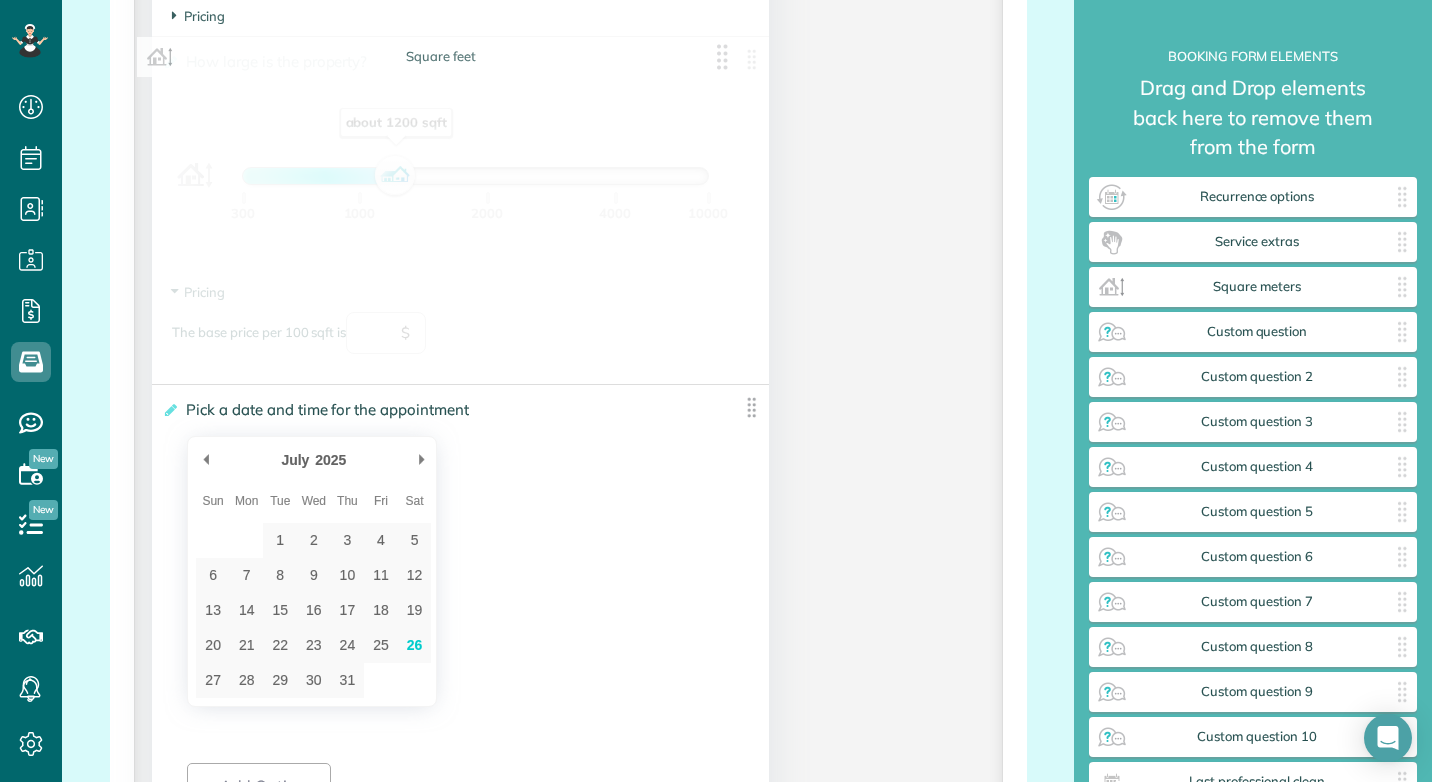 drag, startPoint x: 306, startPoint y: 335, endPoint x: 290, endPoint y: 337, distance: 16.124516 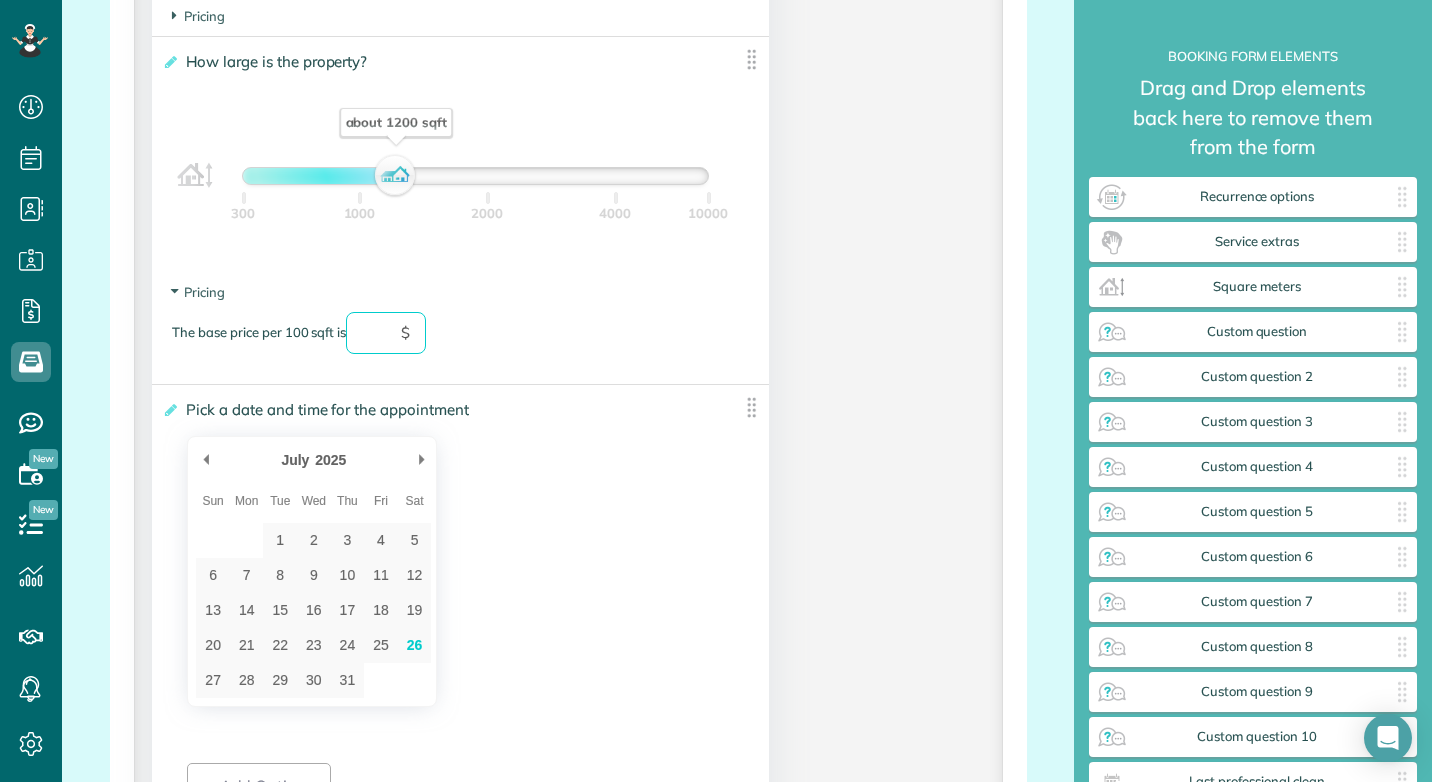 click at bounding box center [386, 333] 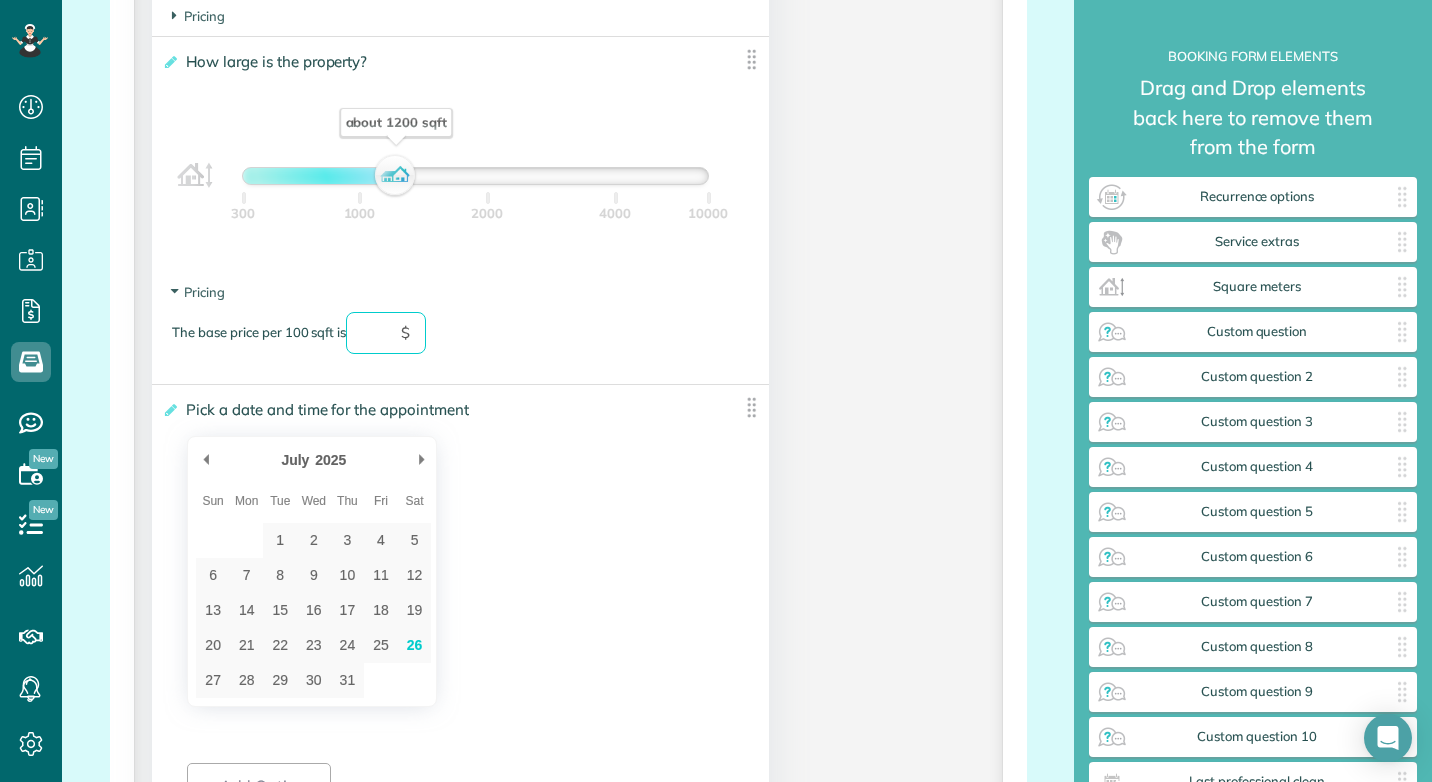 type on "*" 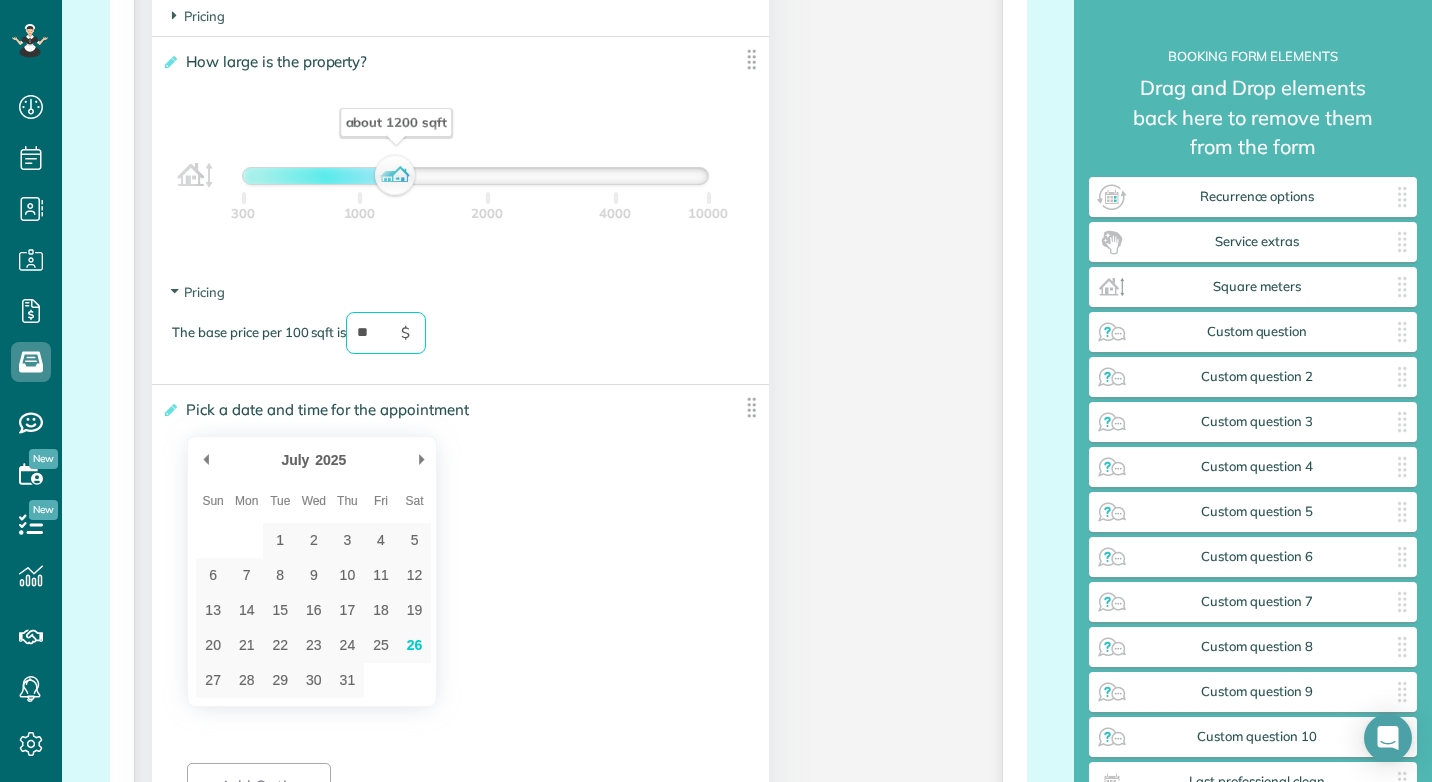 click on "The base price per 100 sqft is
**
$" at bounding box center [460, 343] 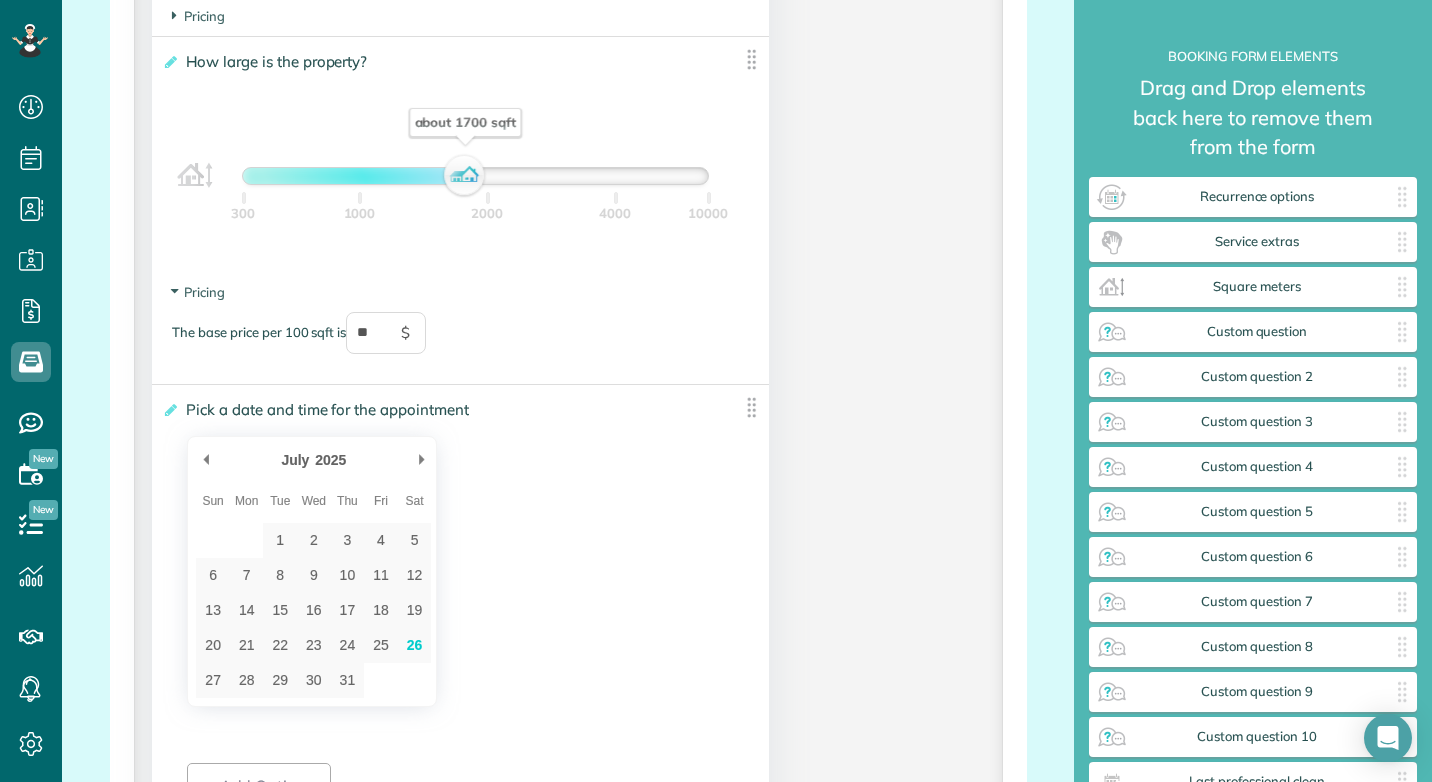 drag, startPoint x: 388, startPoint y: 177, endPoint x: 456, endPoint y: 158, distance: 70.60453 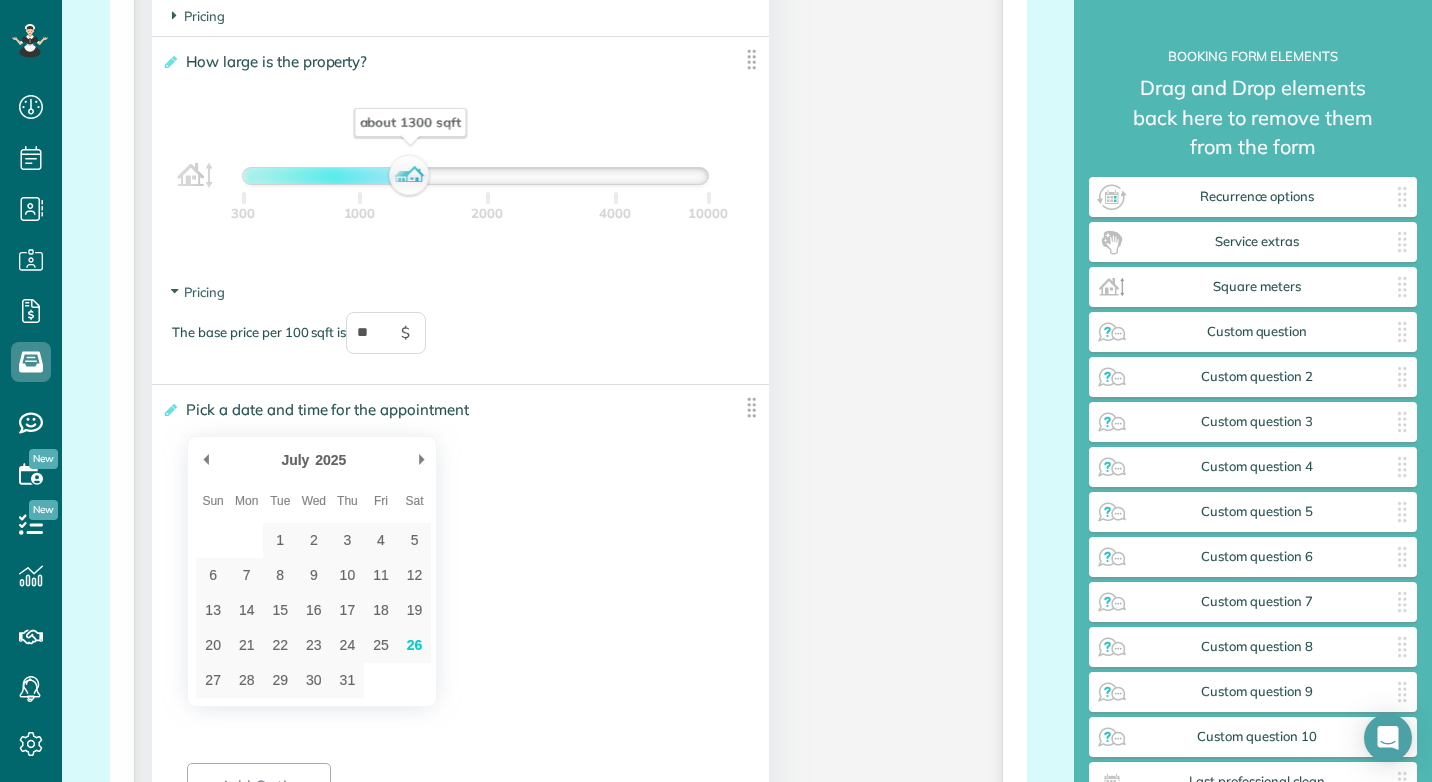 drag, startPoint x: 452, startPoint y: 186, endPoint x: 400, endPoint y: 186, distance: 52 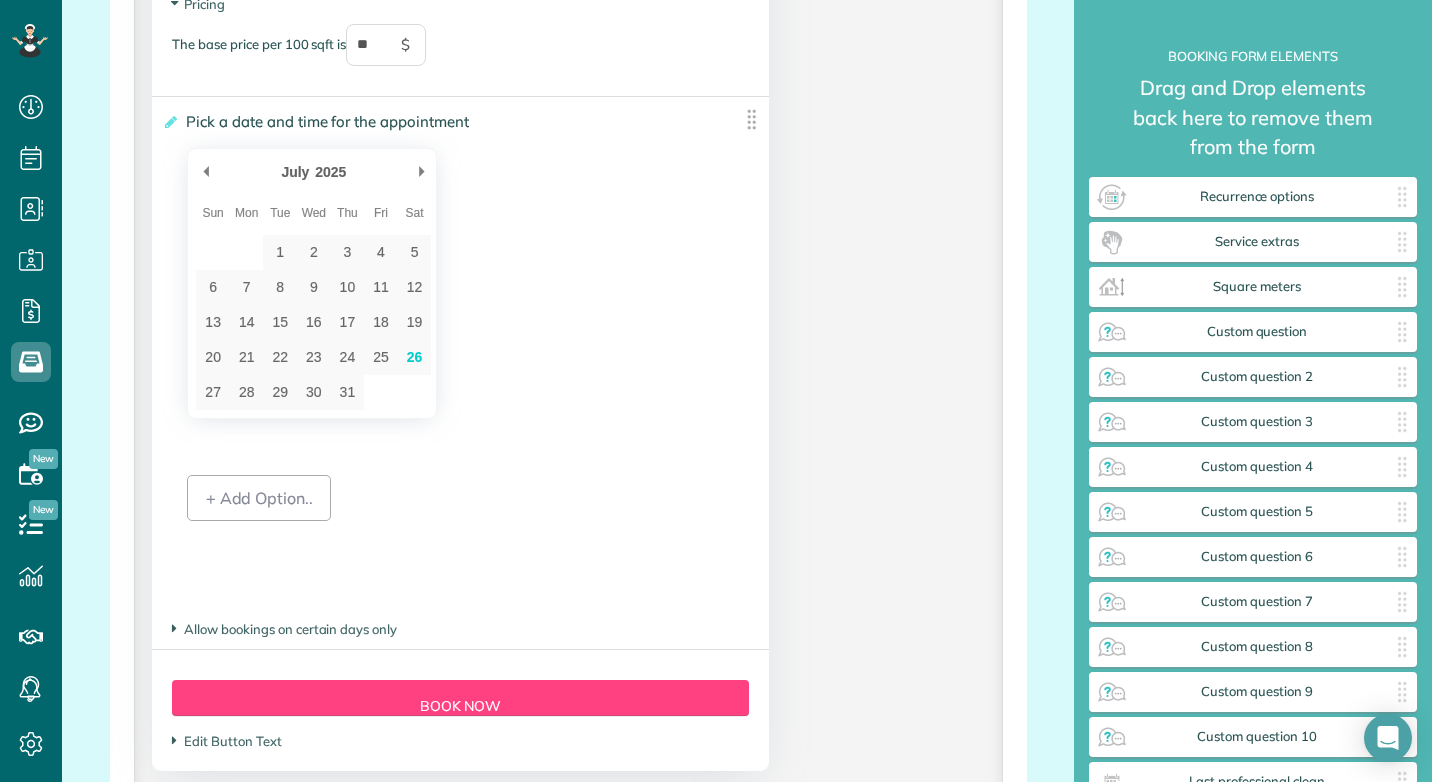 scroll, scrollTop: 2238, scrollLeft: 0, axis: vertical 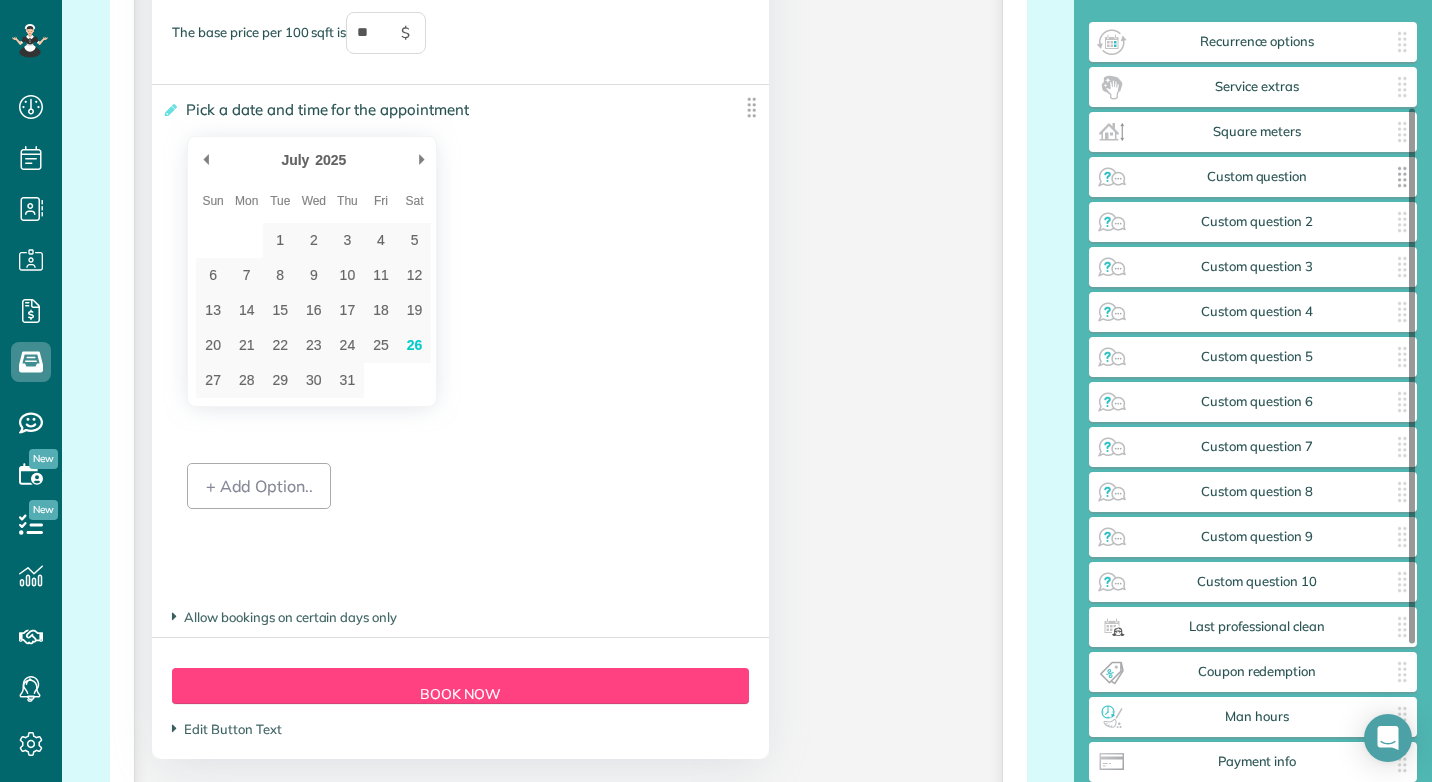 click on "Custom question" at bounding box center [1257, 177] 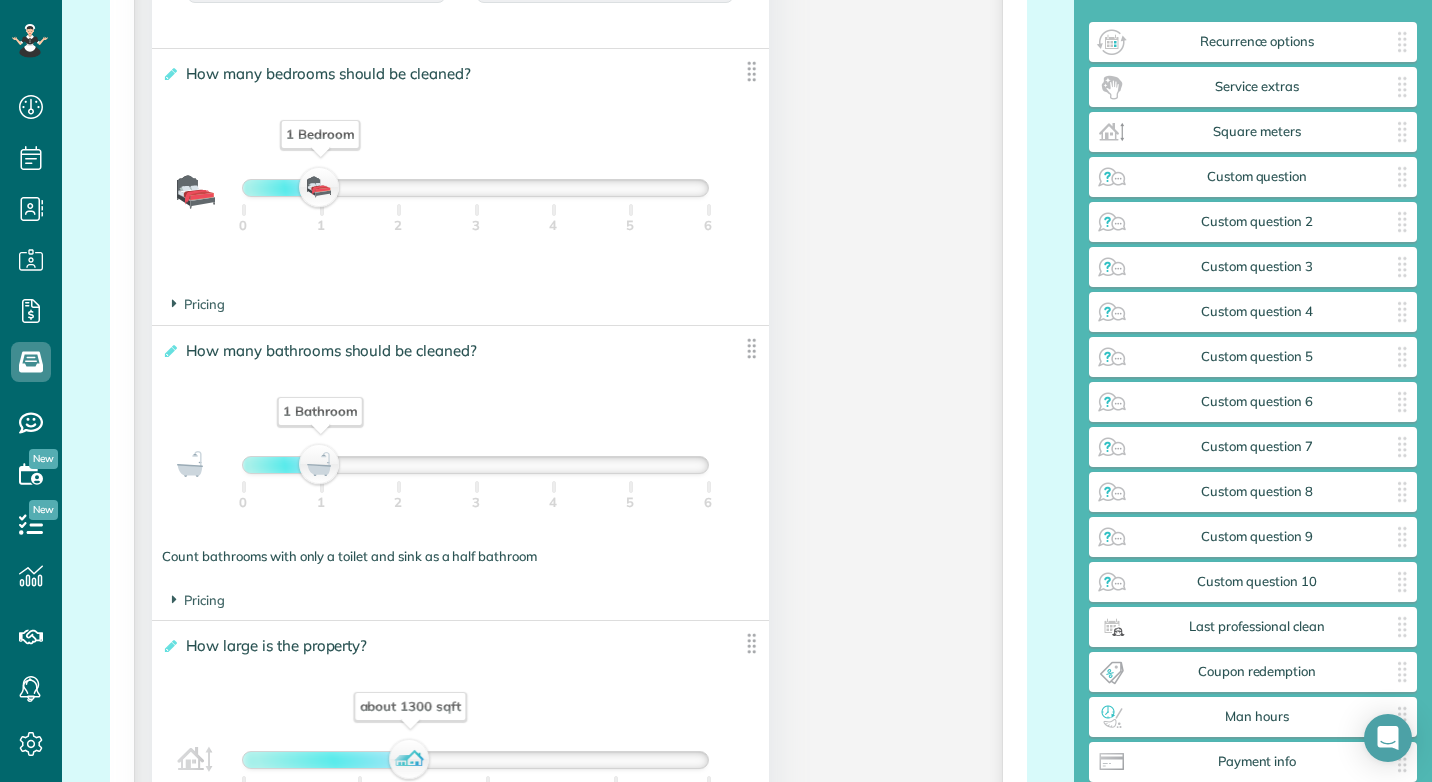scroll, scrollTop: 1338, scrollLeft: 0, axis: vertical 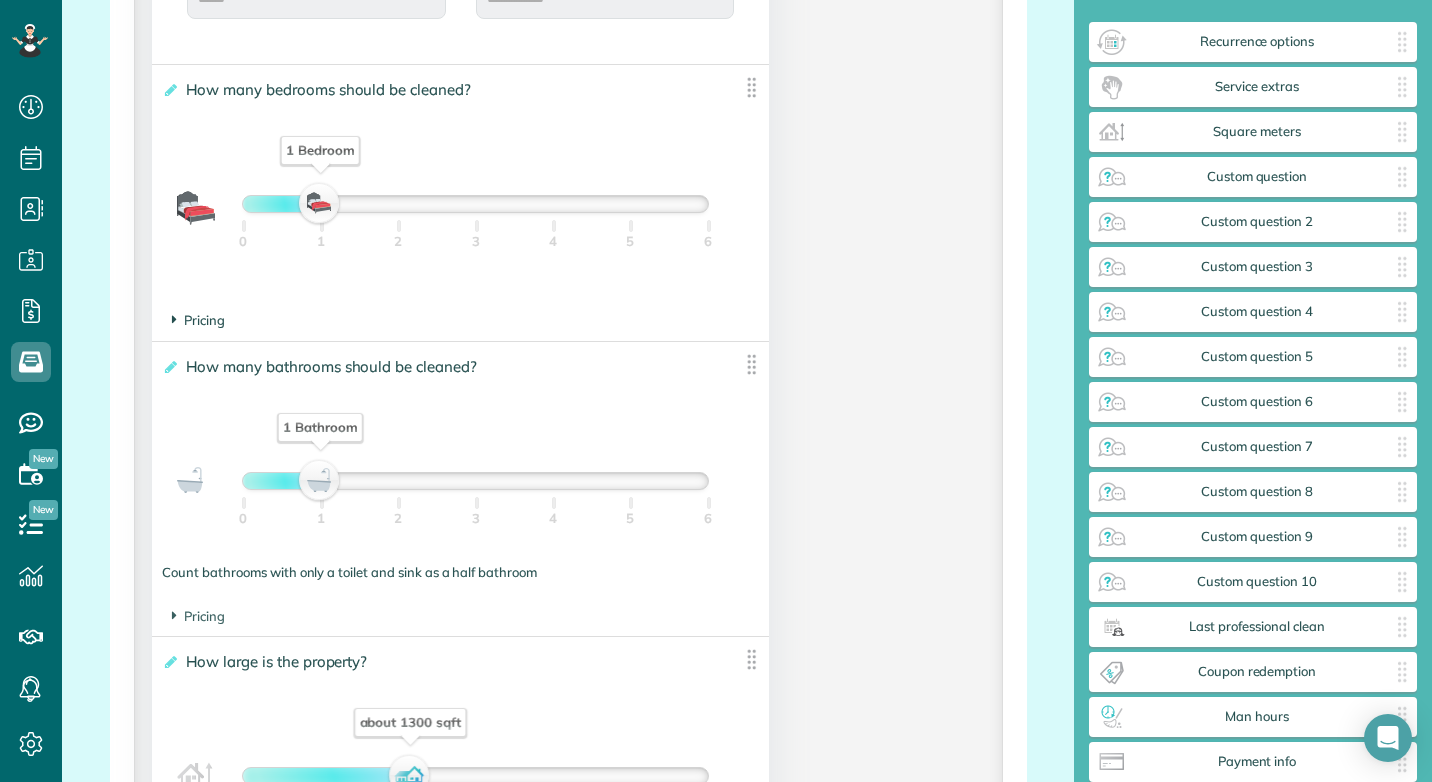 click on "Pricing" at bounding box center (198, 320) 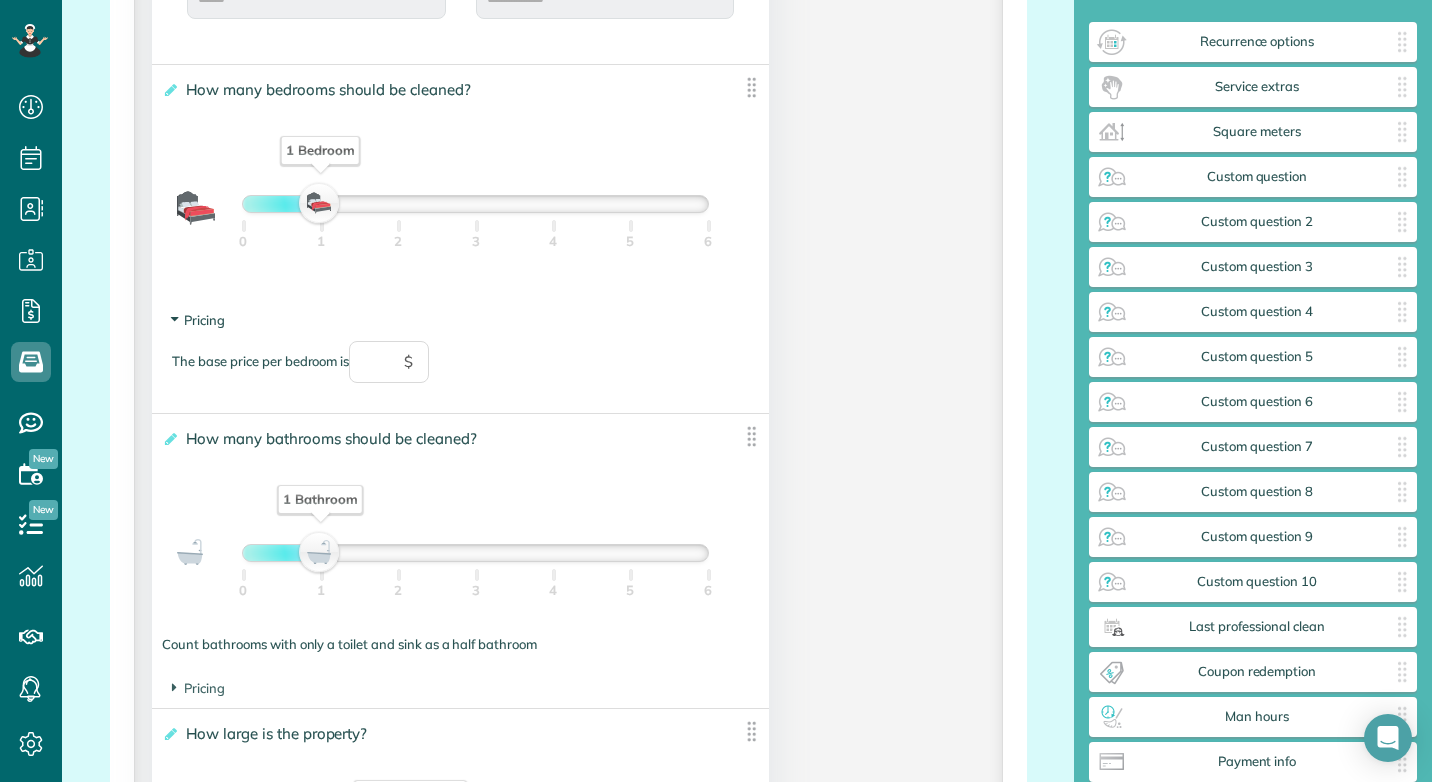 click on "Pricing" at bounding box center [198, 320] 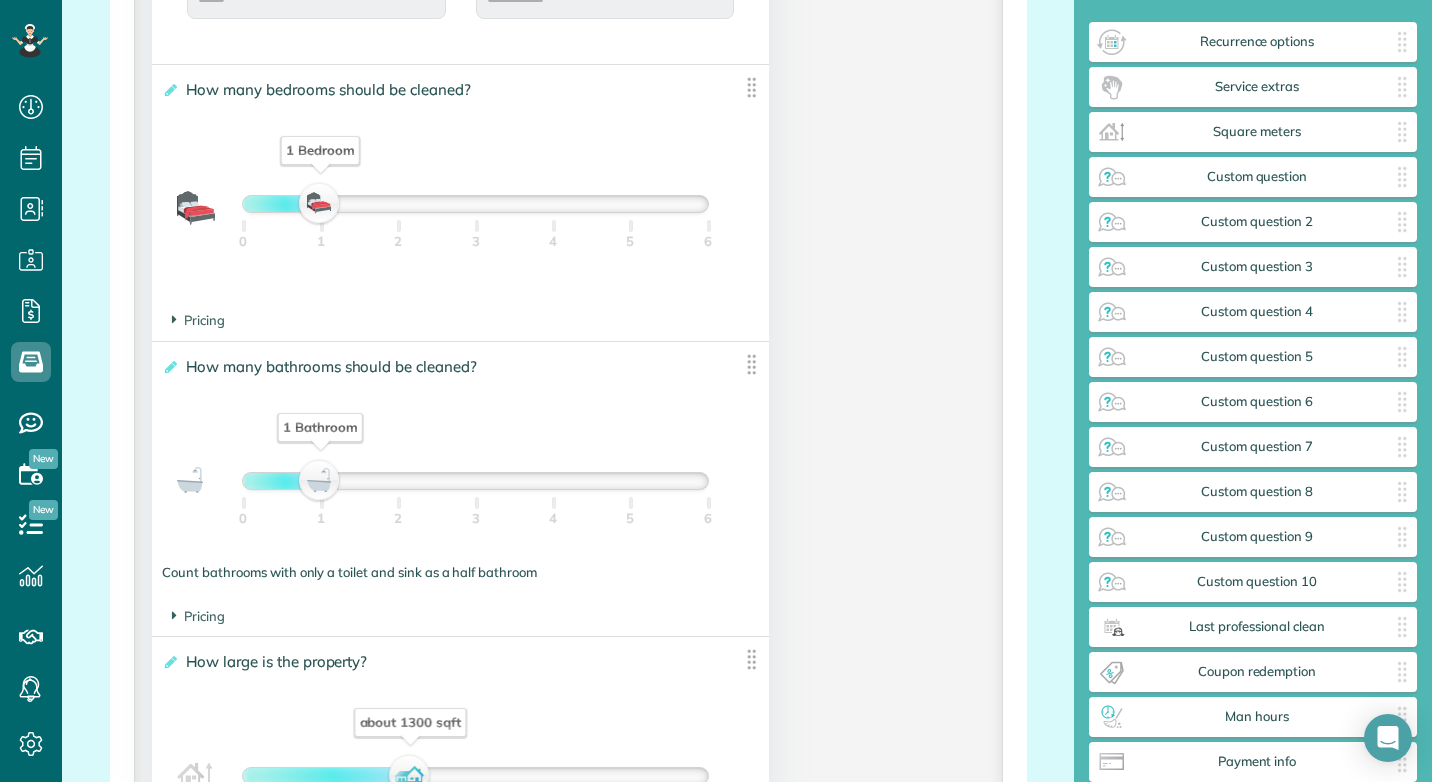 scroll, scrollTop: 1438, scrollLeft: 0, axis: vertical 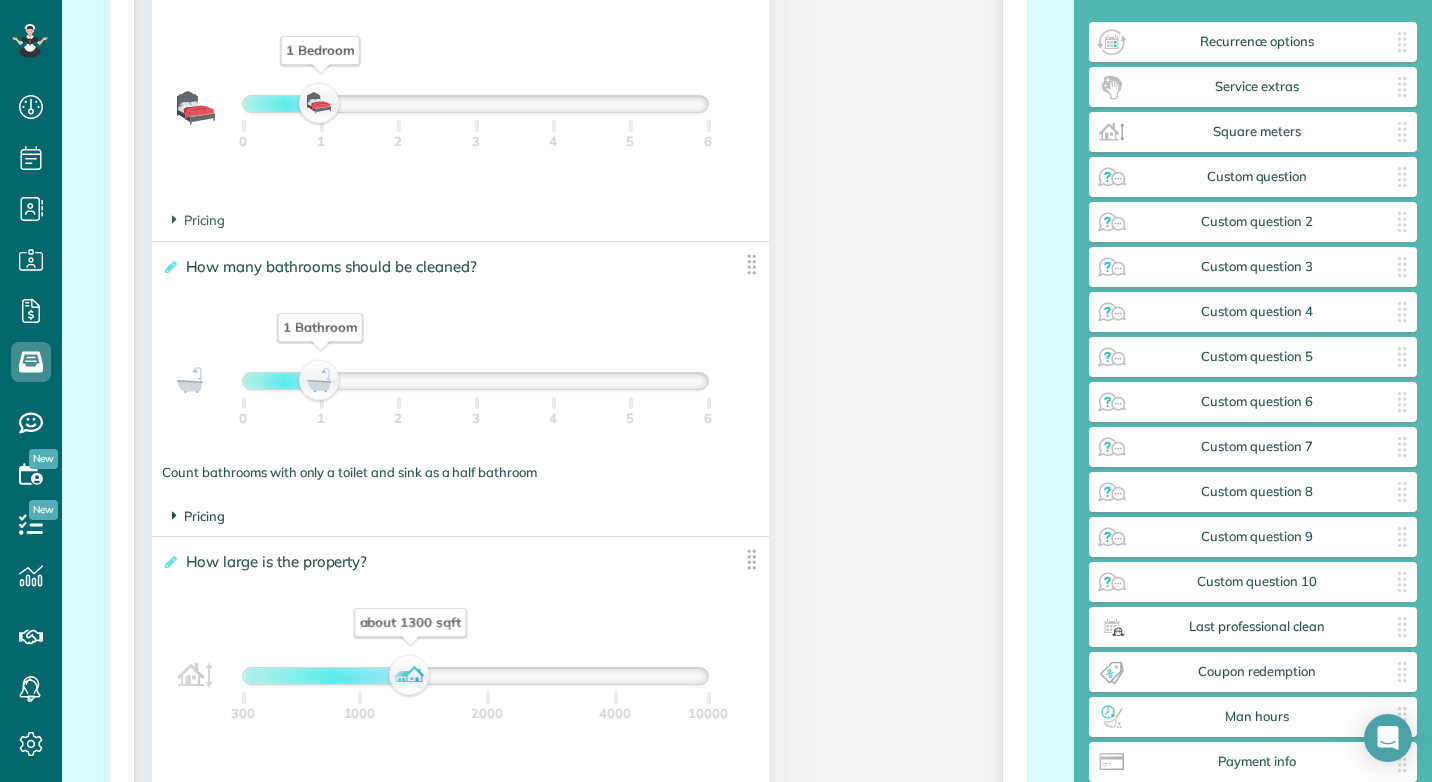 click on "Pricing" at bounding box center (198, 516) 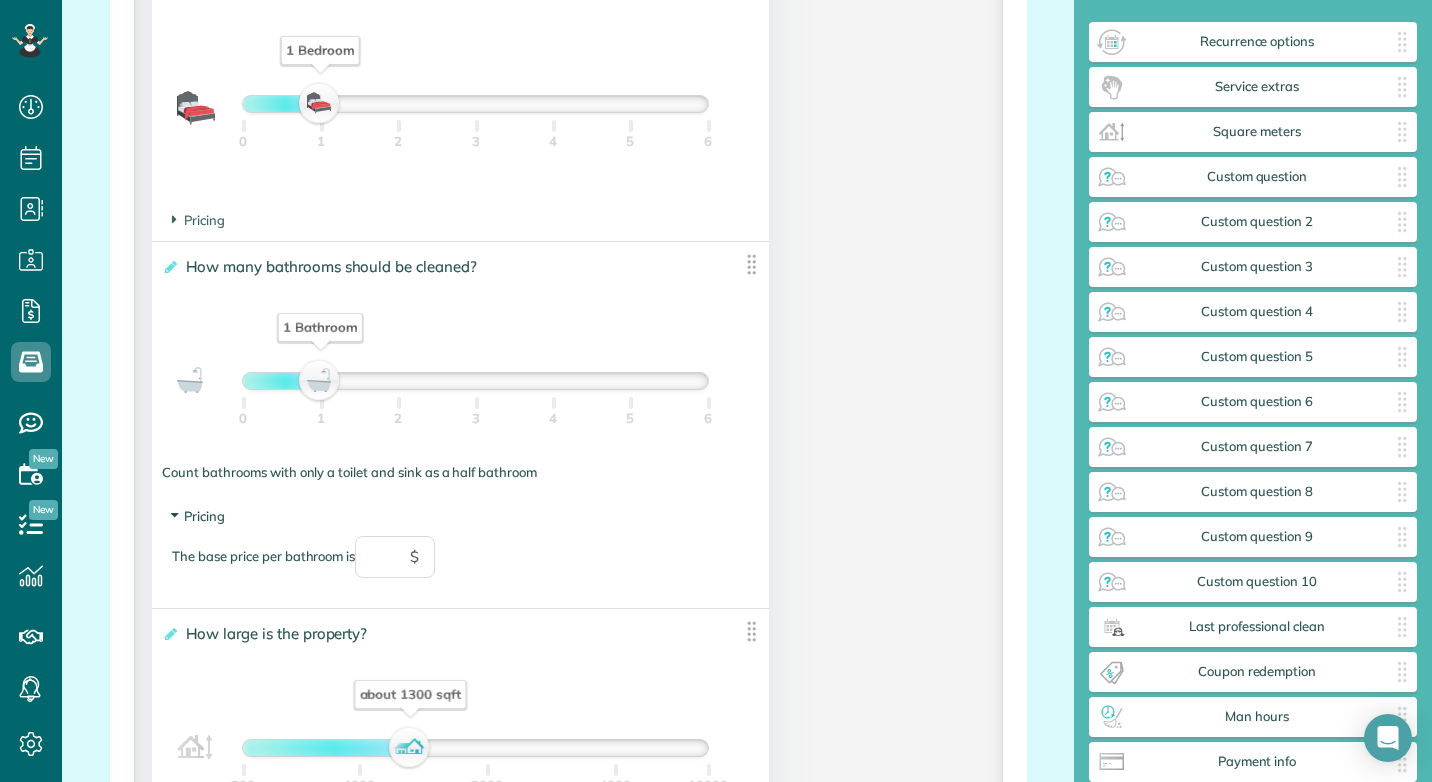 click on "Pricing" at bounding box center (198, 516) 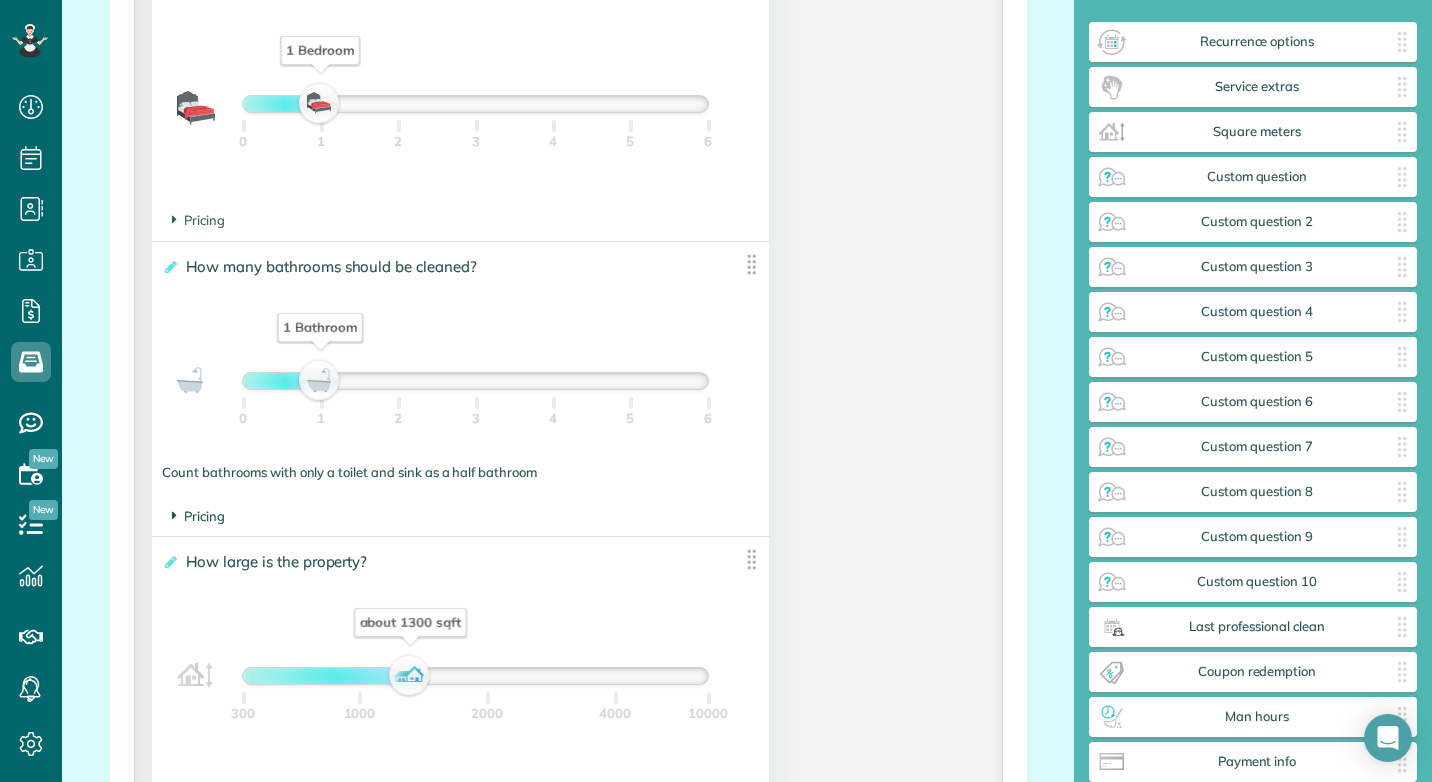 click on "Pricing" at bounding box center (198, 516) 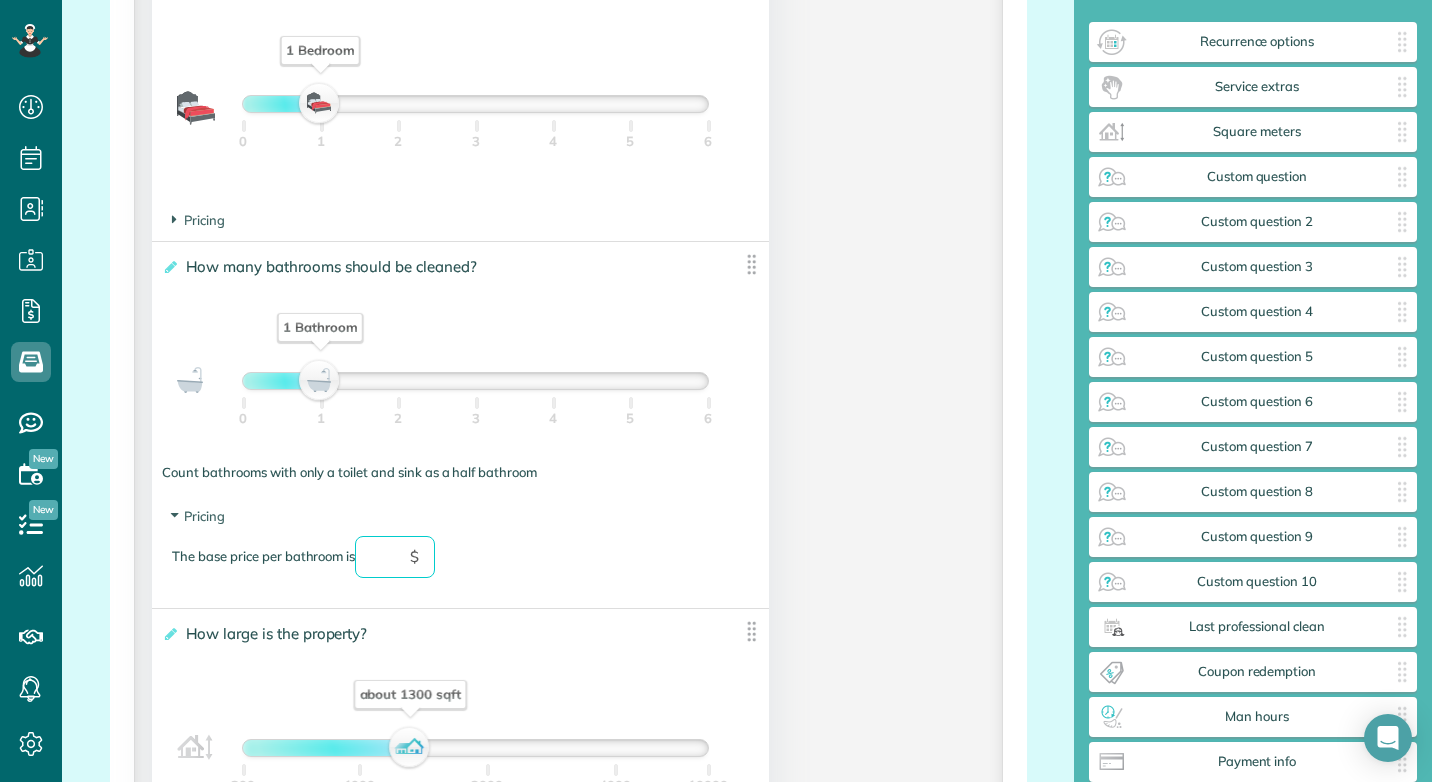click at bounding box center (395, 557) 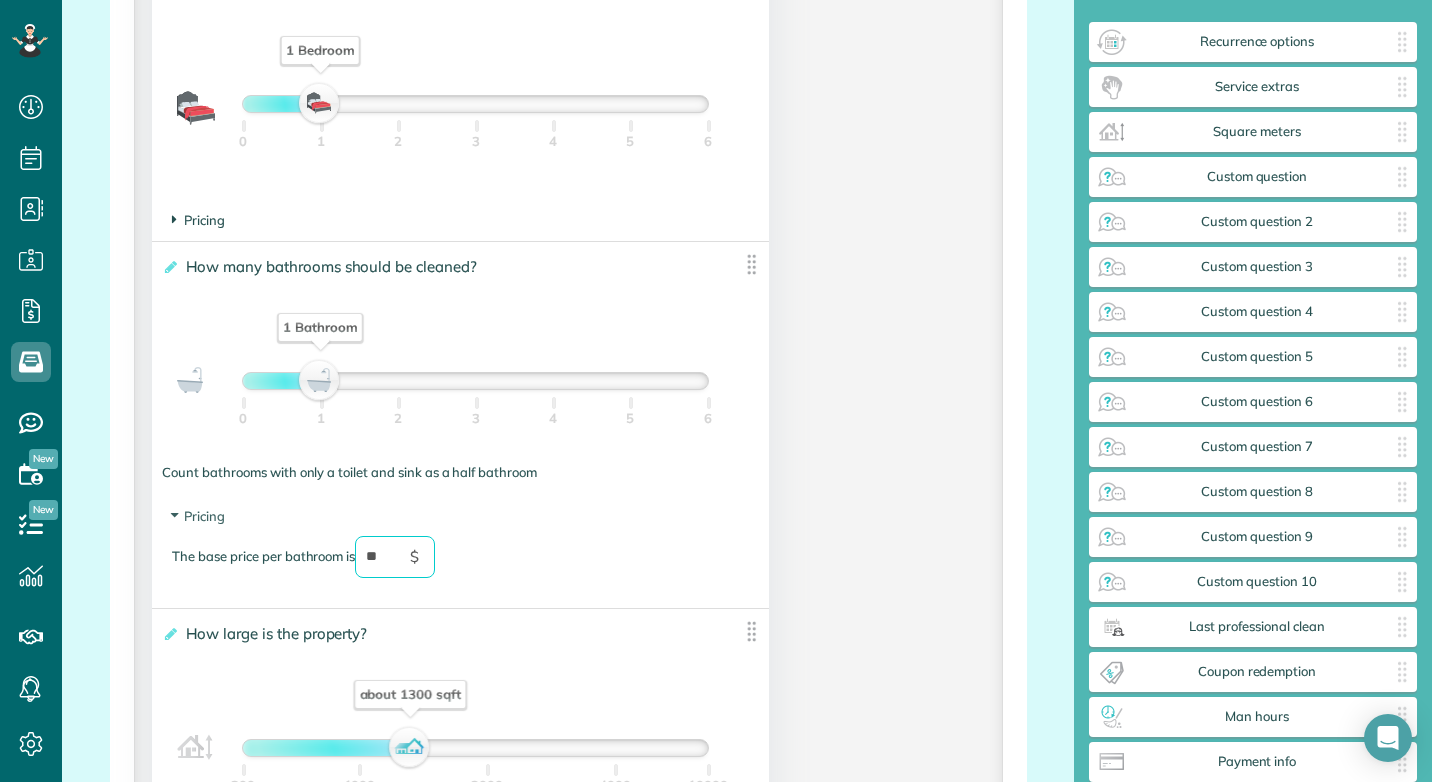 click on "Pricing" at bounding box center (198, 220) 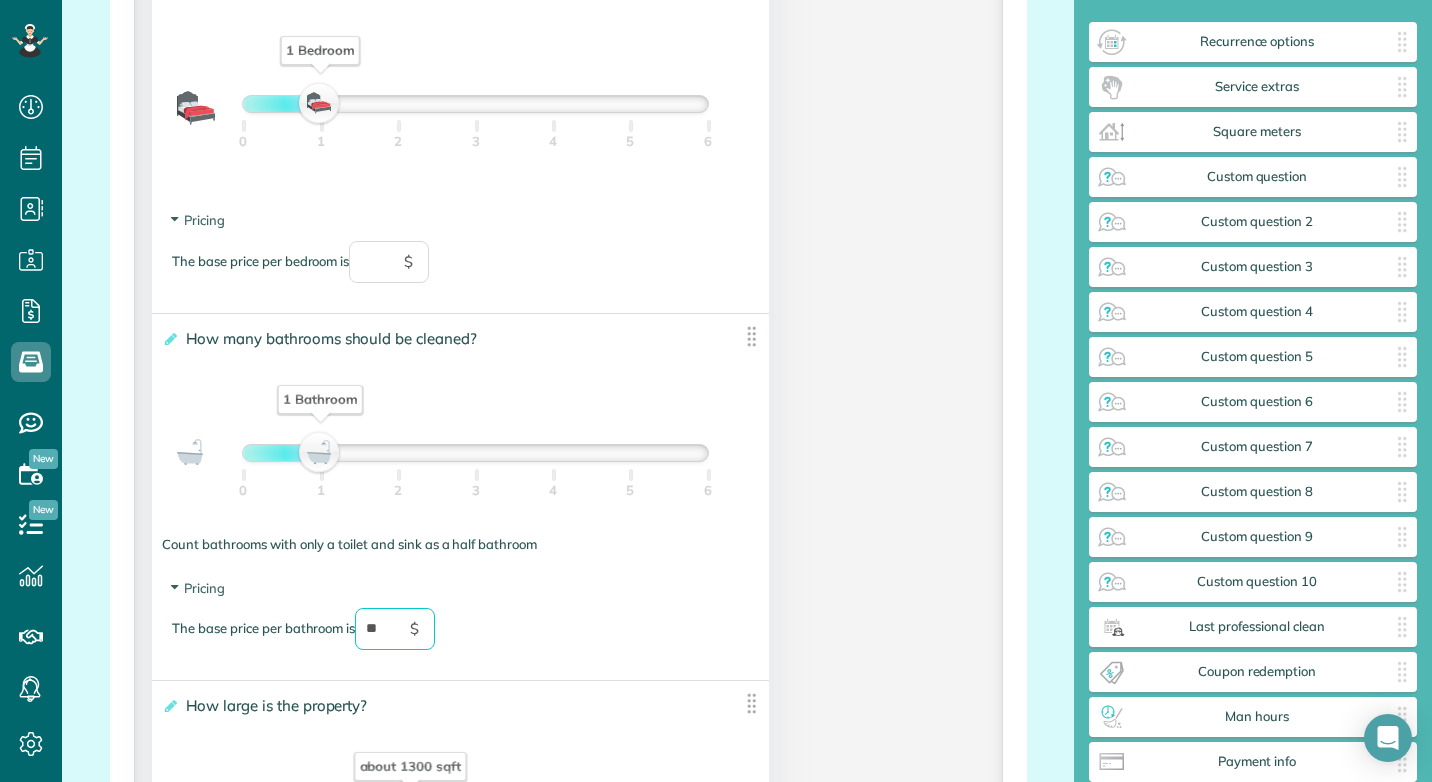 type on "**" 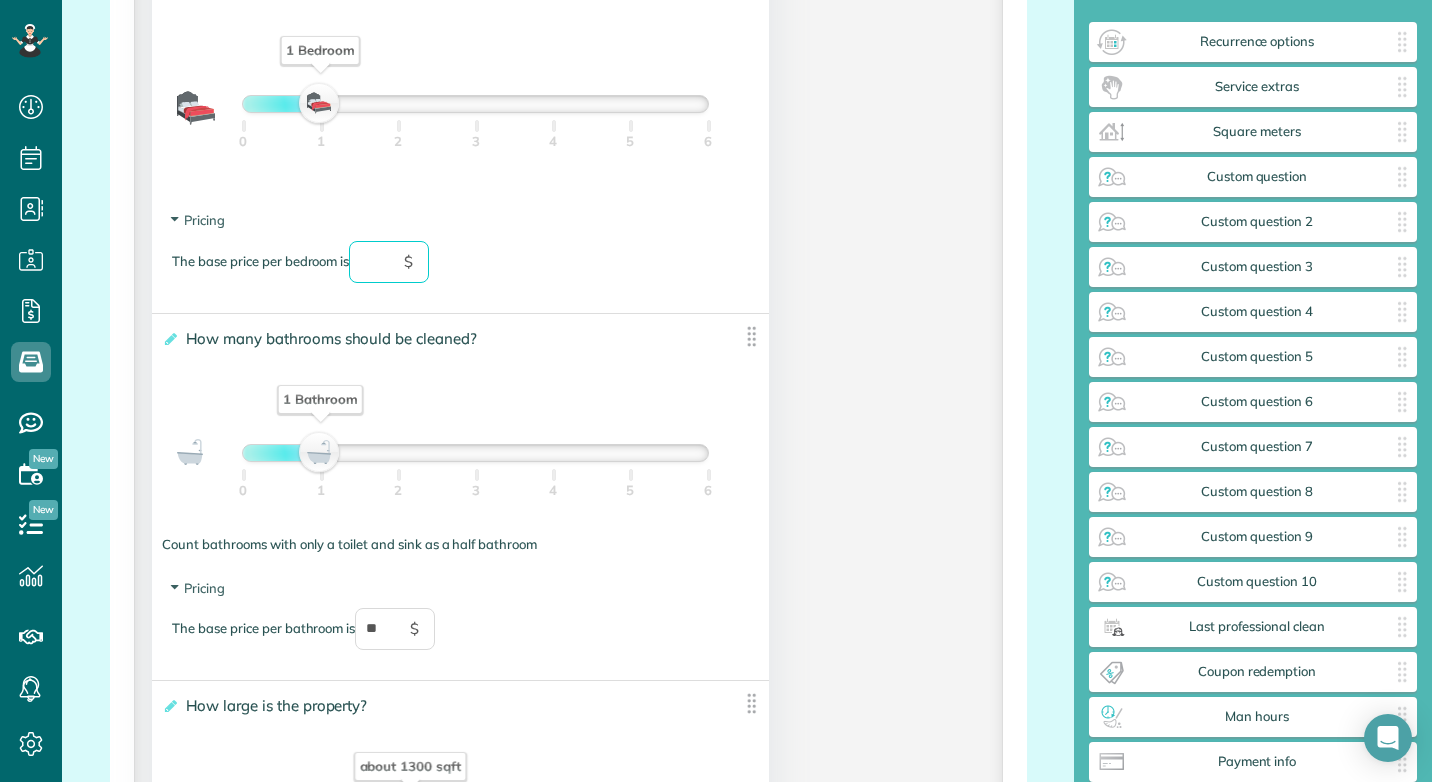 click at bounding box center (389, 262) 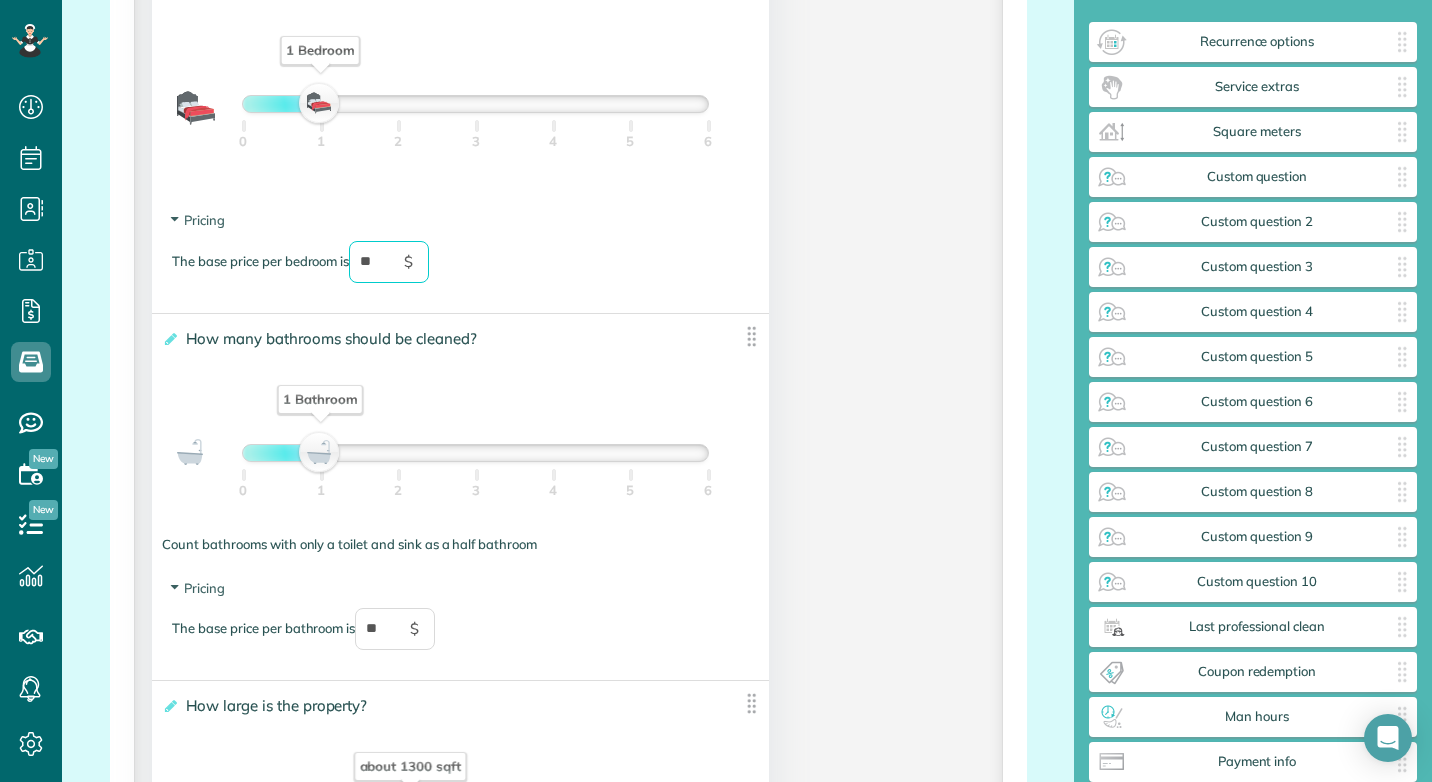 type on "*" 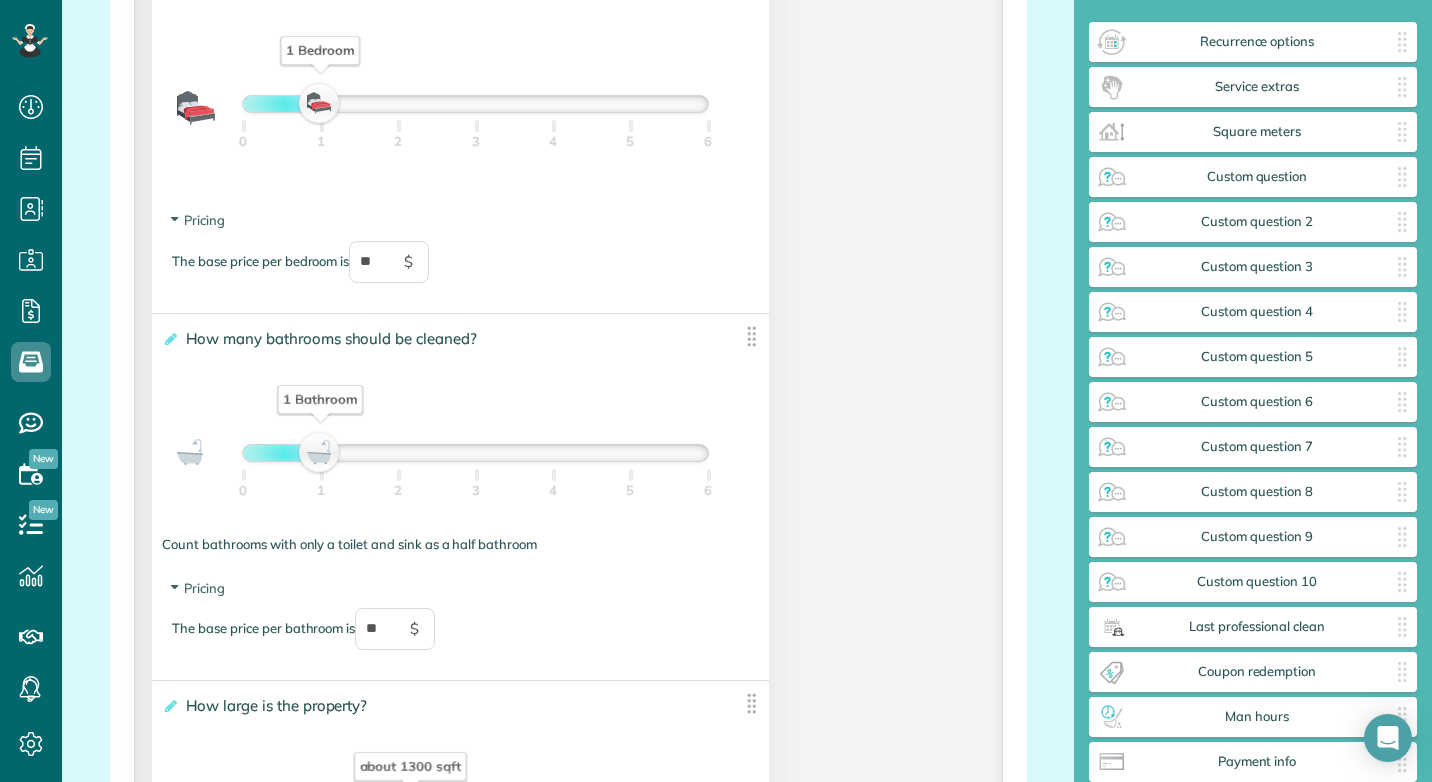 click on "**********" at bounding box center [568, 350] 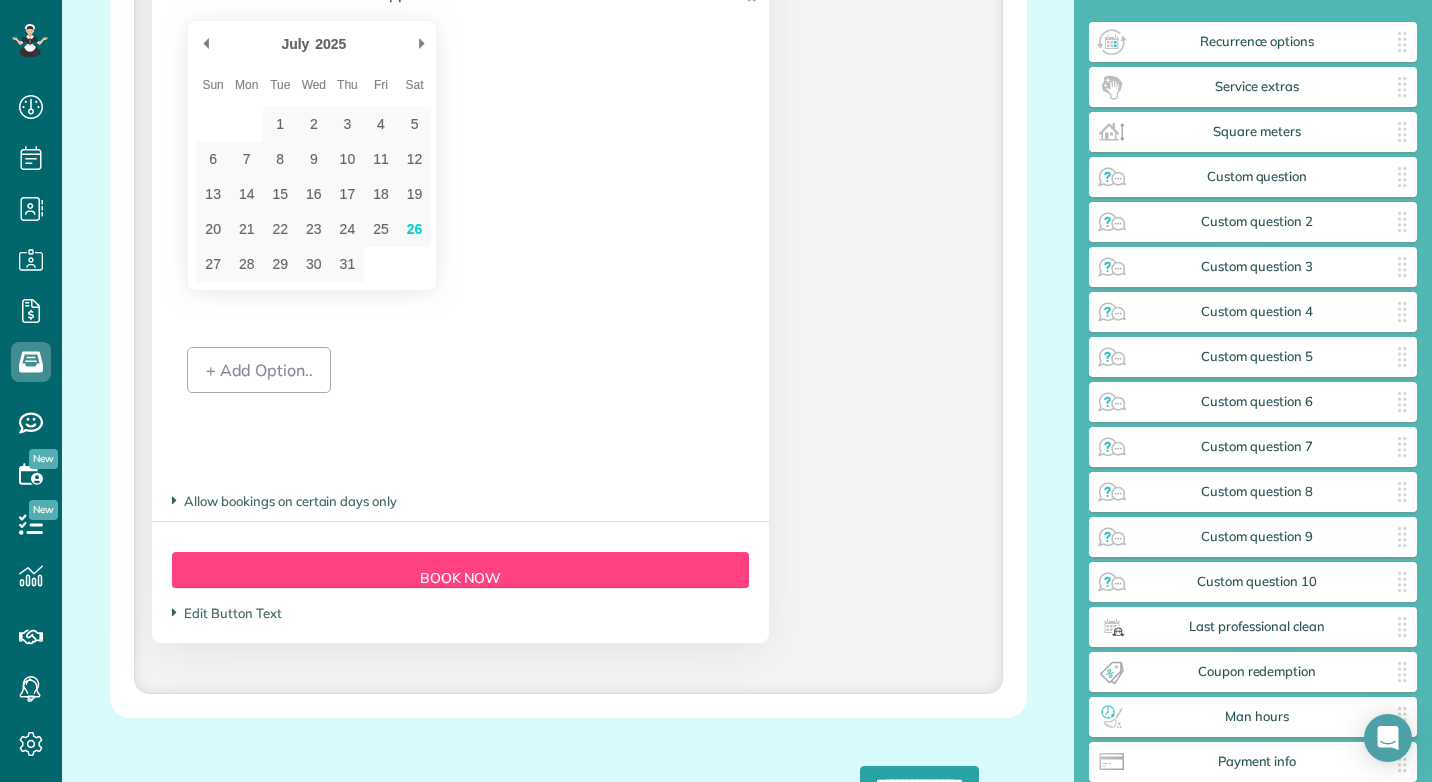 scroll, scrollTop: 2638, scrollLeft: 0, axis: vertical 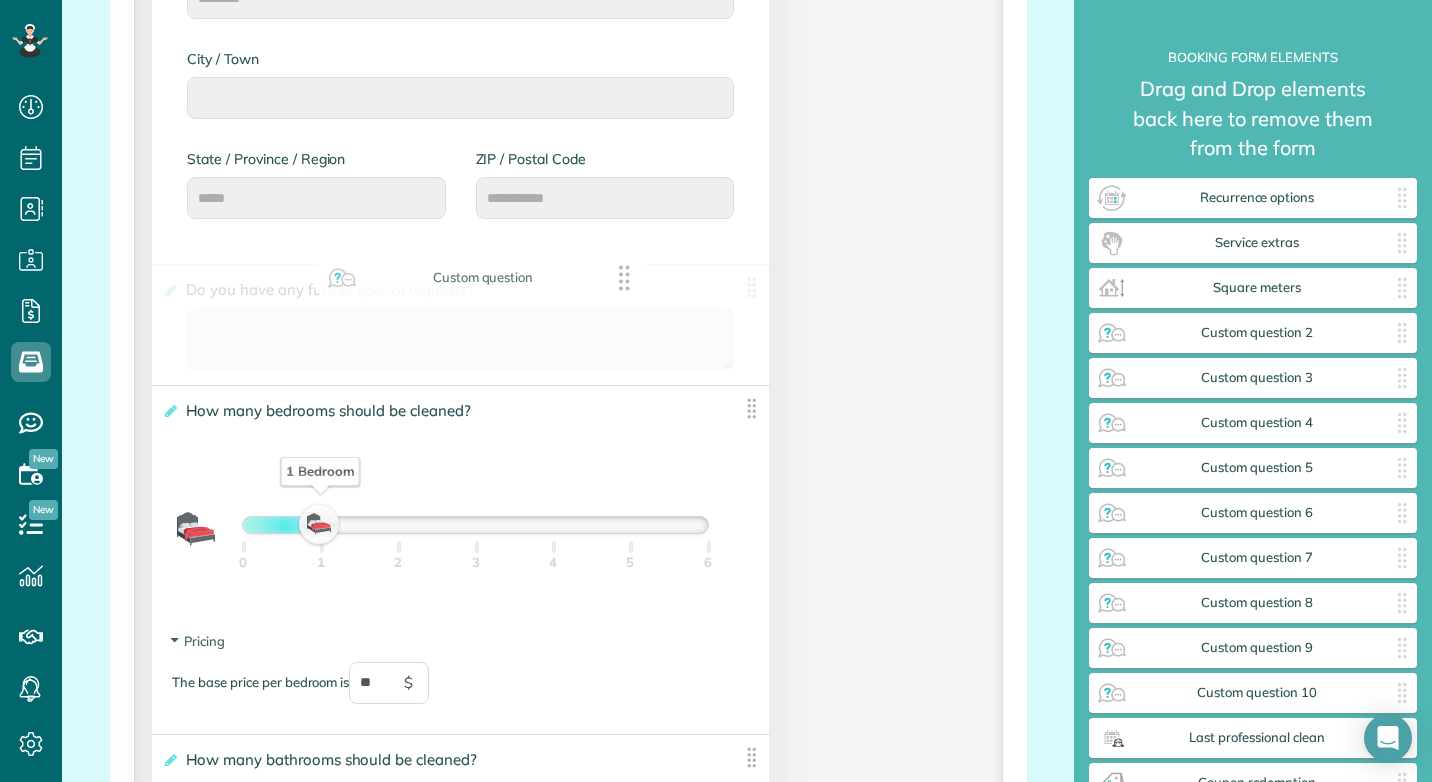 drag, startPoint x: 1291, startPoint y: 339, endPoint x: 520, endPoint y: 285, distance: 772.88873 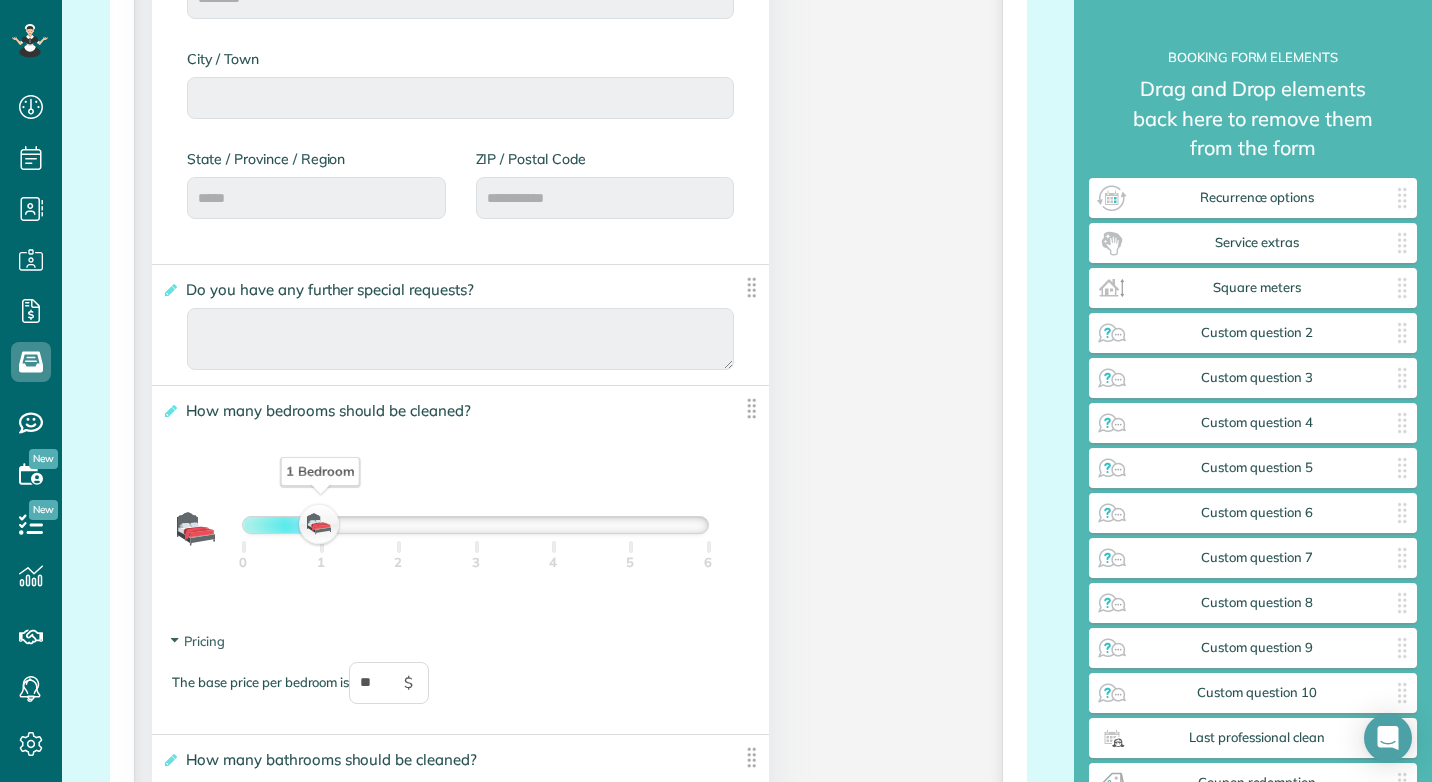 click on "**********" at bounding box center [445, 290] 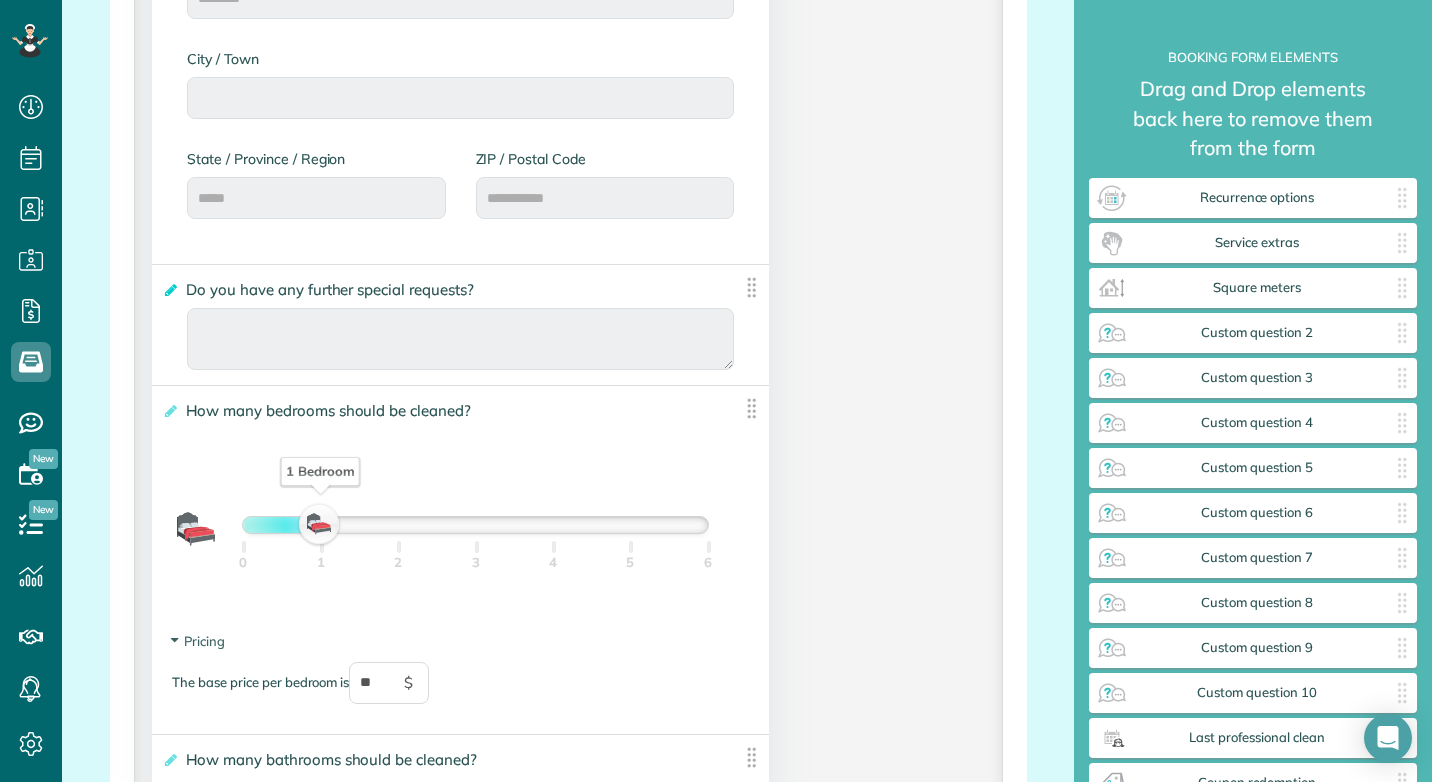 click at bounding box center [169, 290] 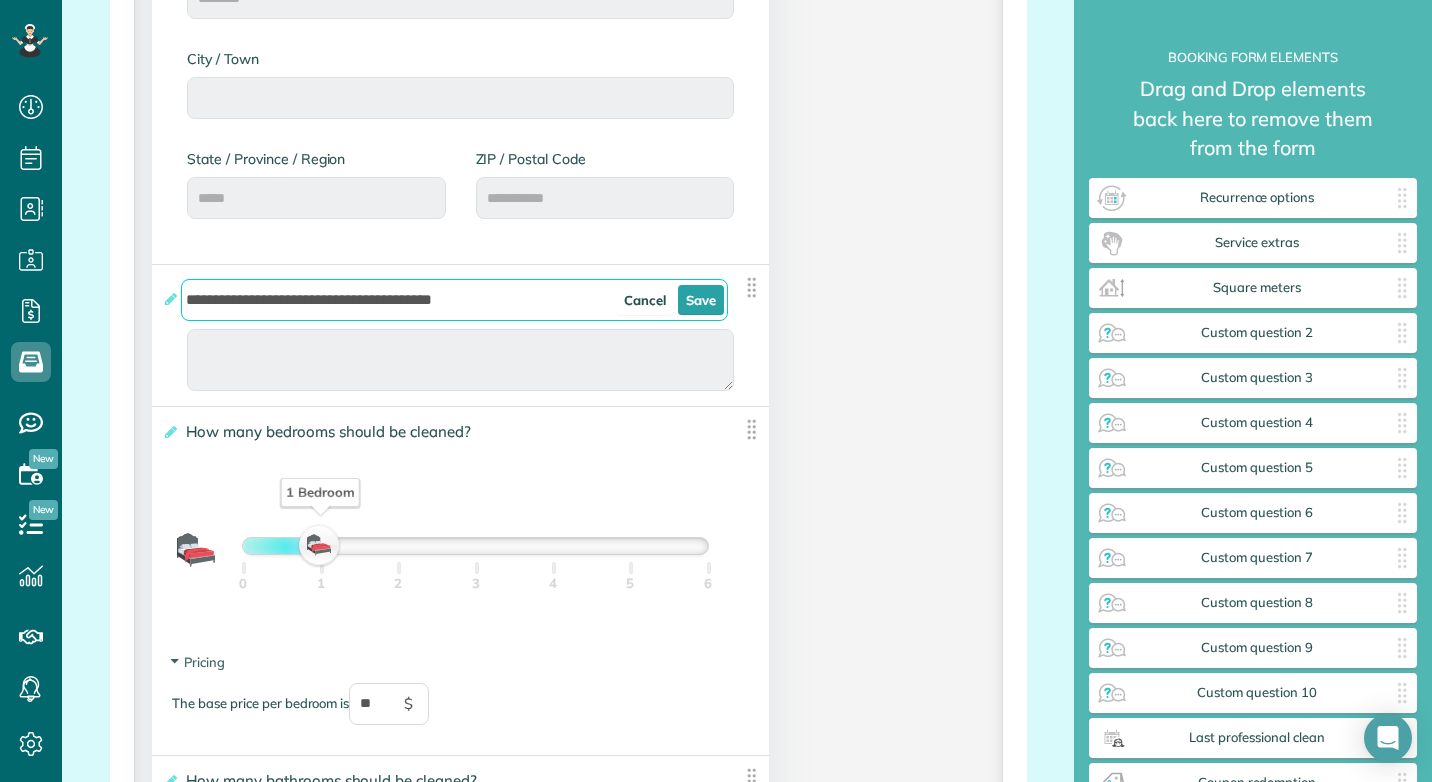 drag, startPoint x: 478, startPoint y: 301, endPoint x: 183, endPoint y: 300, distance: 295.0017 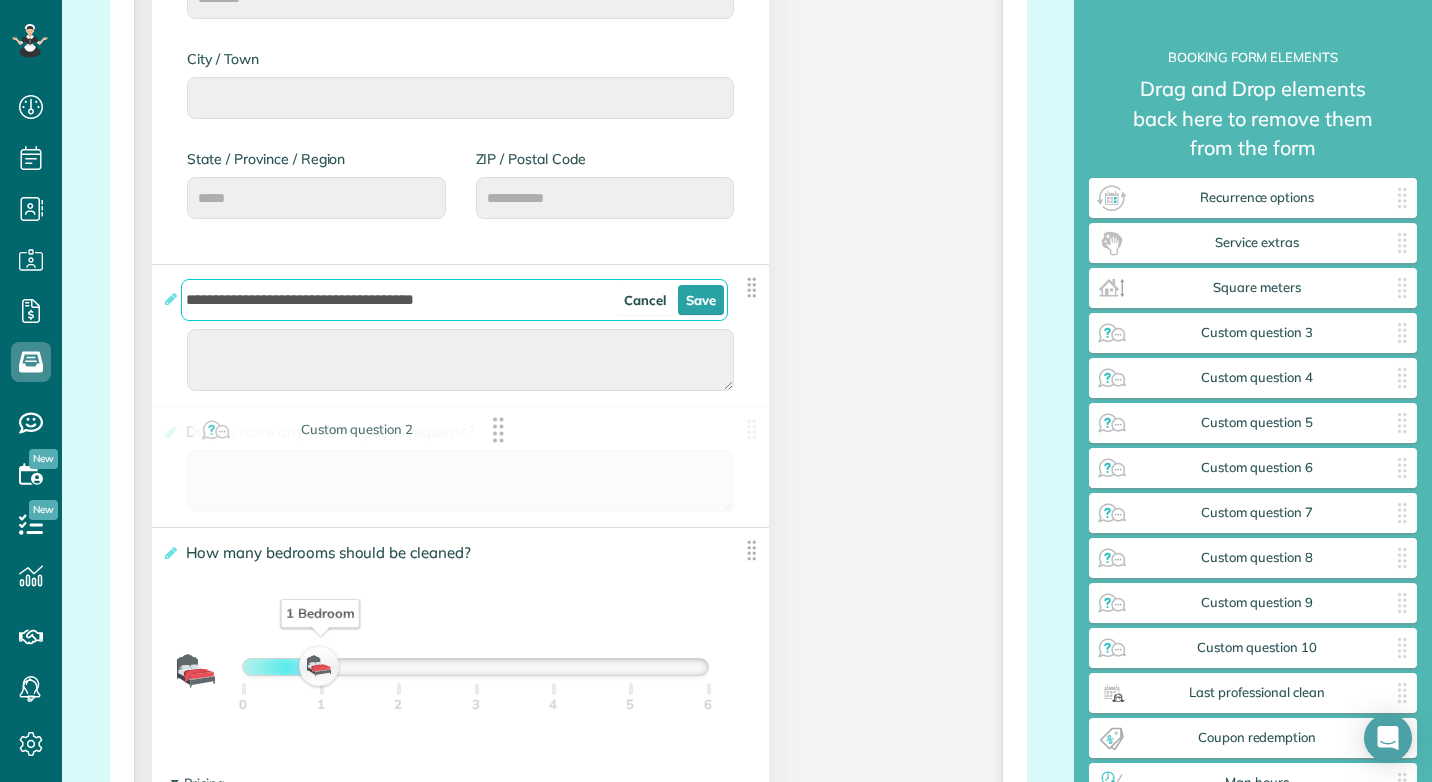 drag, startPoint x: 1209, startPoint y: 339, endPoint x: 312, endPoint y: 436, distance: 902.22943 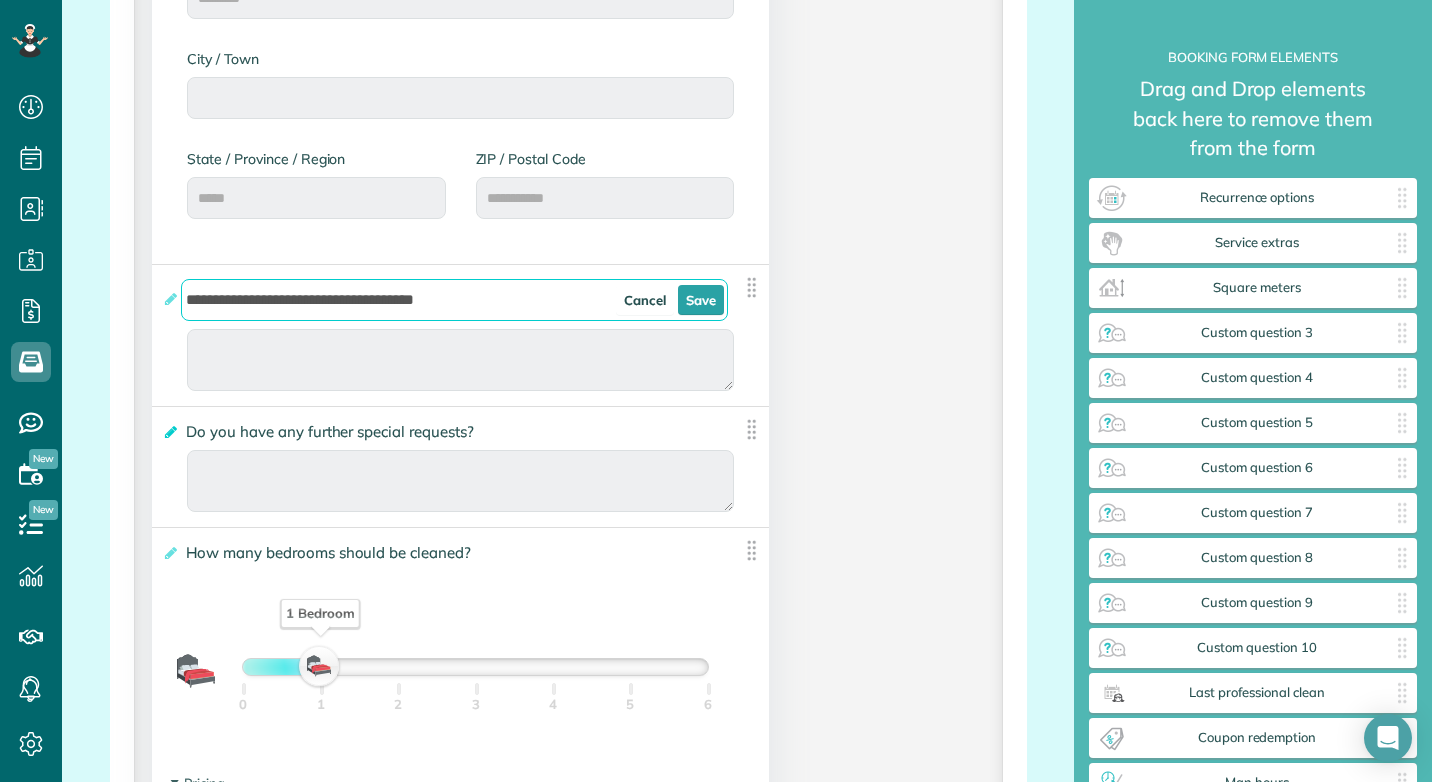 click at bounding box center (169, 432) 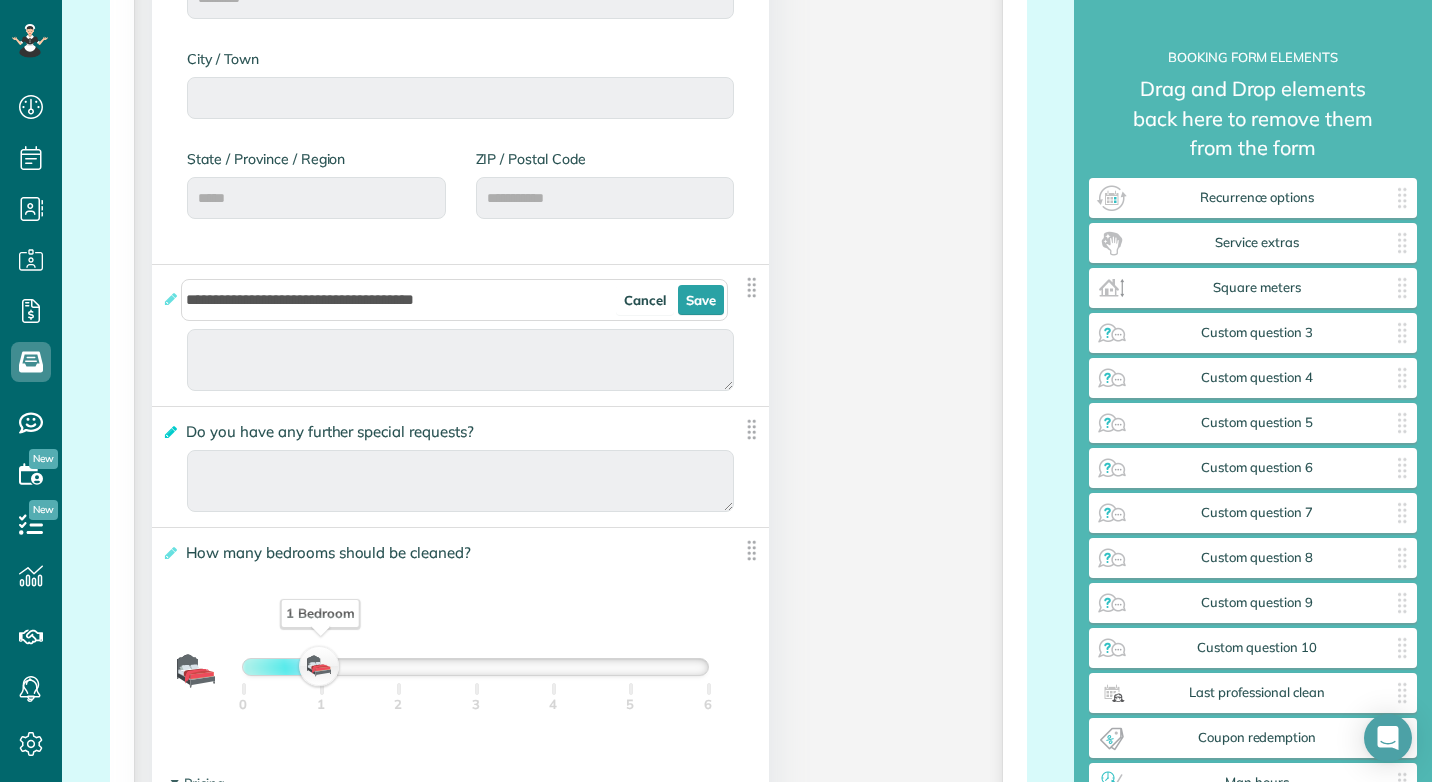 click on "**********" at bounding box center [0, 0] 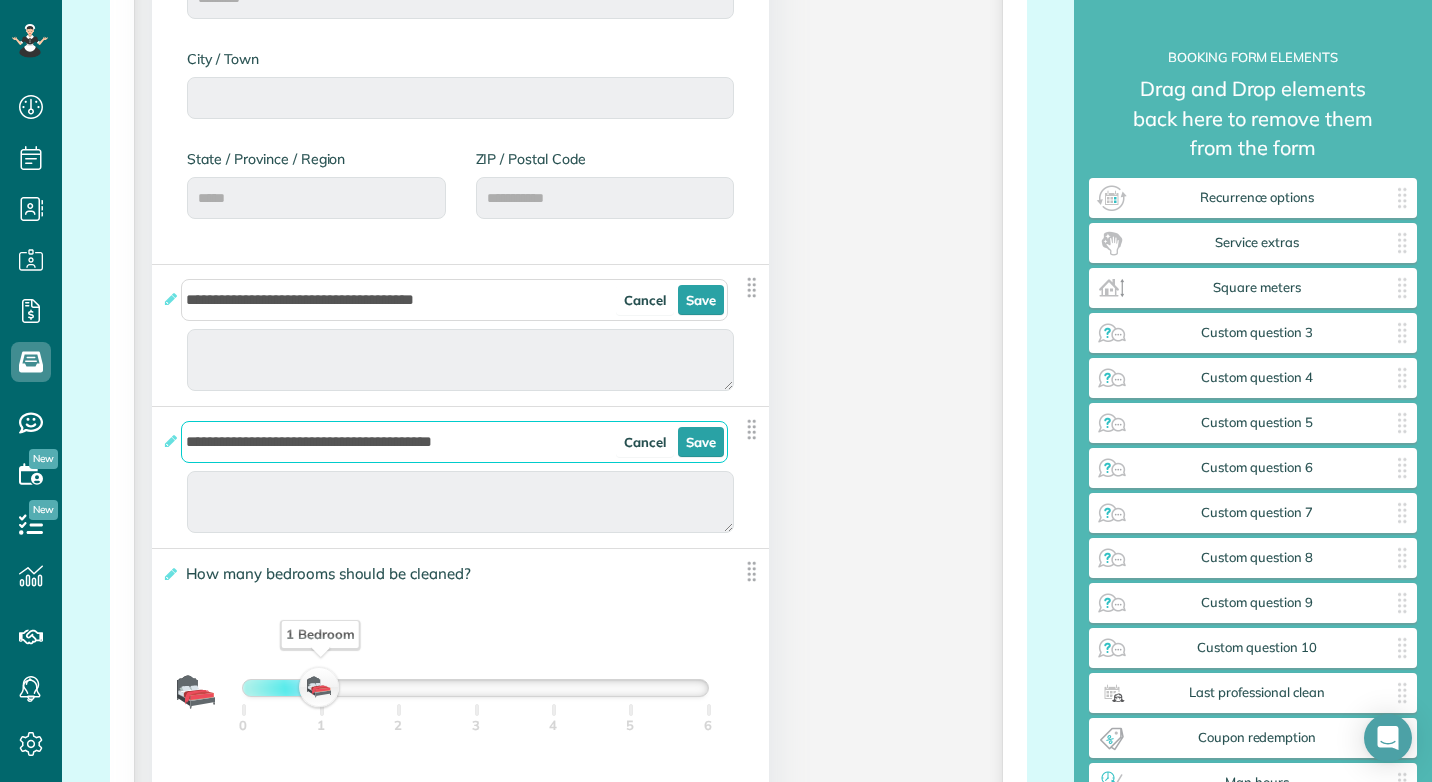 drag, startPoint x: 479, startPoint y: 440, endPoint x: 189, endPoint y: 459, distance: 290.62173 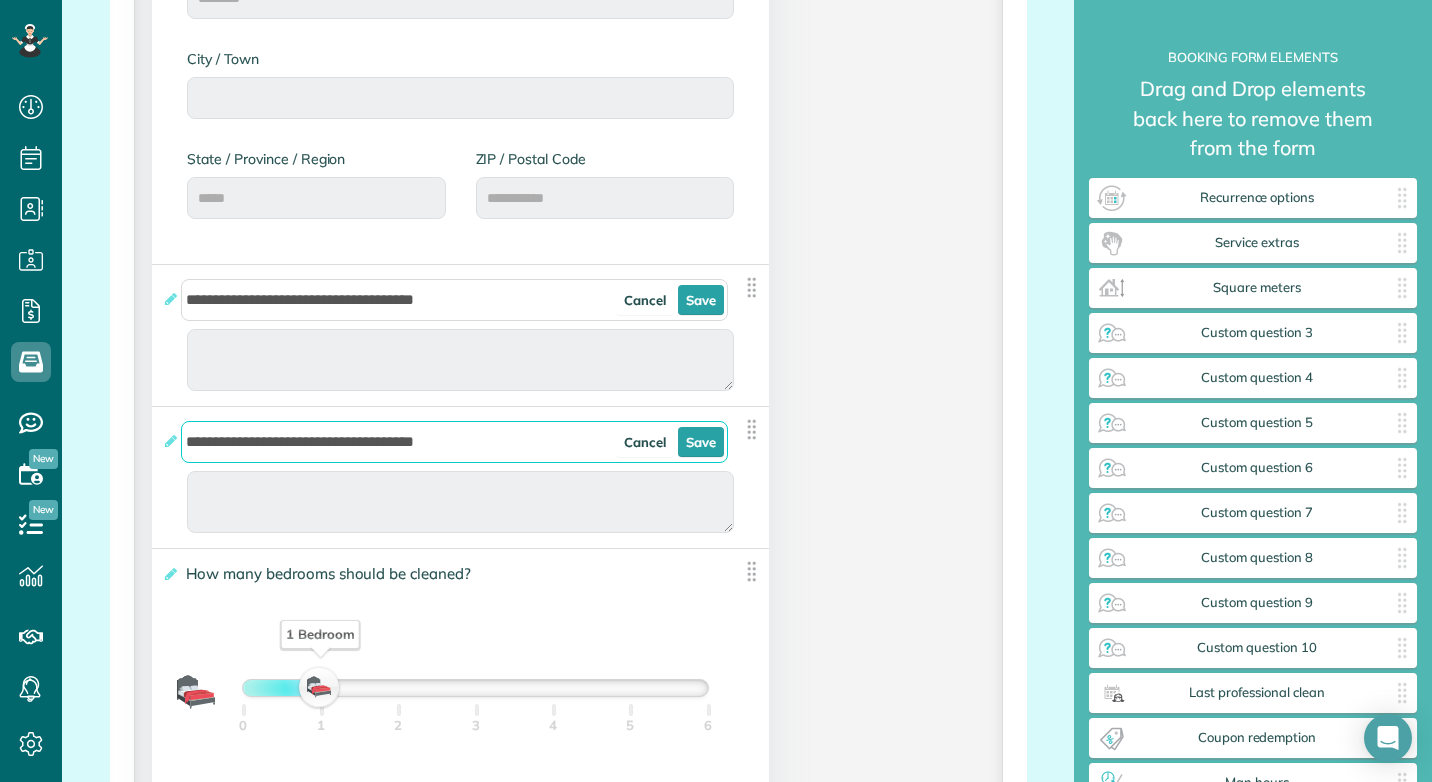 type on "**********" 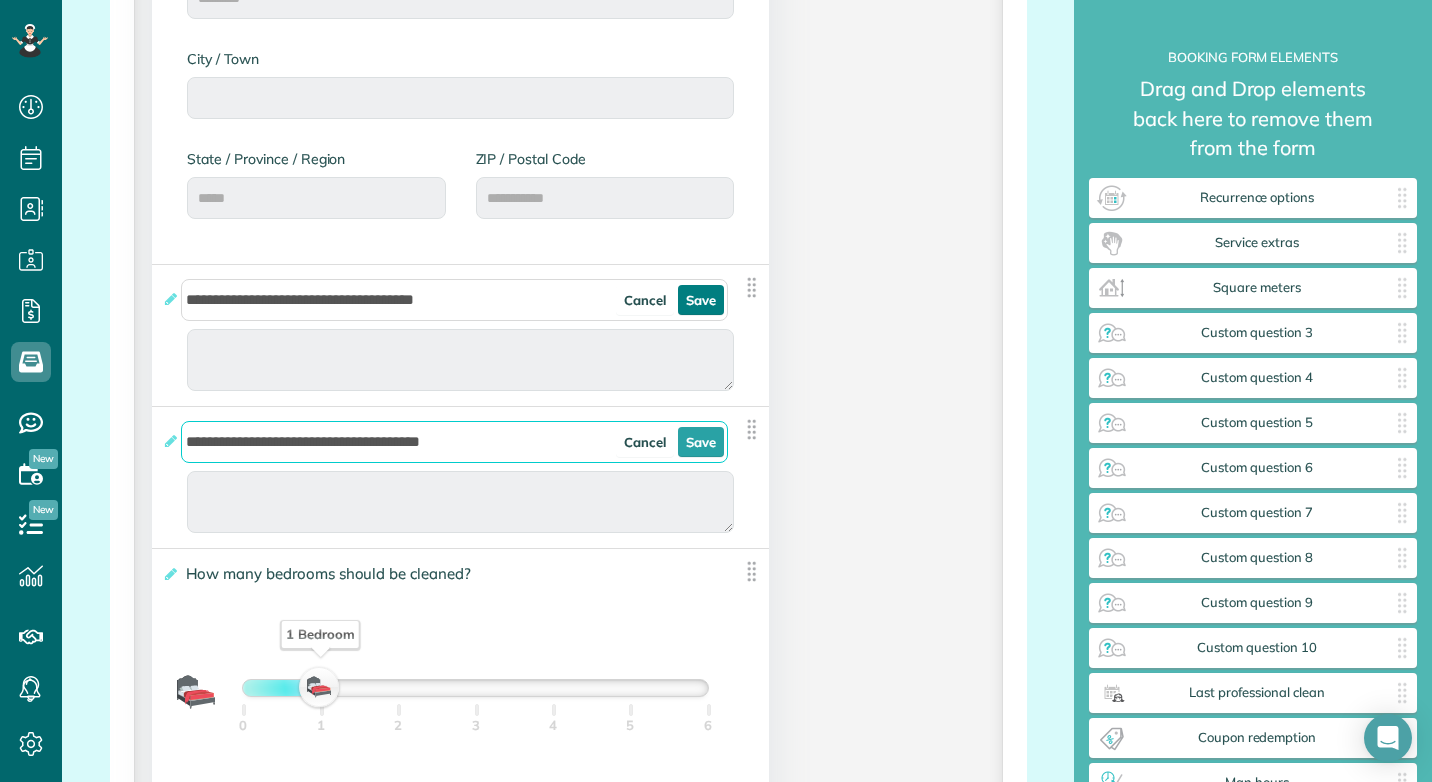 click on "Save" at bounding box center [701, 300] 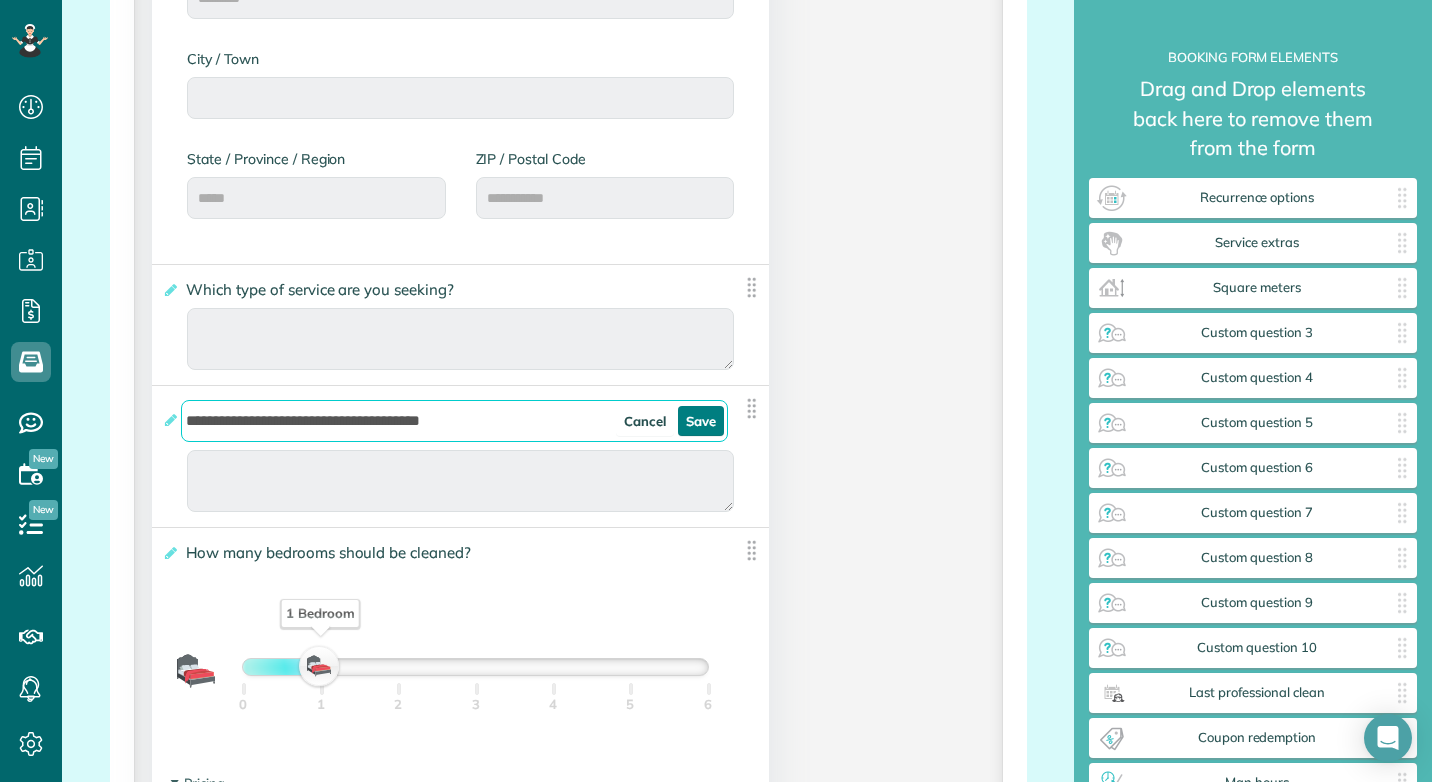 click on "Save" at bounding box center (701, 421) 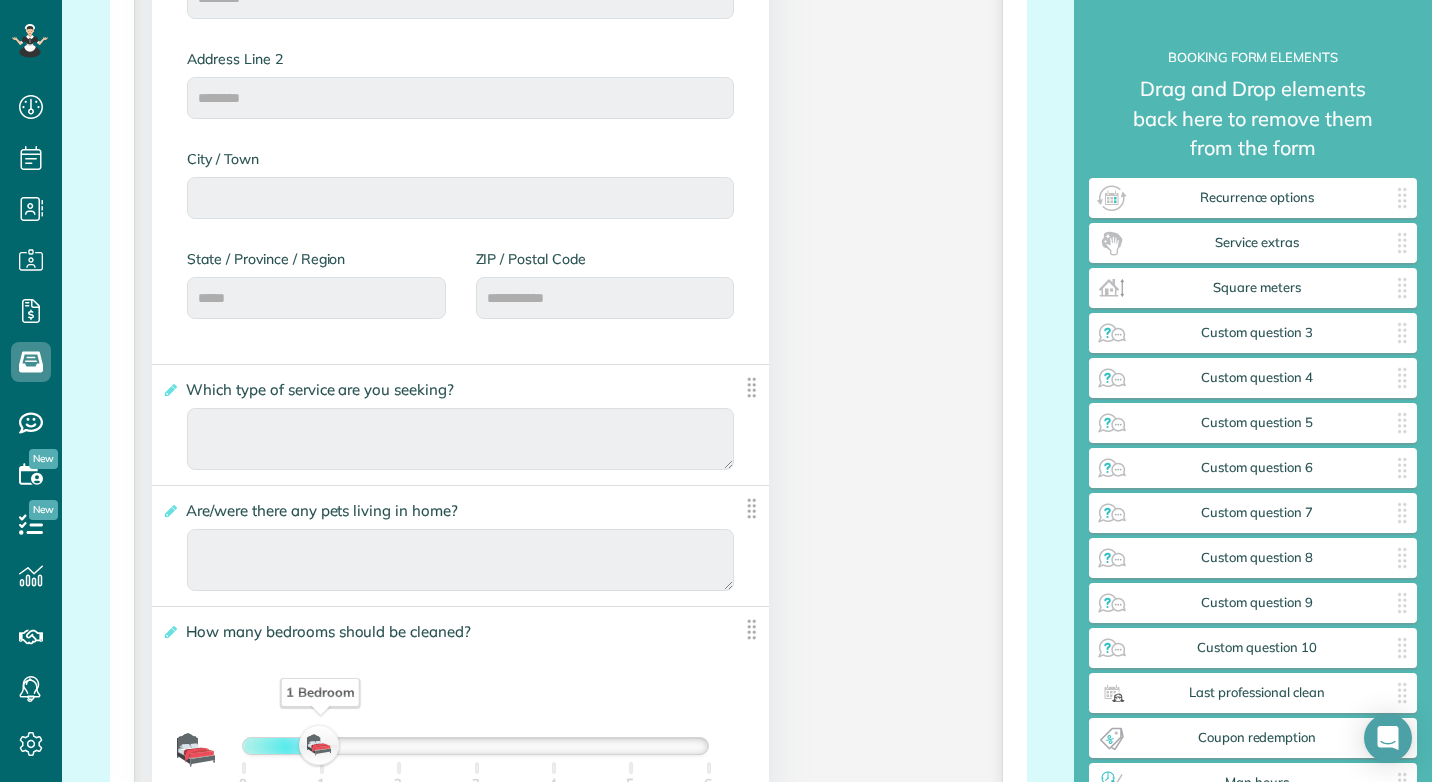 scroll, scrollTop: 1138, scrollLeft: 0, axis: vertical 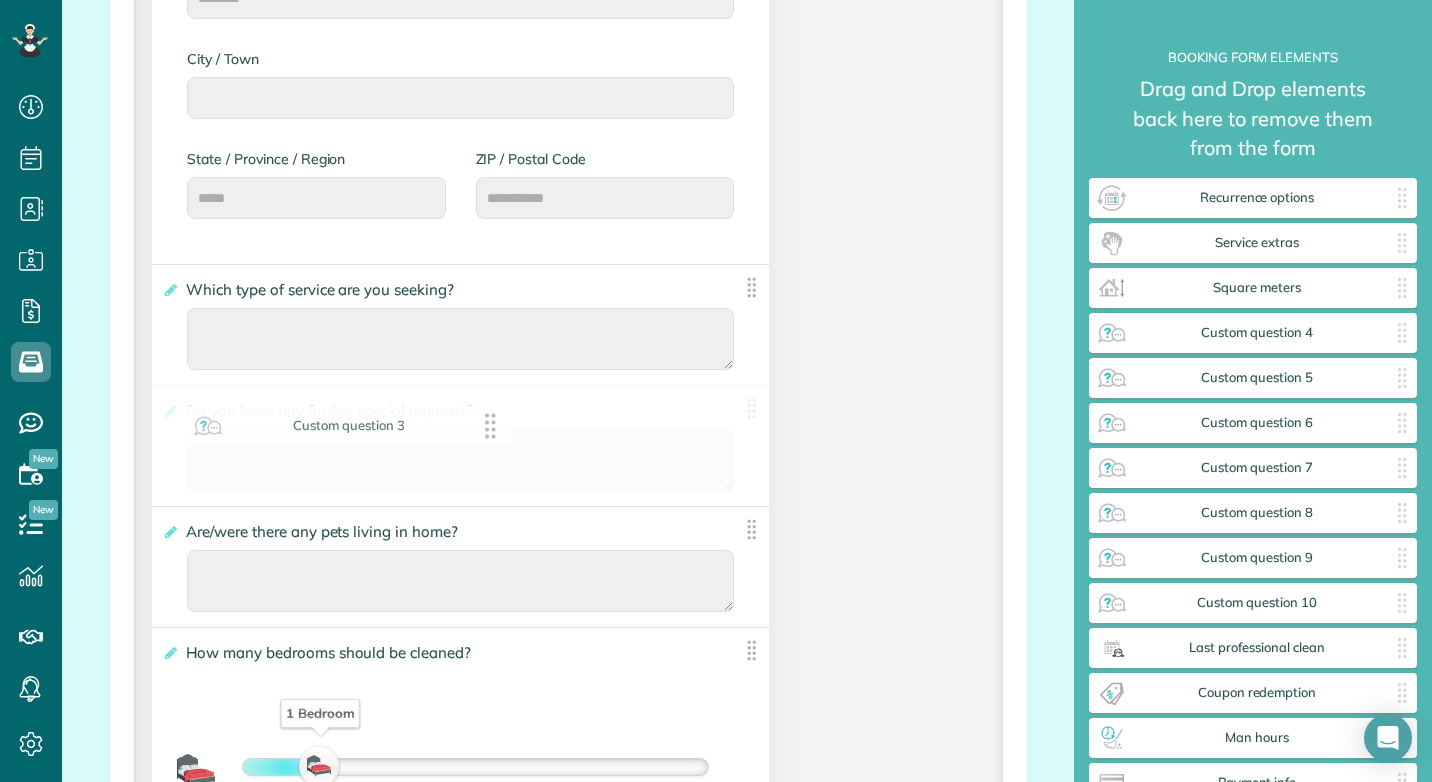 drag, startPoint x: 1285, startPoint y: 333, endPoint x: 380, endPoint y: 426, distance: 909.7659 